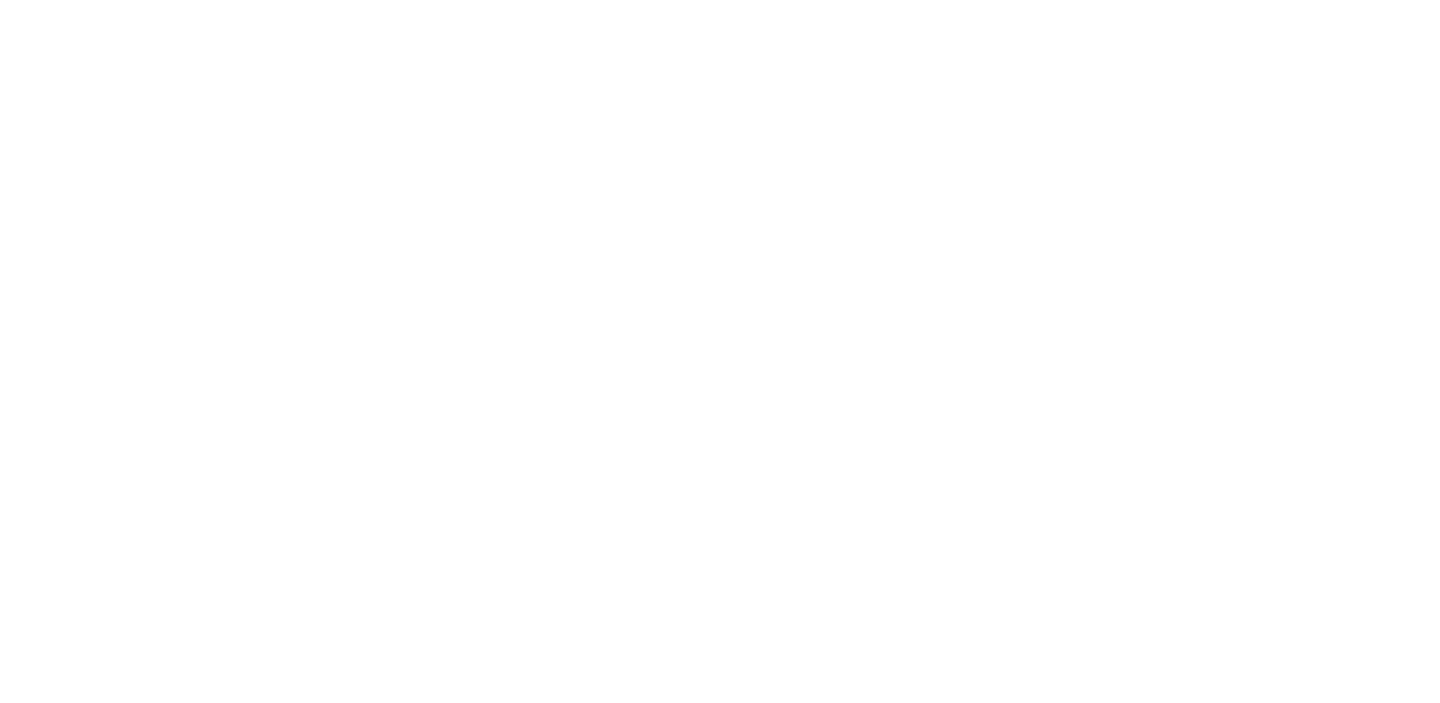 scroll, scrollTop: 0, scrollLeft: 0, axis: both 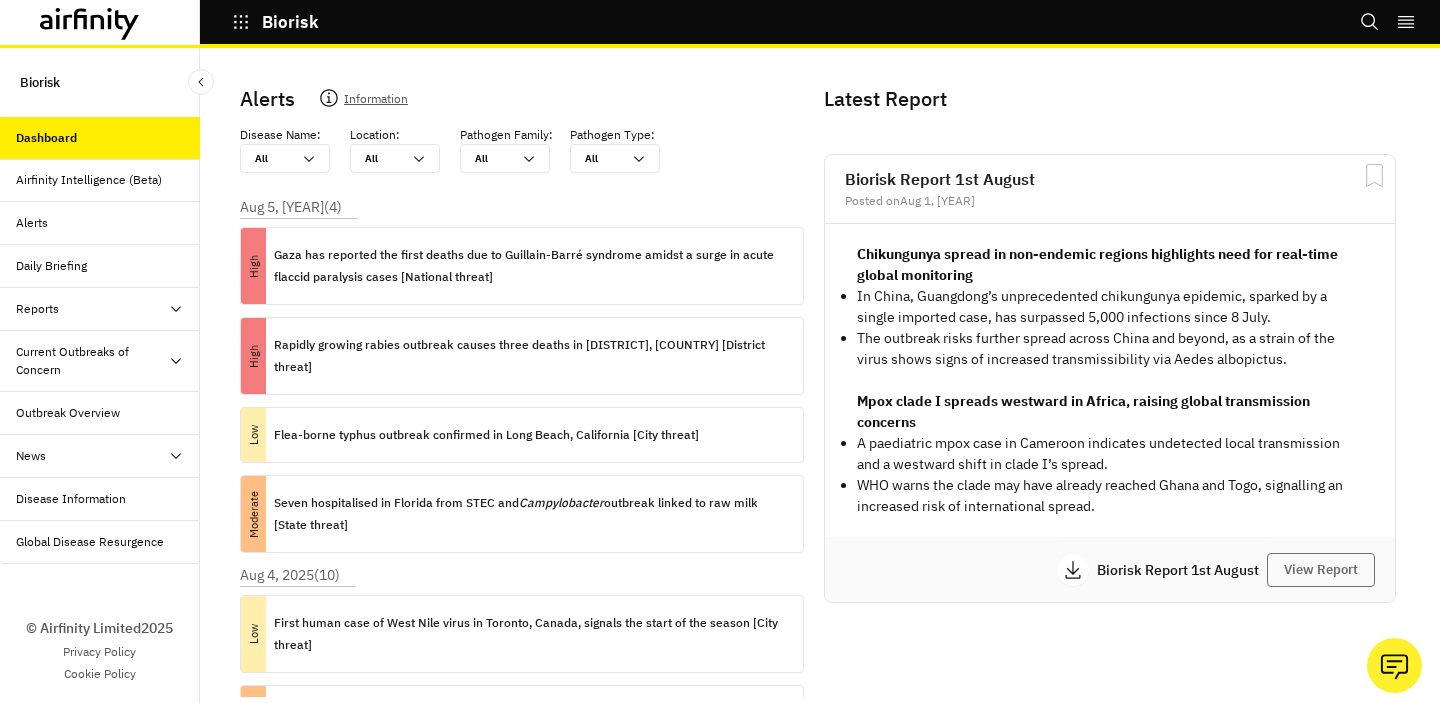 click on "Disease Information" at bounding box center (71, 499) 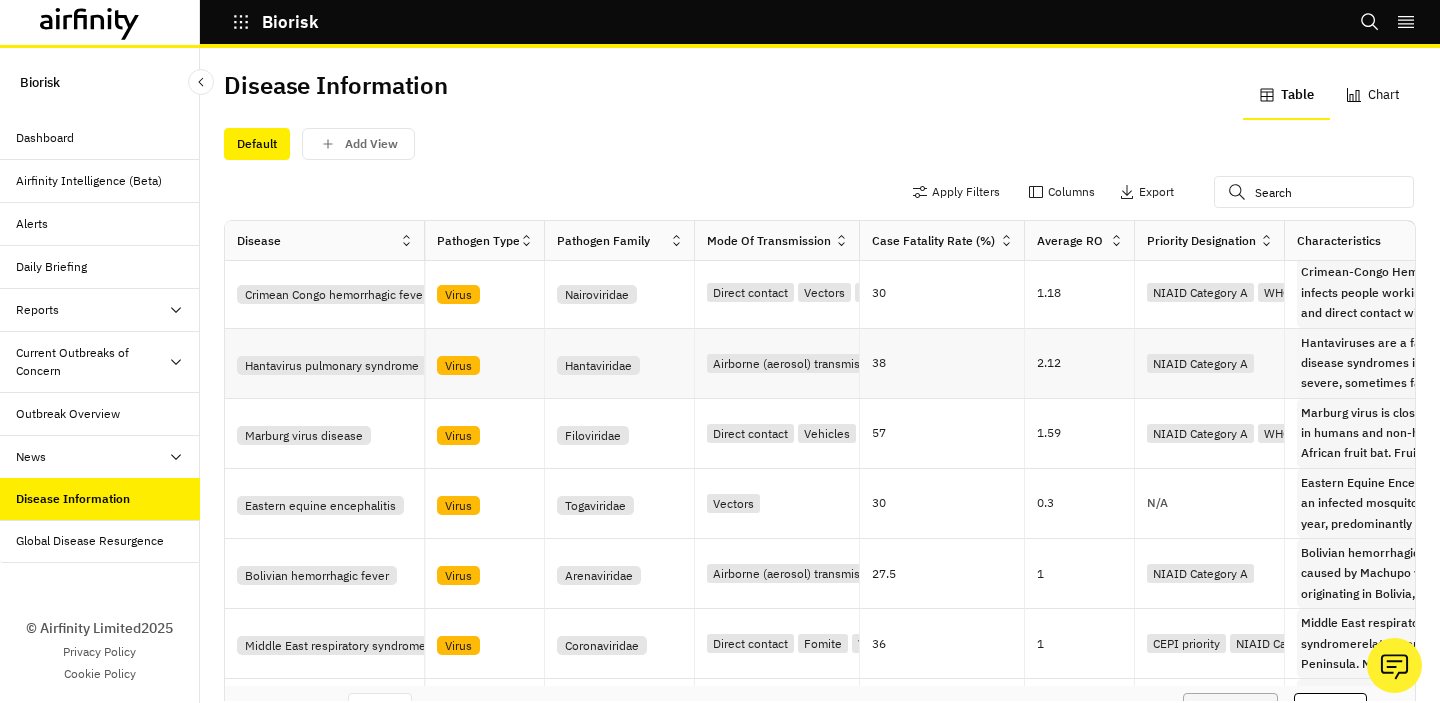 scroll, scrollTop: 0, scrollLeft: 0, axis: both 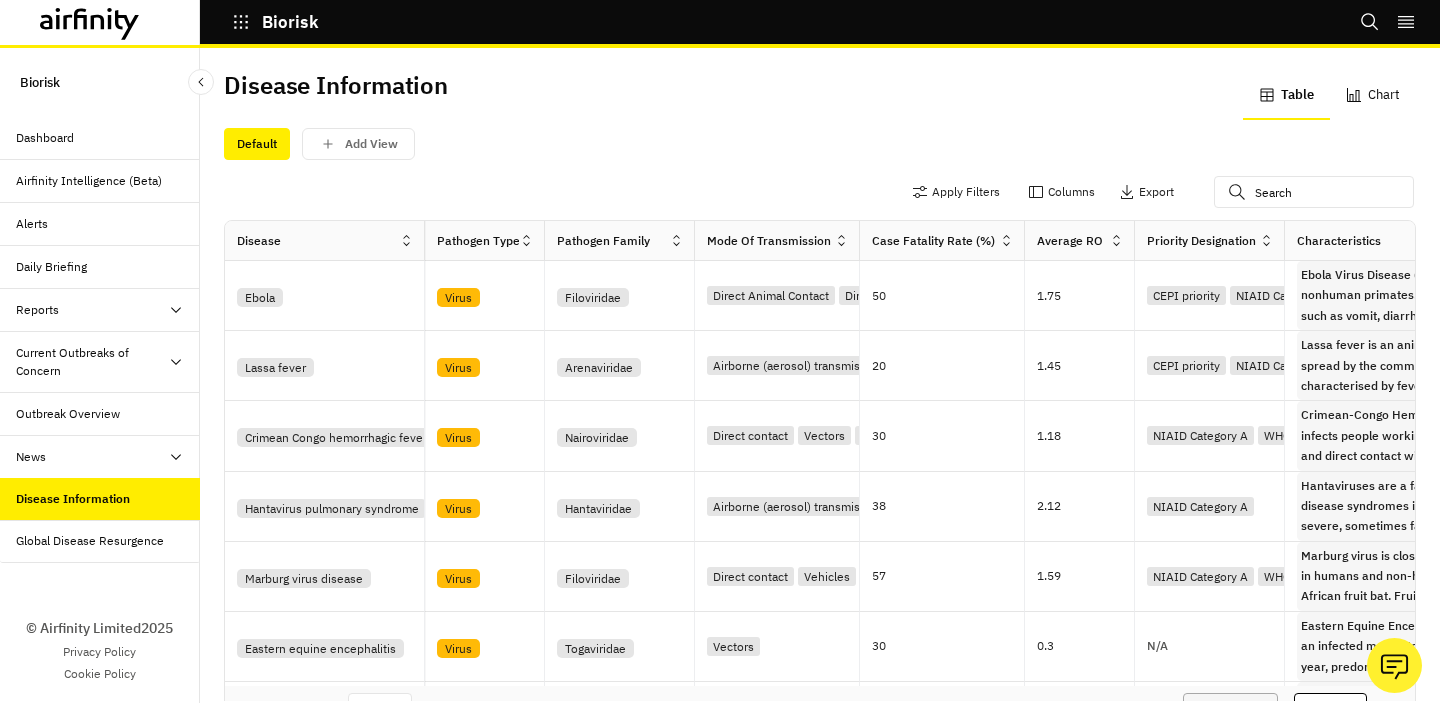 click 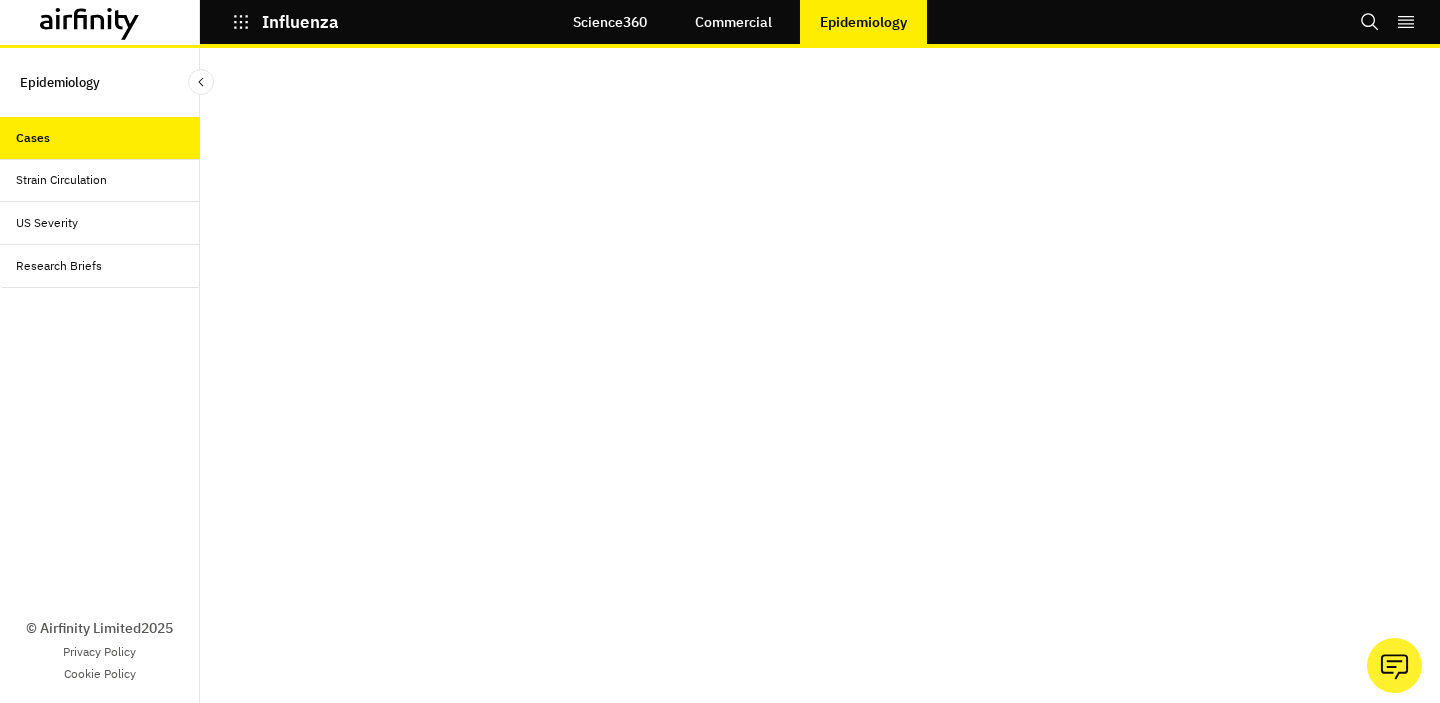 scroll, scrollTop: 0, scrollLeft: 0, axis: both 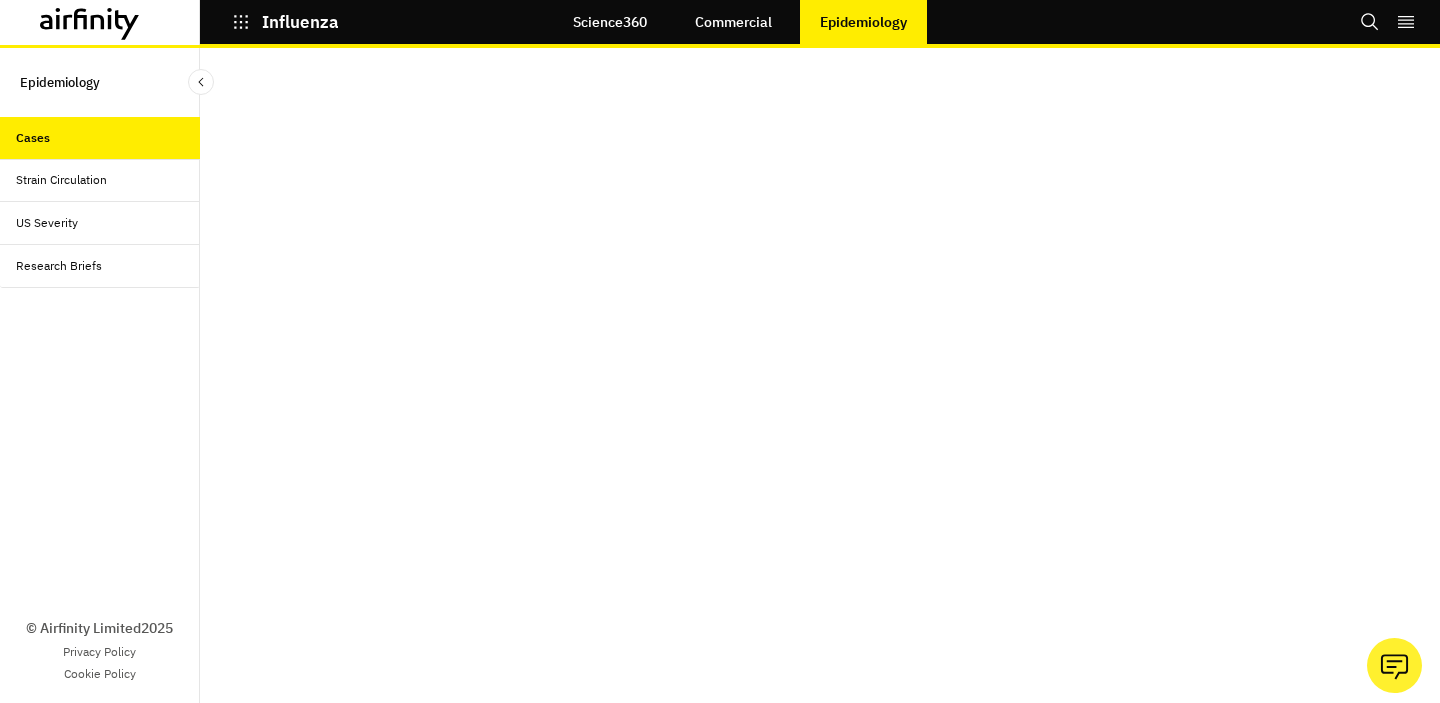 click at bounding box center [820, 375] 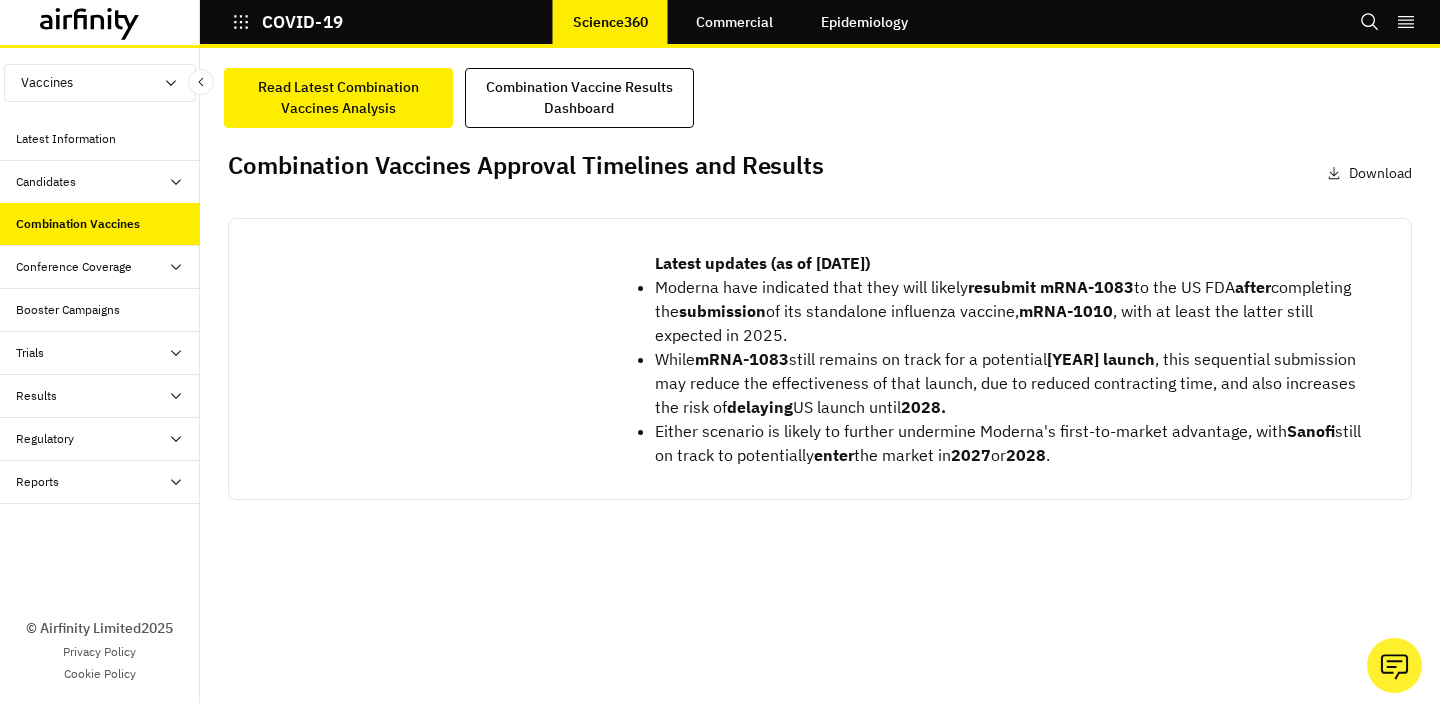 scroll, scrollTop: 0, scrollLeft: 0, axis: both 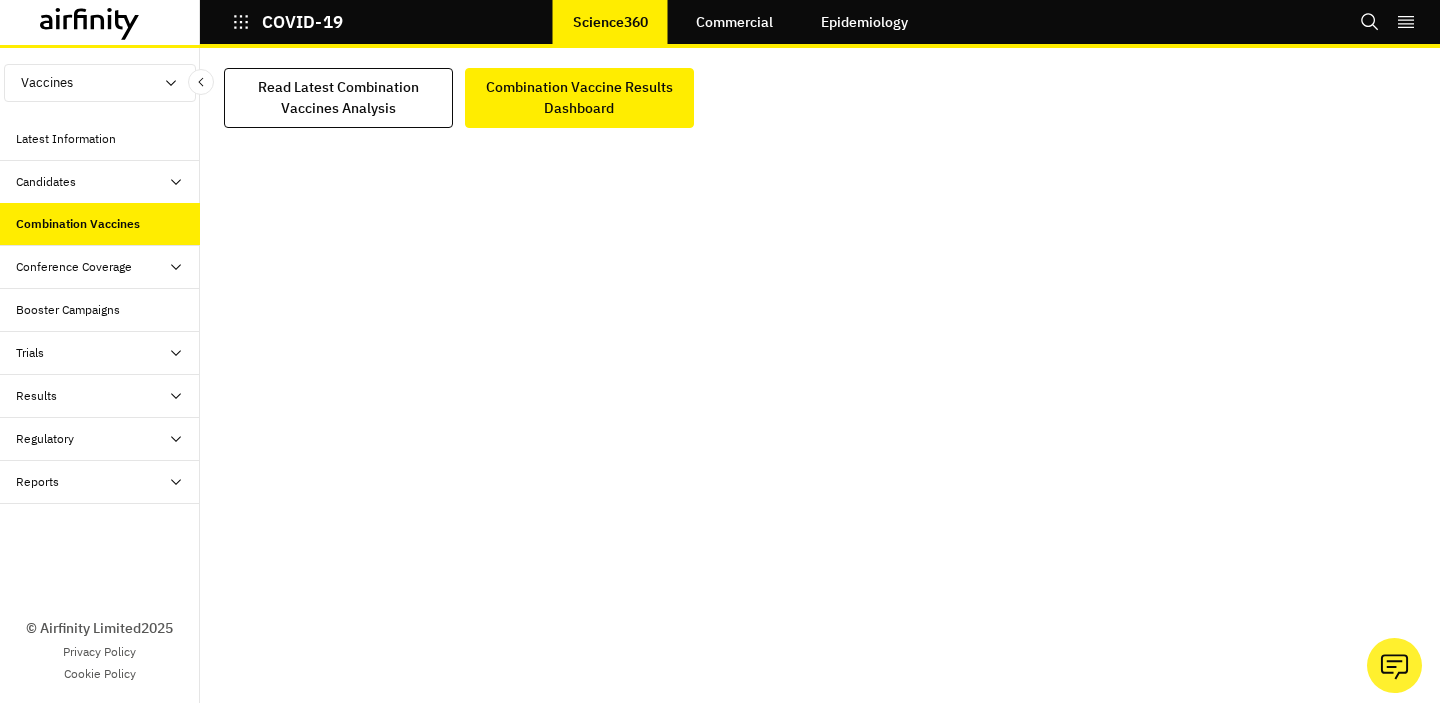 click on "Epidemiology" at bounding box center [864, 22] 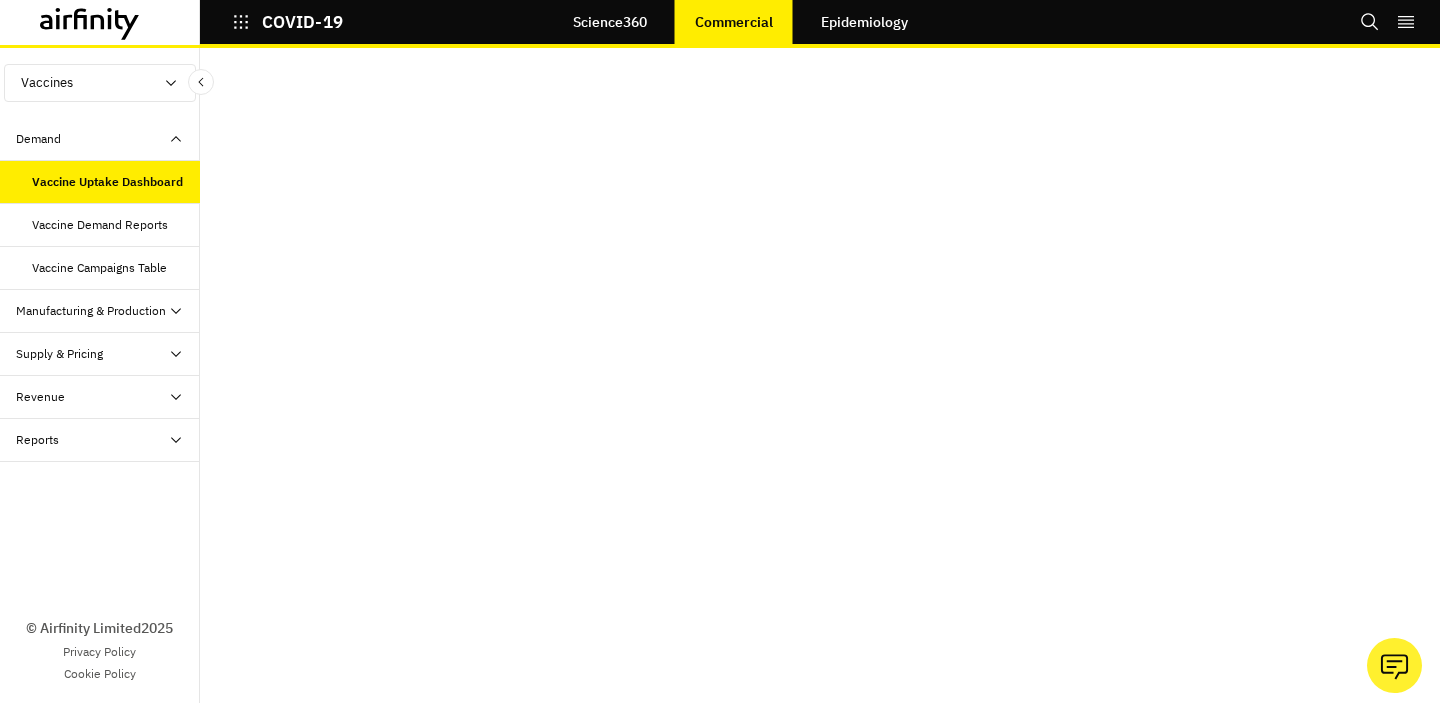 scroll, scrollTop: 0, scrollLeft: 0, axis: both 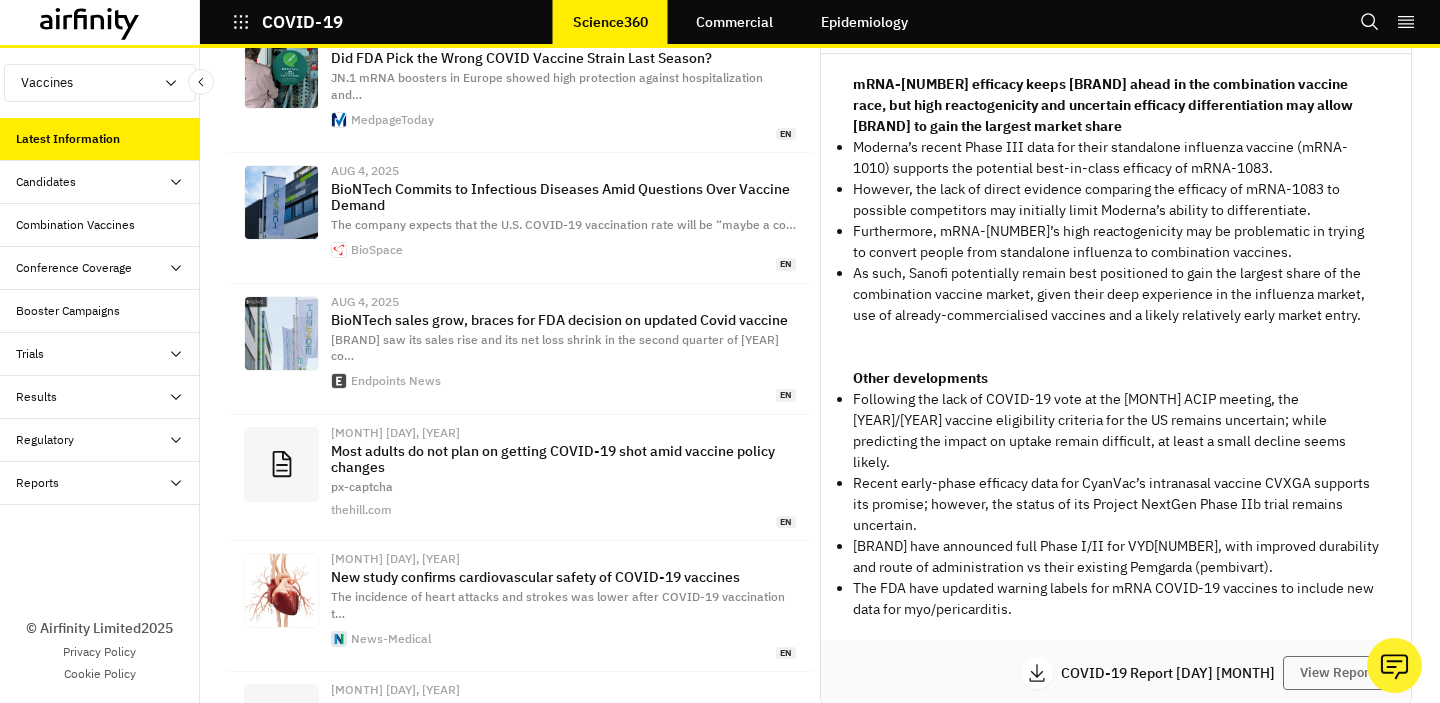 click on "Combination Vaccines" at bounding box center [75, 225] 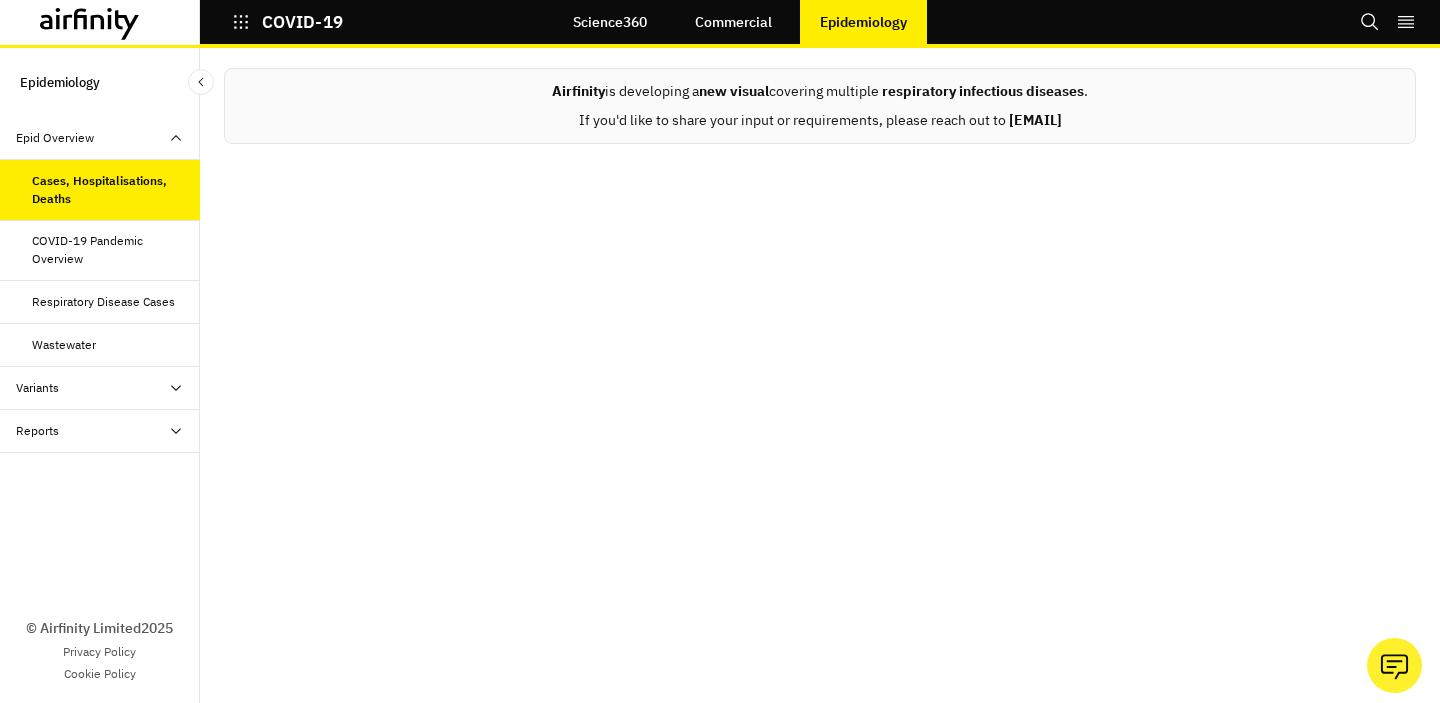 scroll, scrollTop: 0, scrollLeft: 0, axis: both 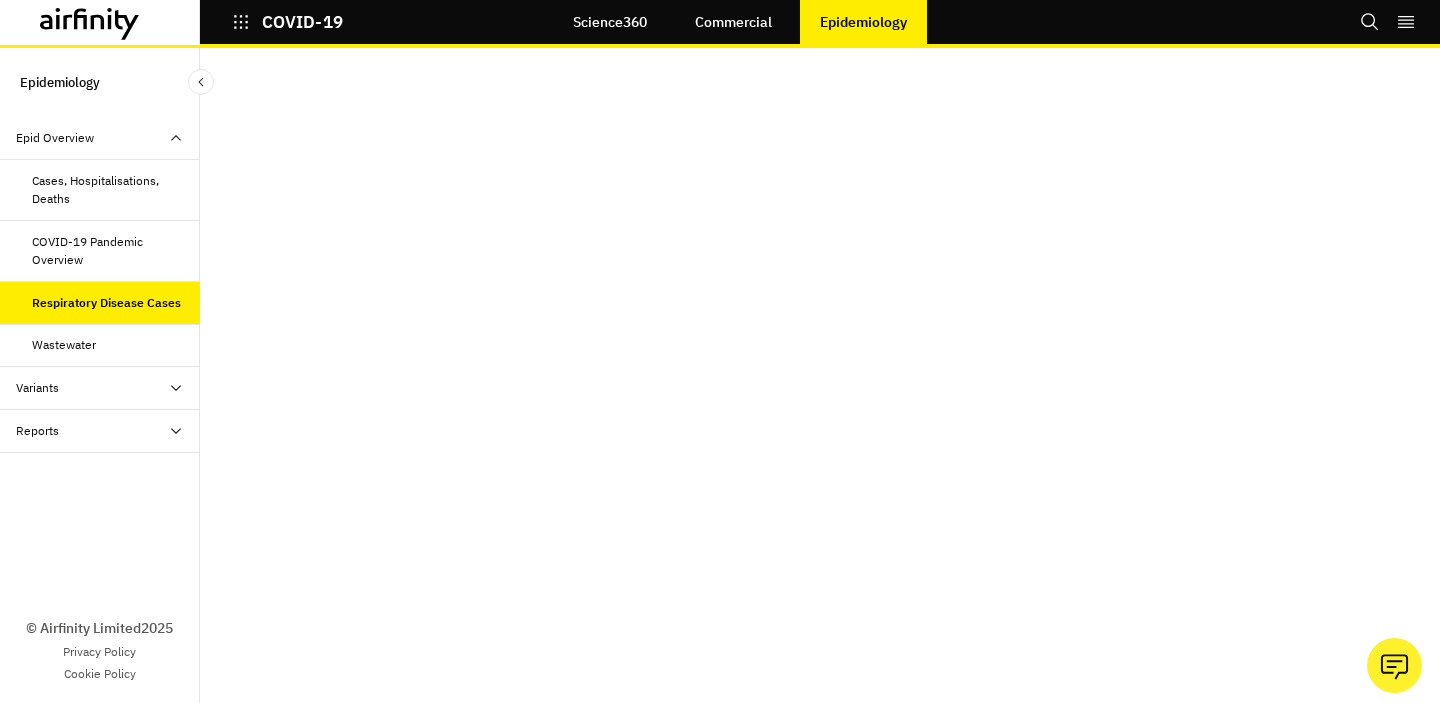 click on "Commercial" at bounding box center [733, 22] 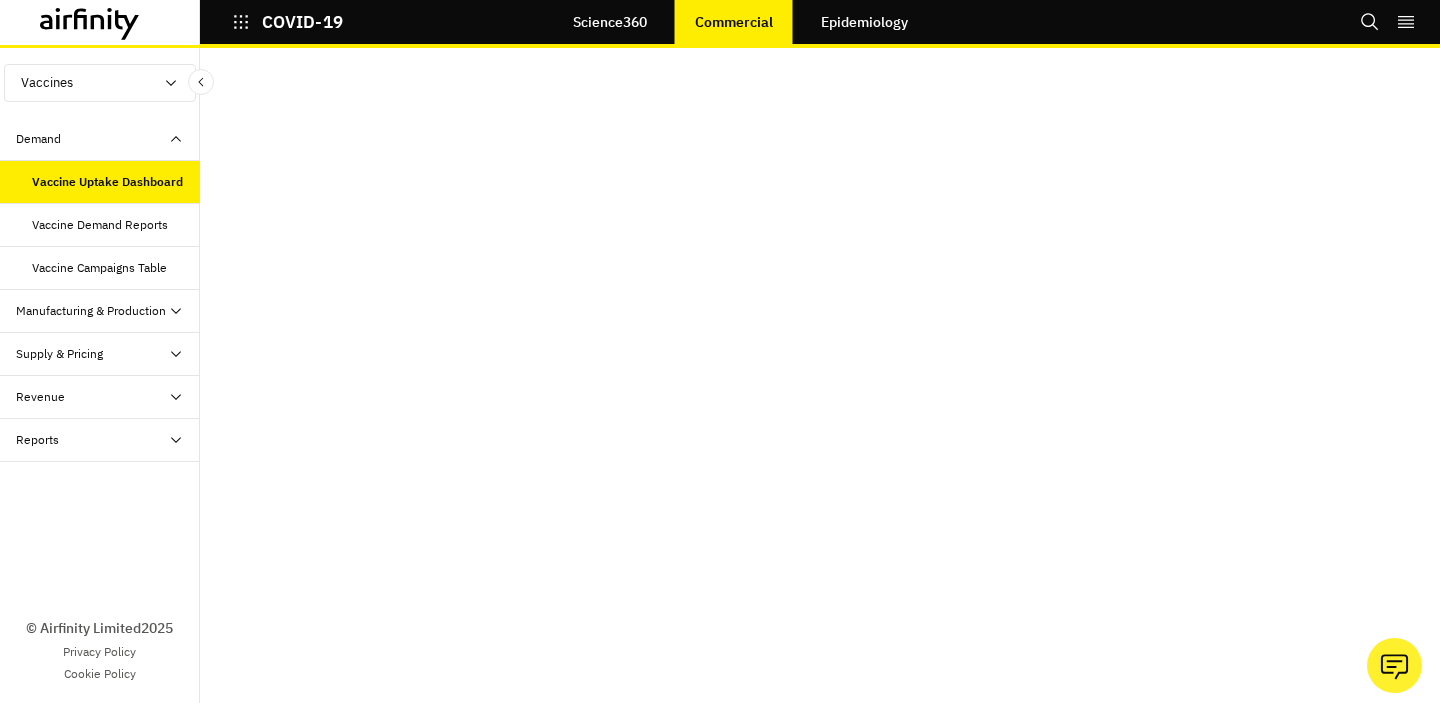 click on "Science360" at bounding box center [610, 22] 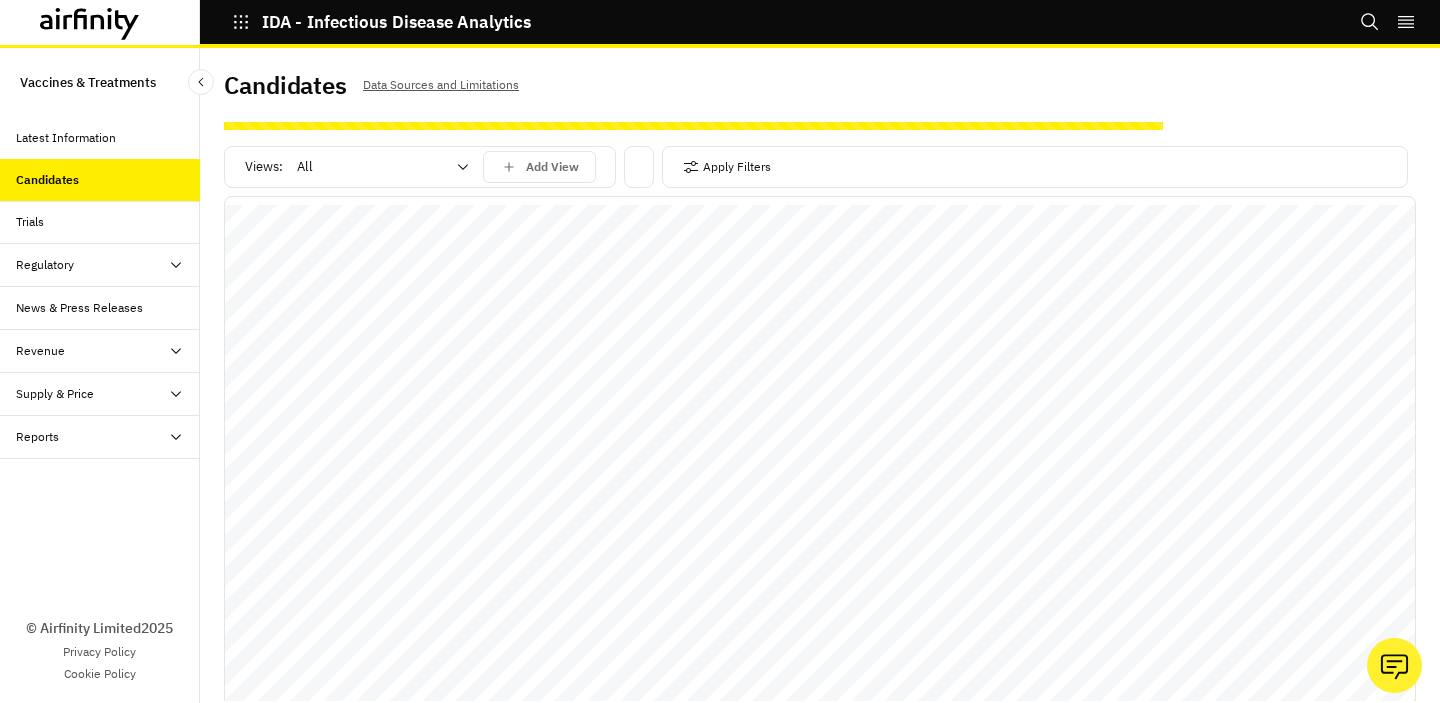 scroll, scrollTop: 0, scrollLeft: 0, axis: both 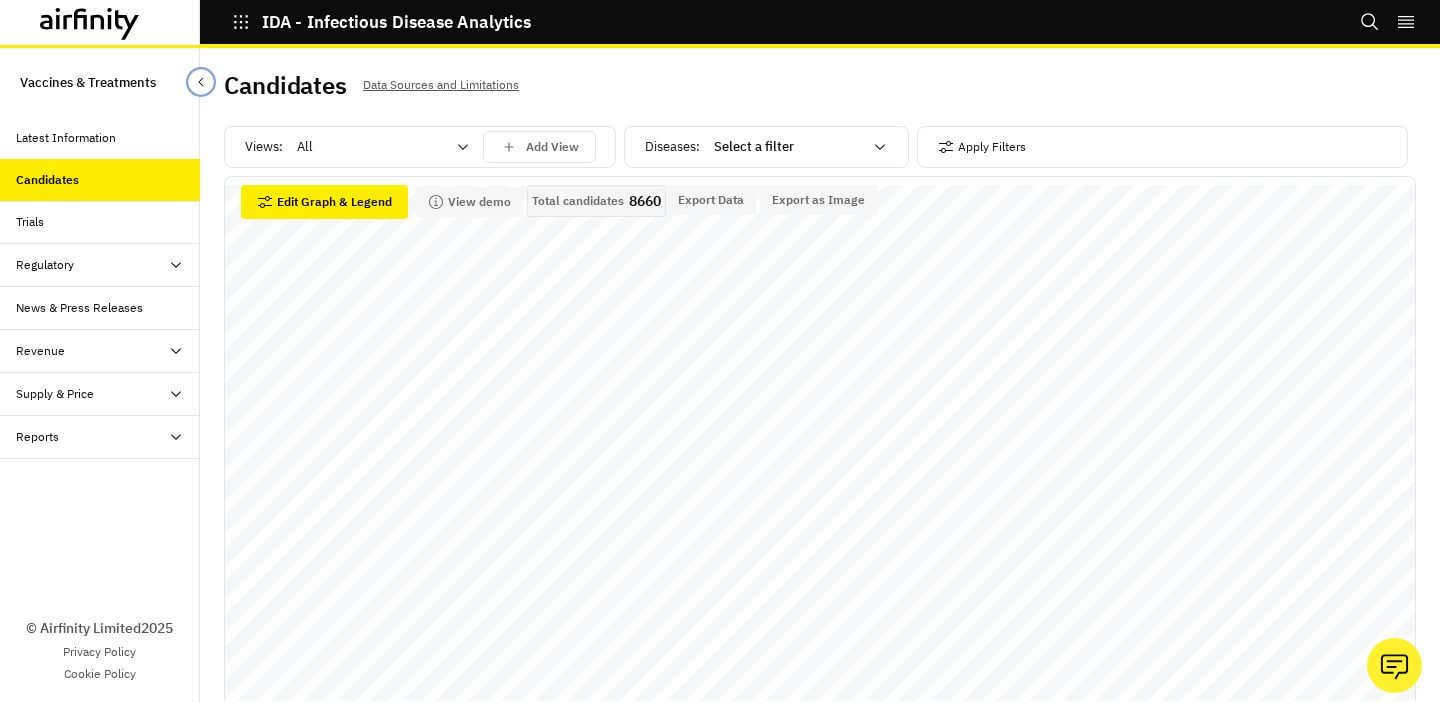 click 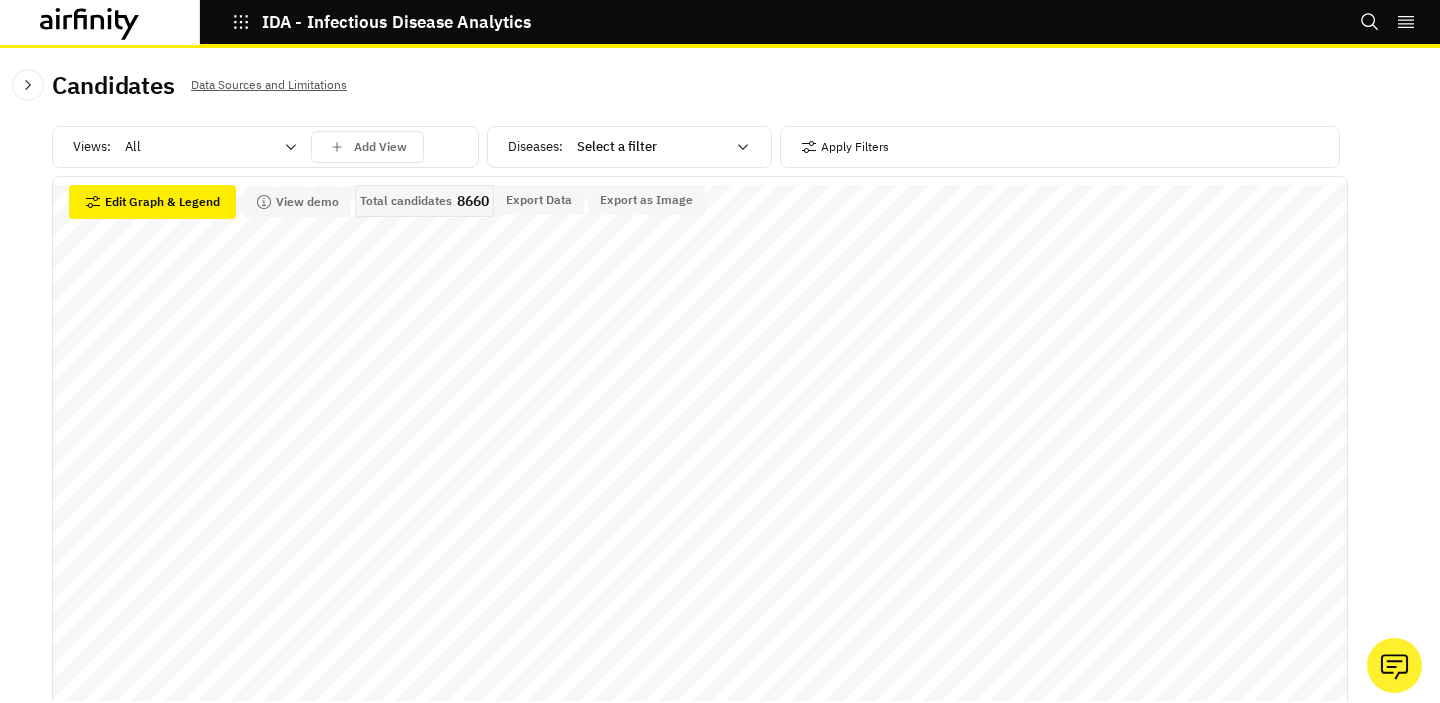 click 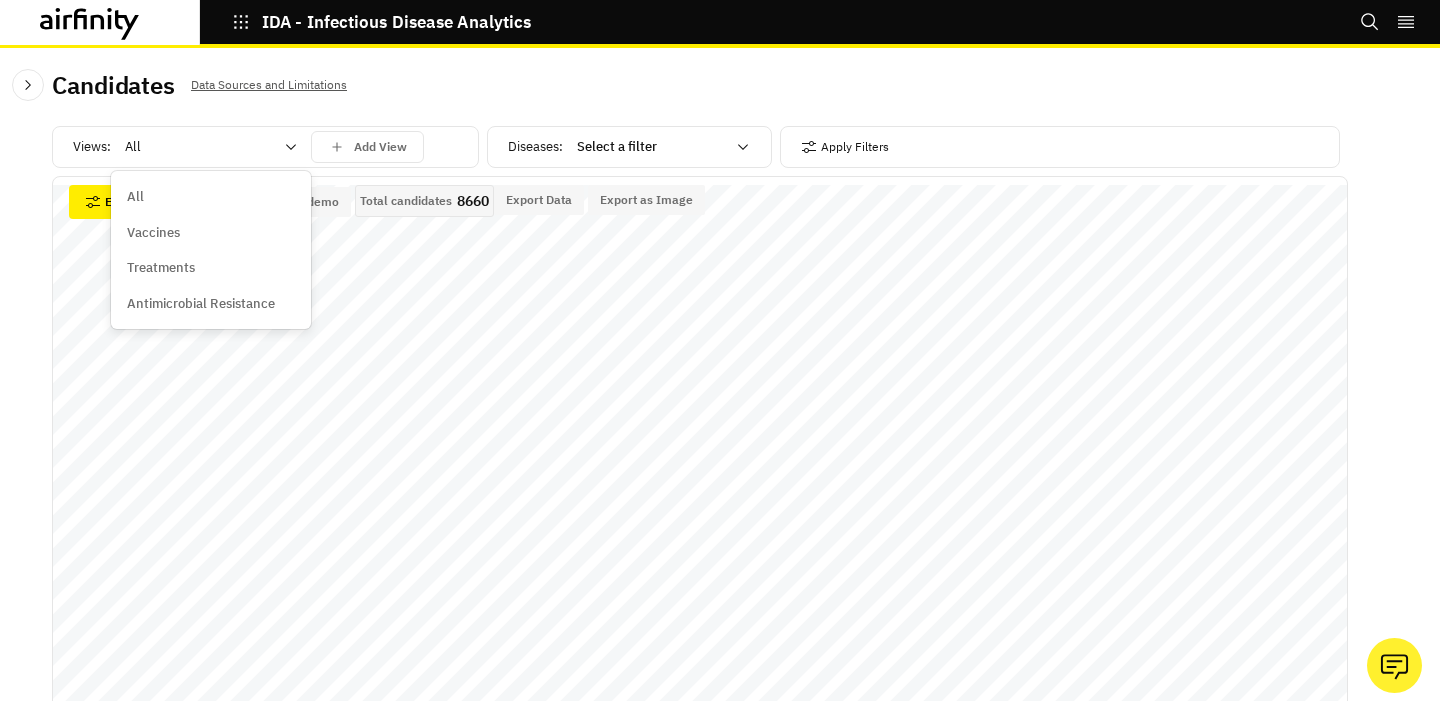 click on "Vaccines" at bounding box center (211, 233) 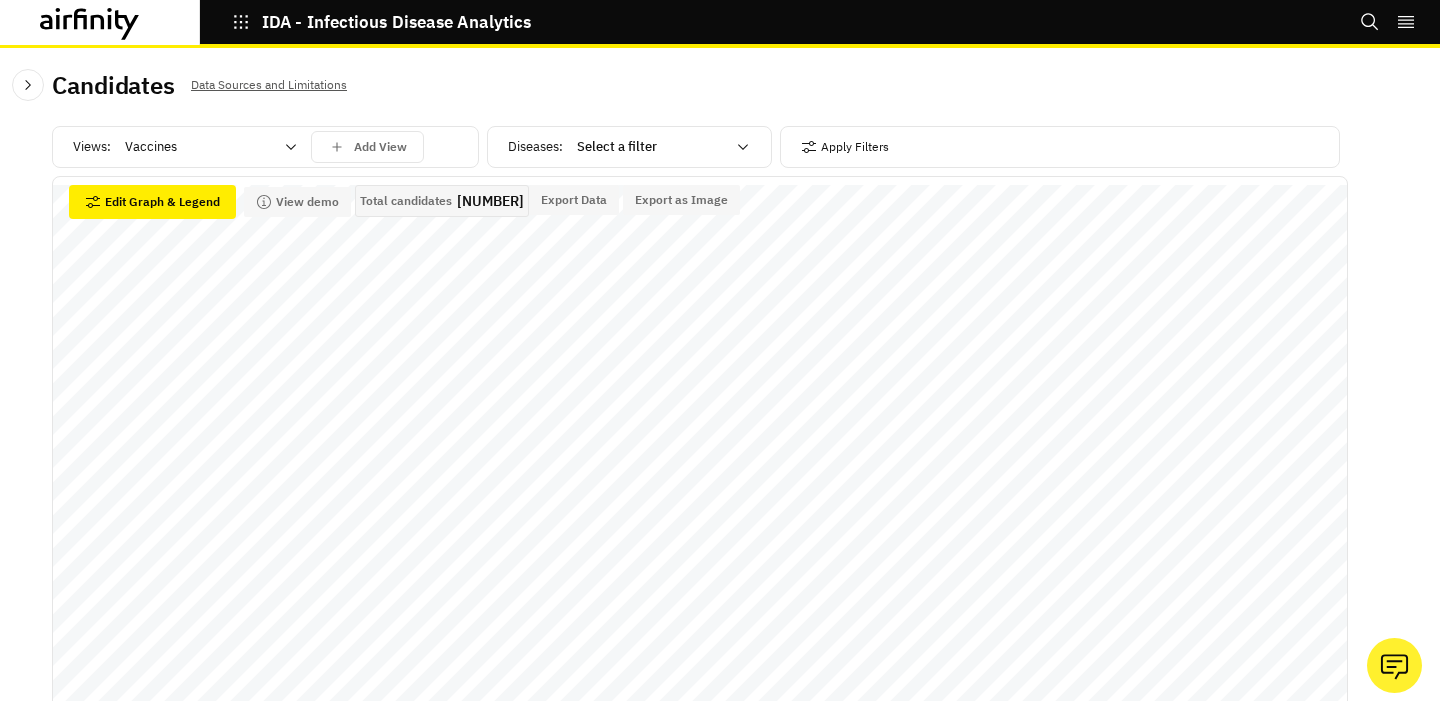 click at bounding box center [199, 147] 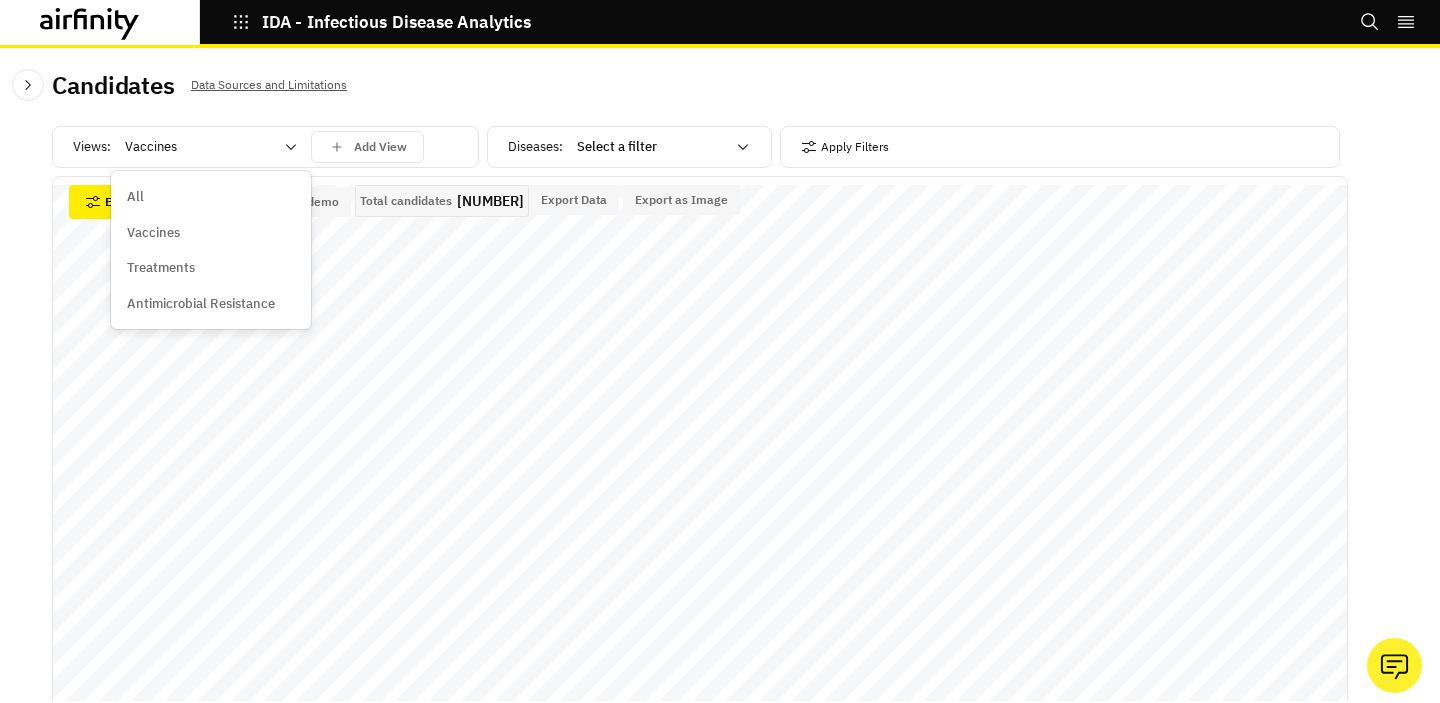 click on "Treatments" at bounding box center (161, 268) 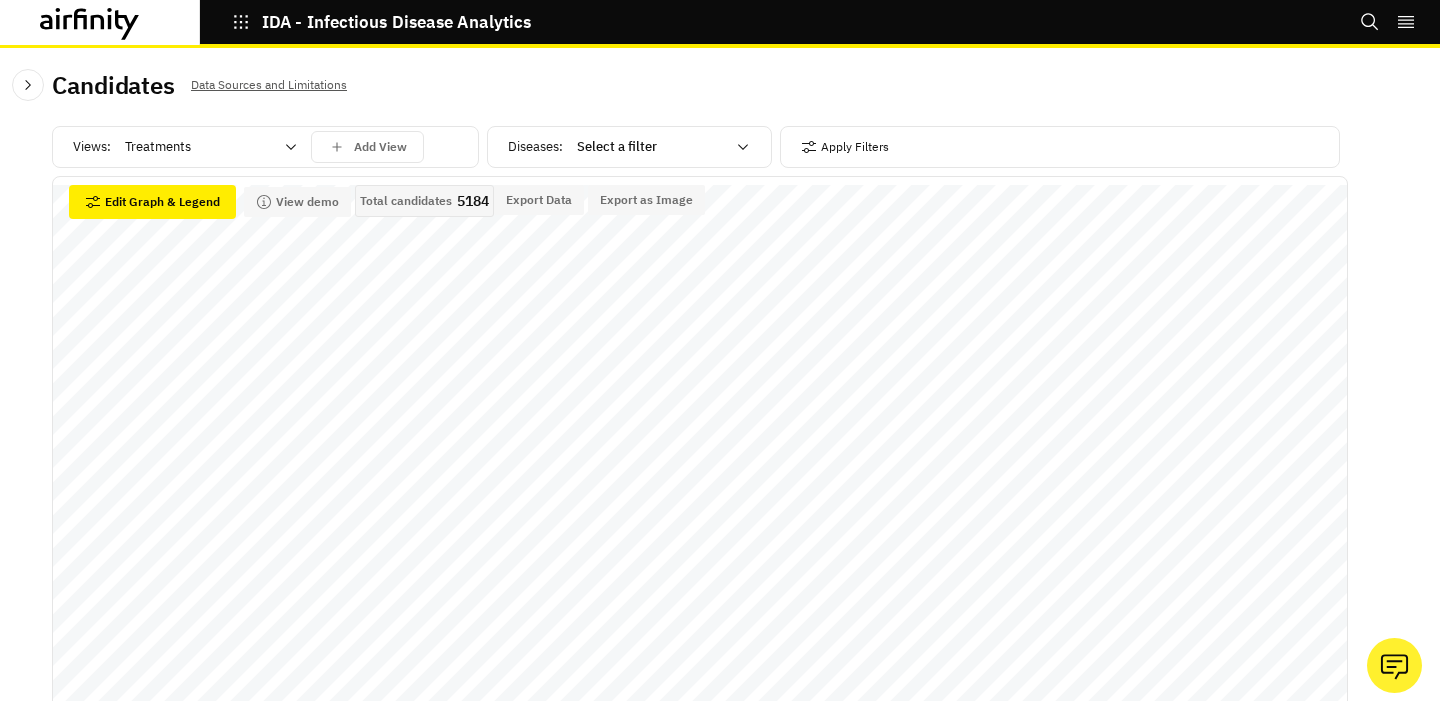 click at bounding box center [199, 147] 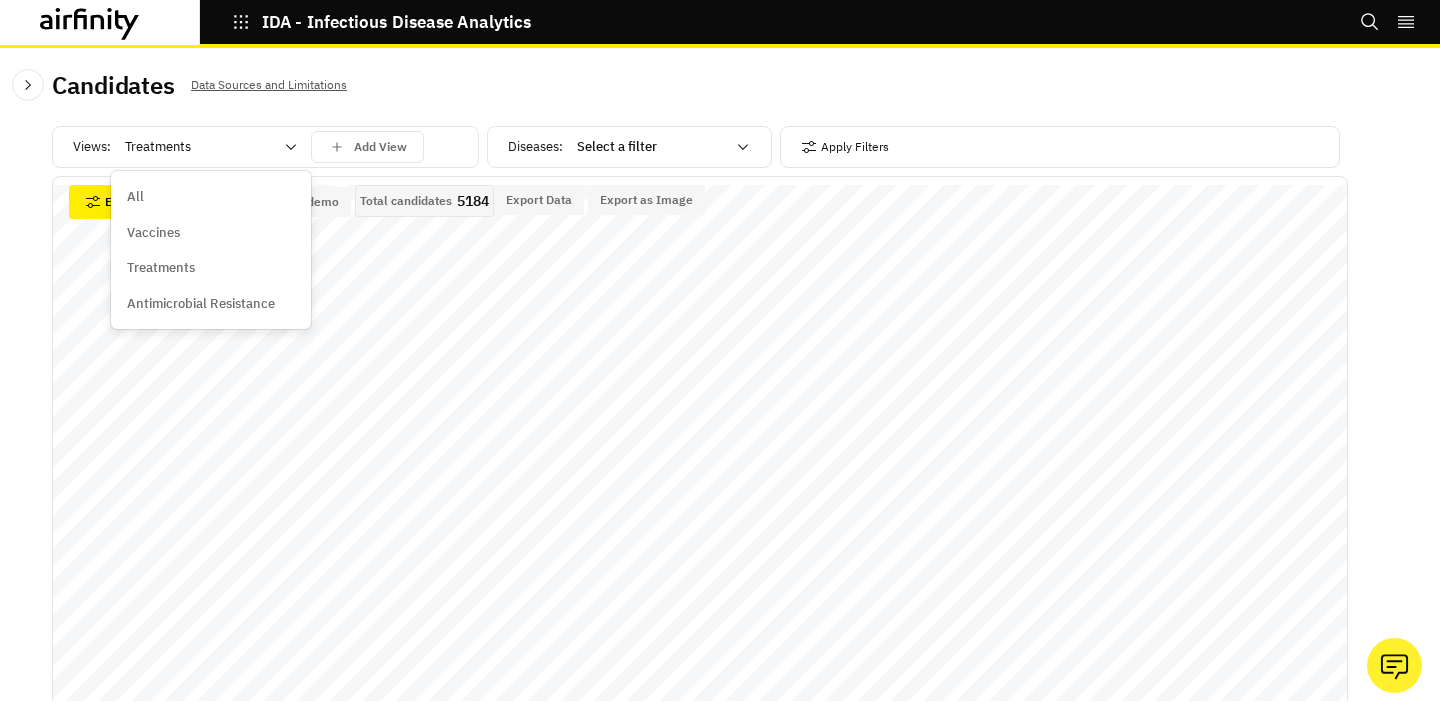 click on "Antimicrobial Resistance" at bounding box center (201, 304) 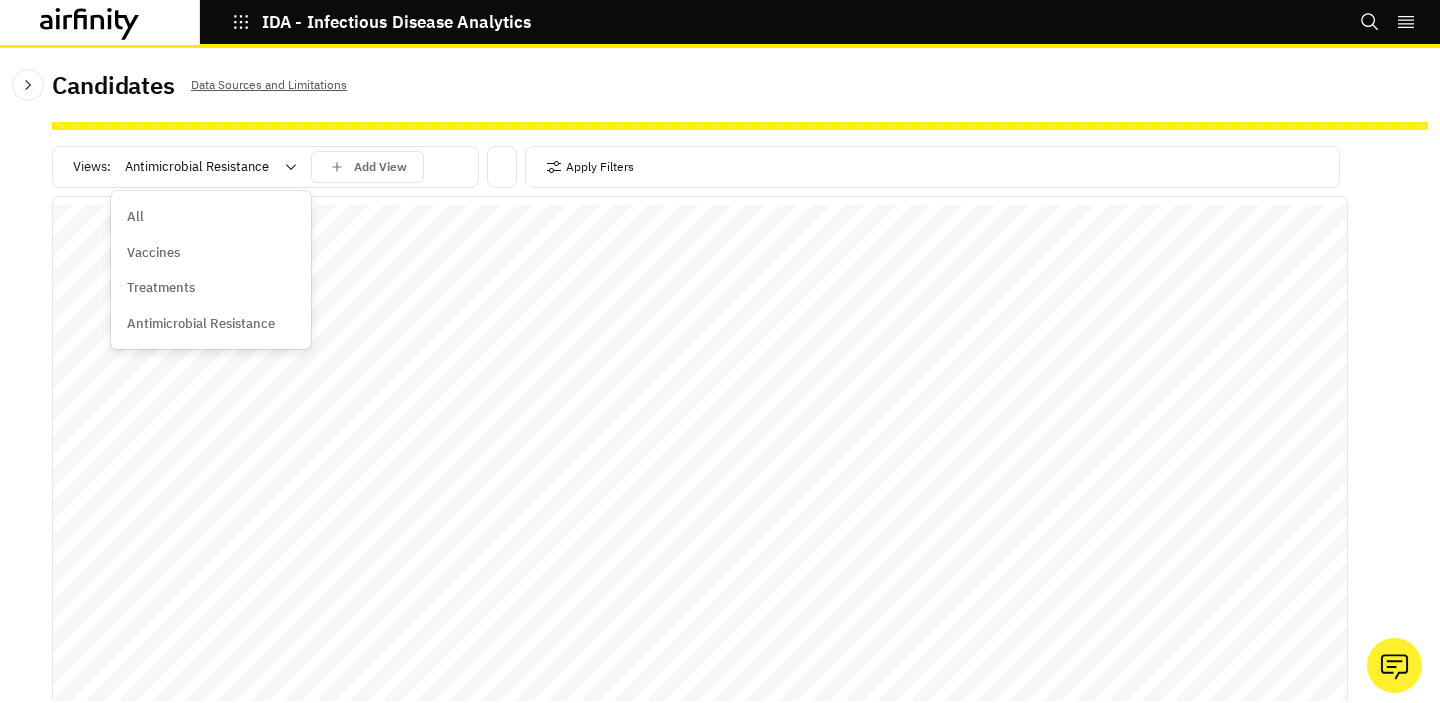 click on "All" at bounding box center (211, 217) 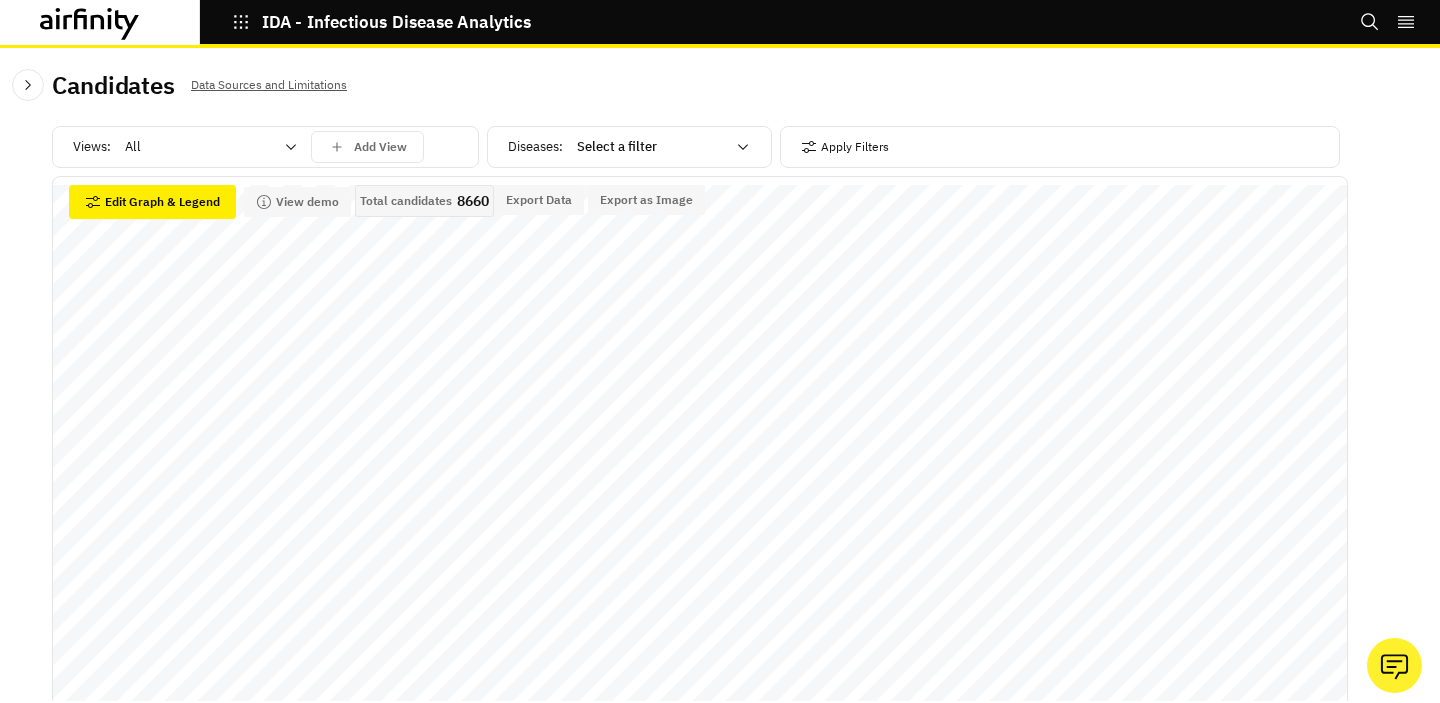 click at bounding box center [651, 147] 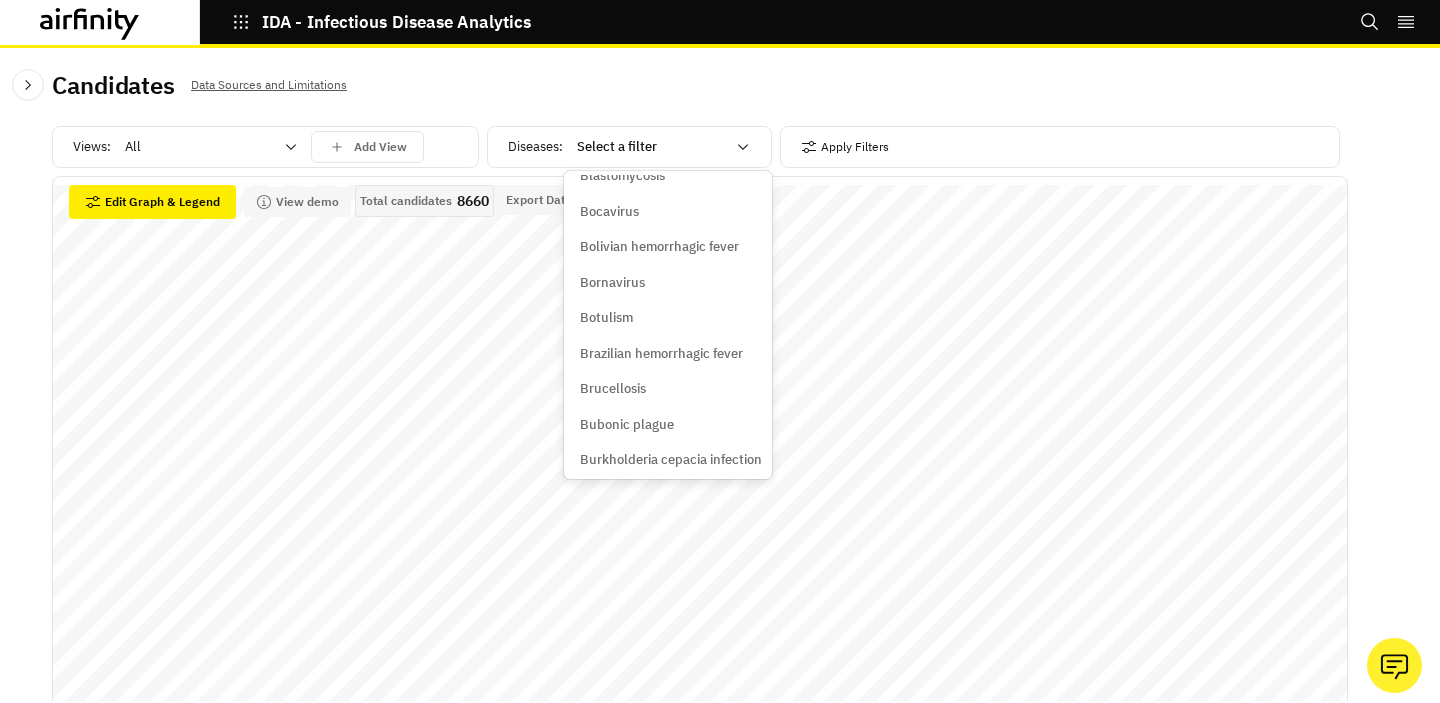 scroll, scrollTop: 1091, scrollLeft: 0, axis: vertical 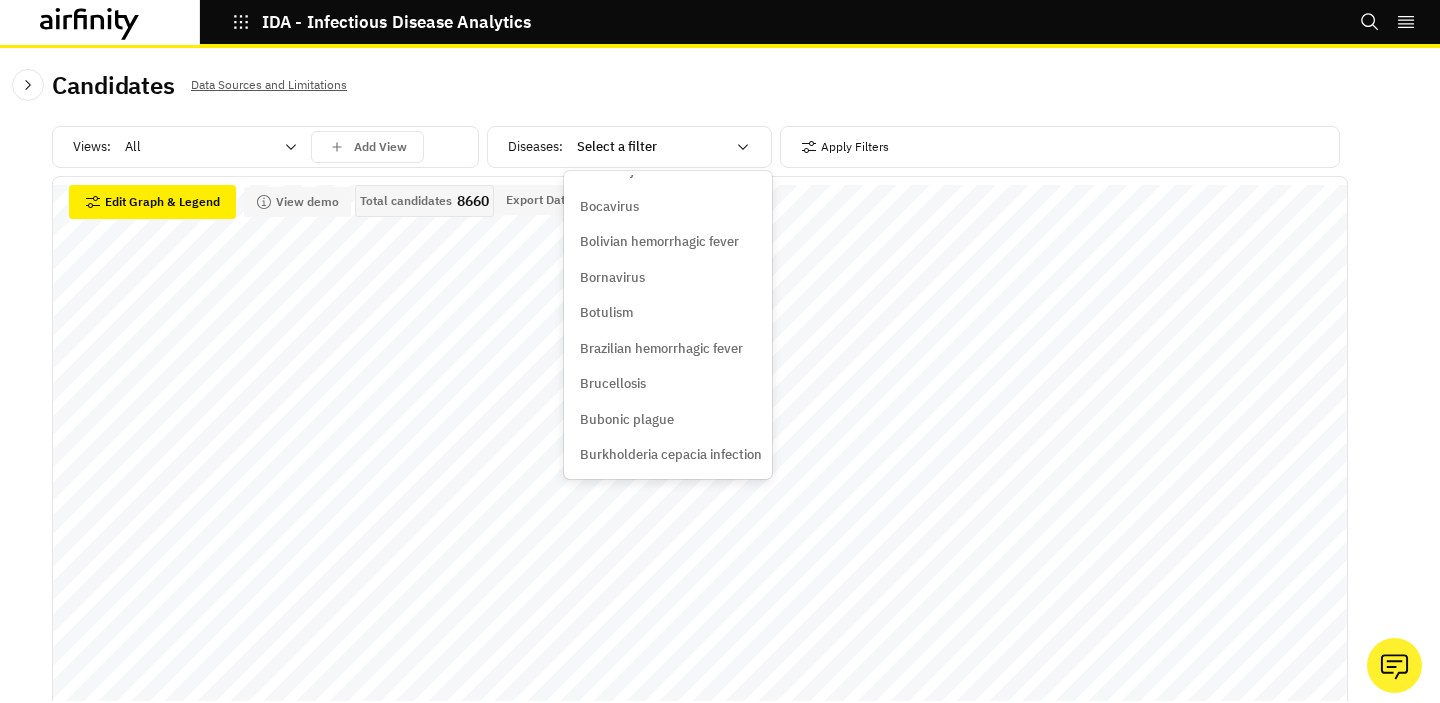 click on "Botulism" at bounding box center (606, 313) 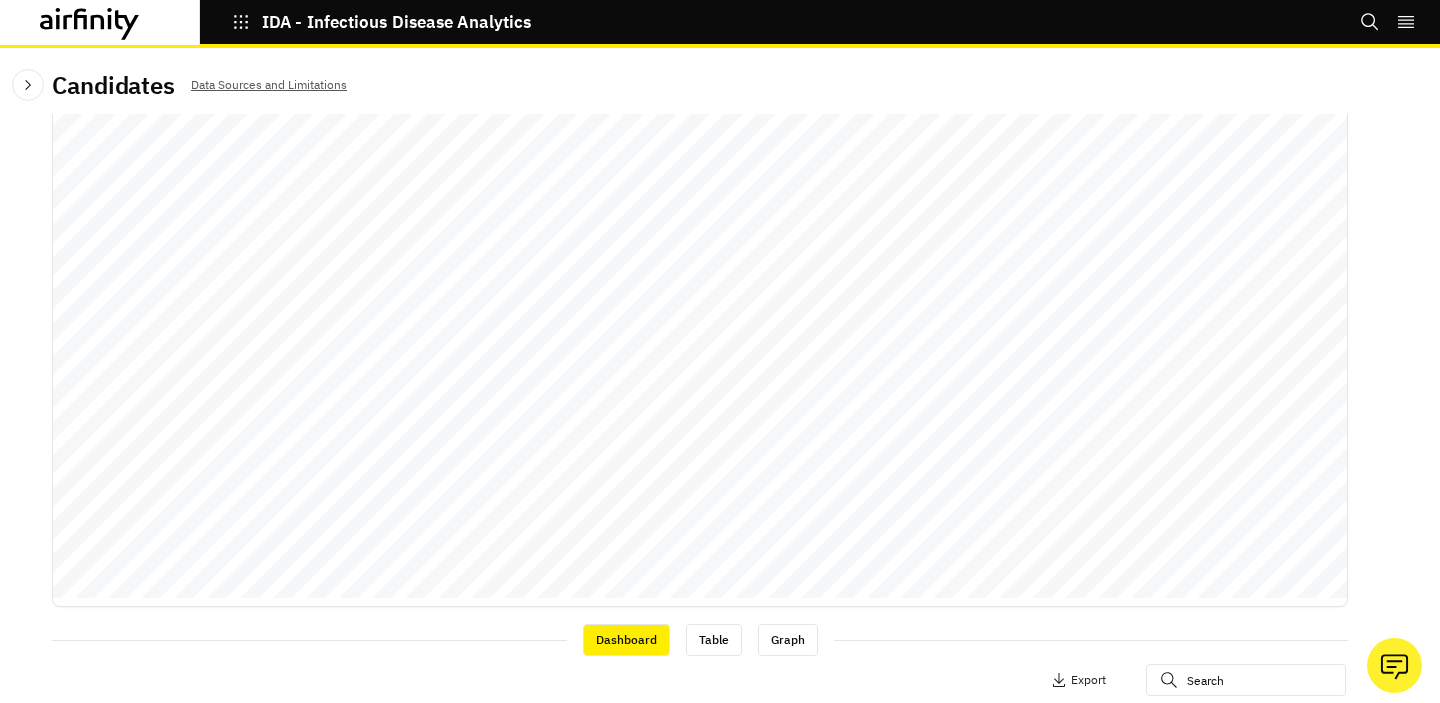 scroll, scrollTop: 0, scrollLeft: 0, axis: both 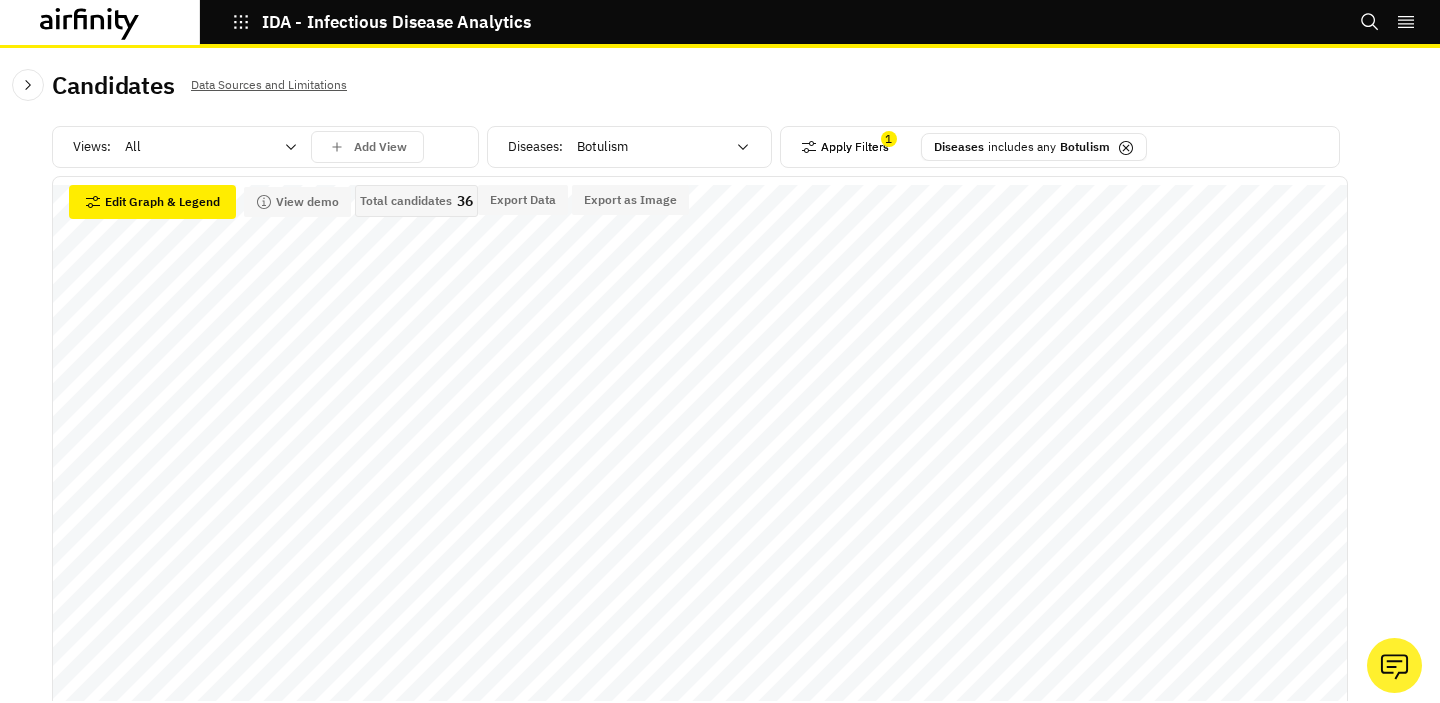 click on "Apply Filters" at bounding box center [845, 147] 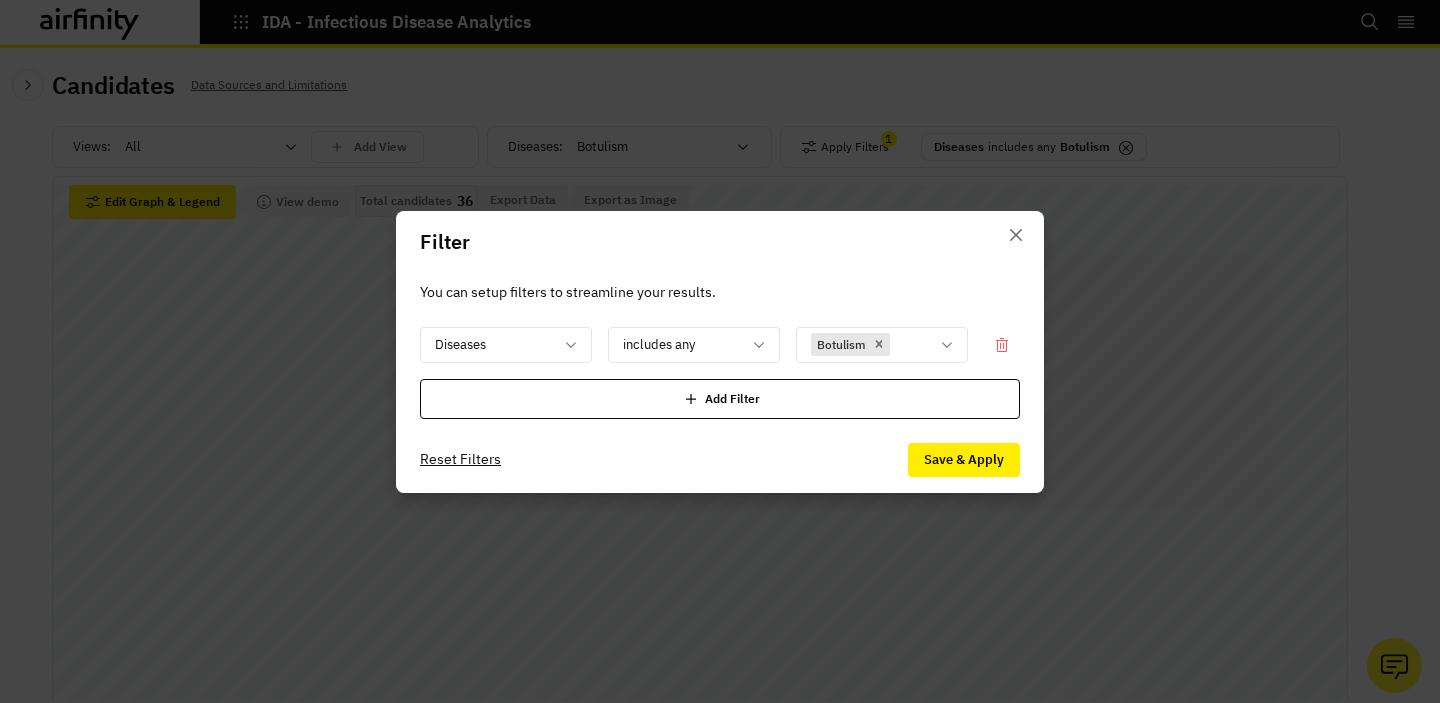 click on "Add Filter" at bounding box center (720, 399) 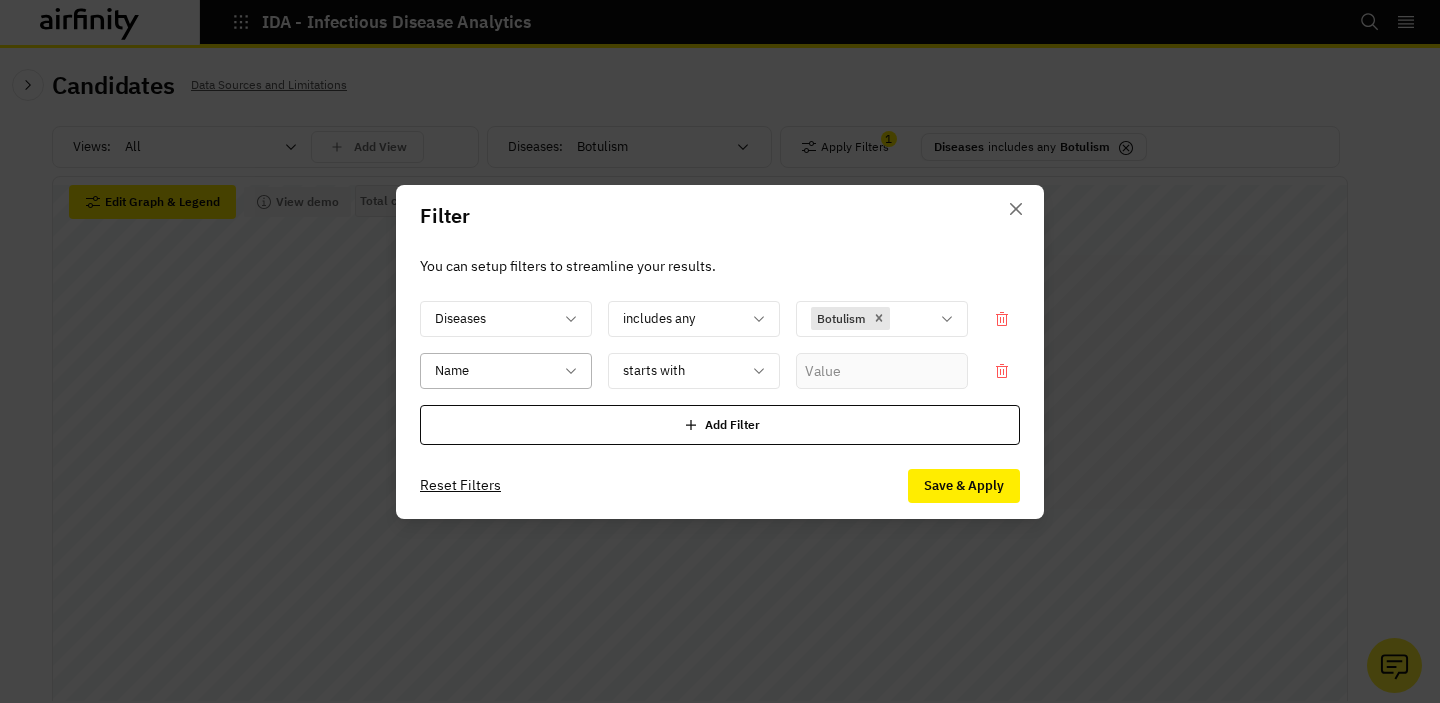 click on "Name" at bounding box center [492, 370] 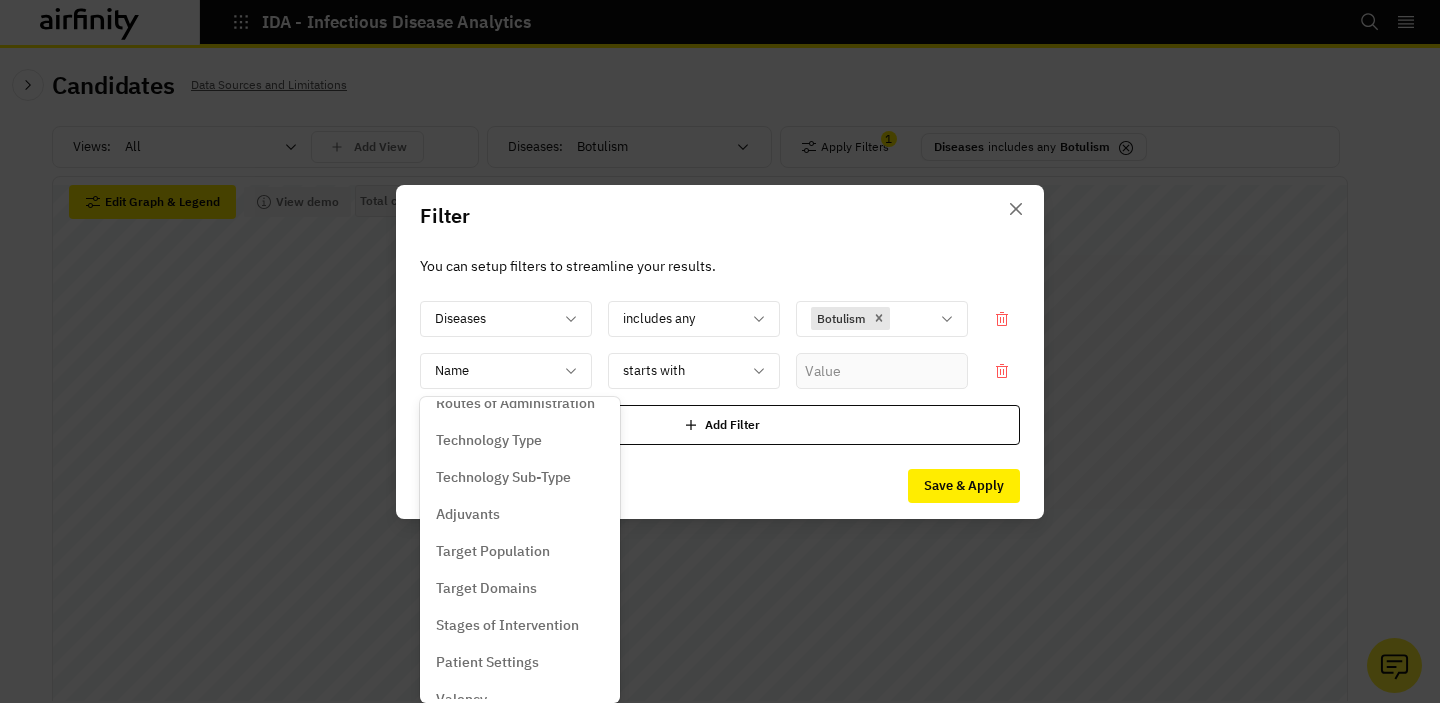scroll, scrollTop: 0, scrollLeft: 0, axis: both 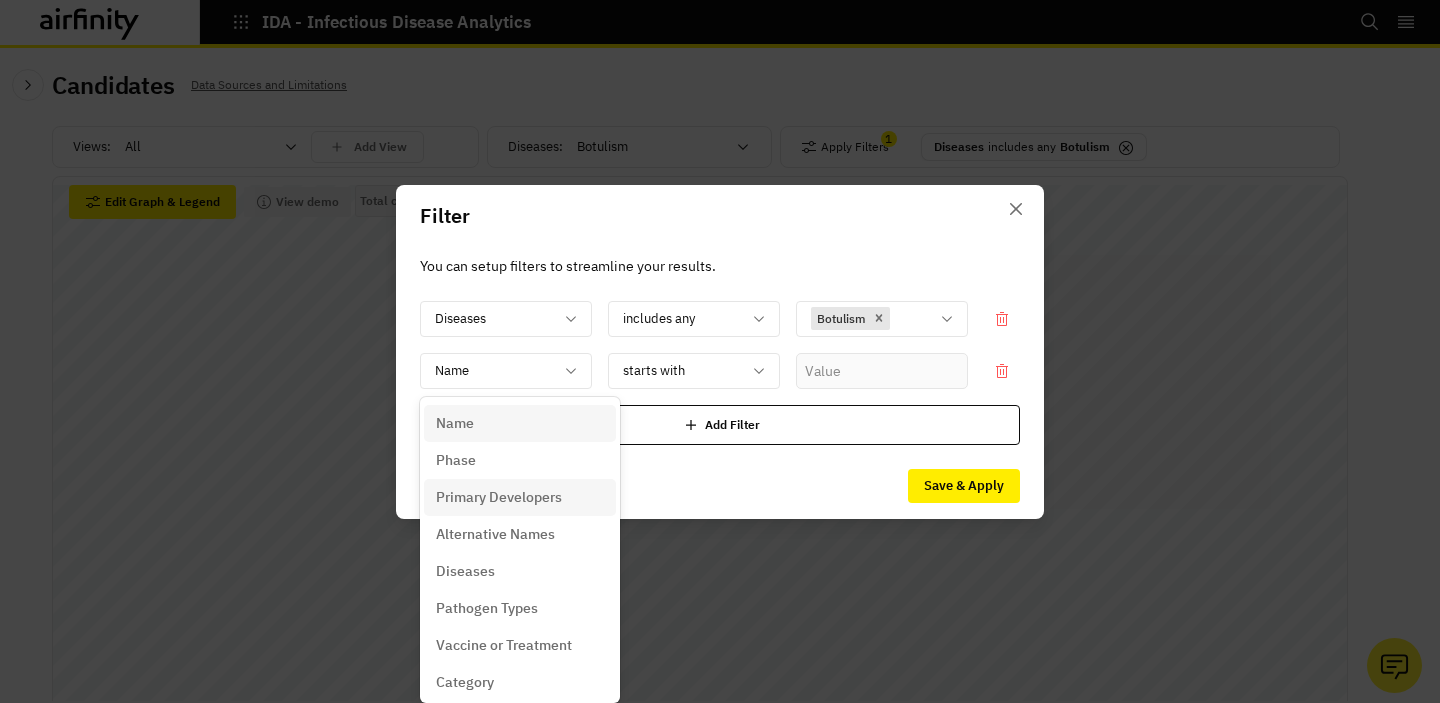click on "Primary Developers" at bounding box center (499, 497) 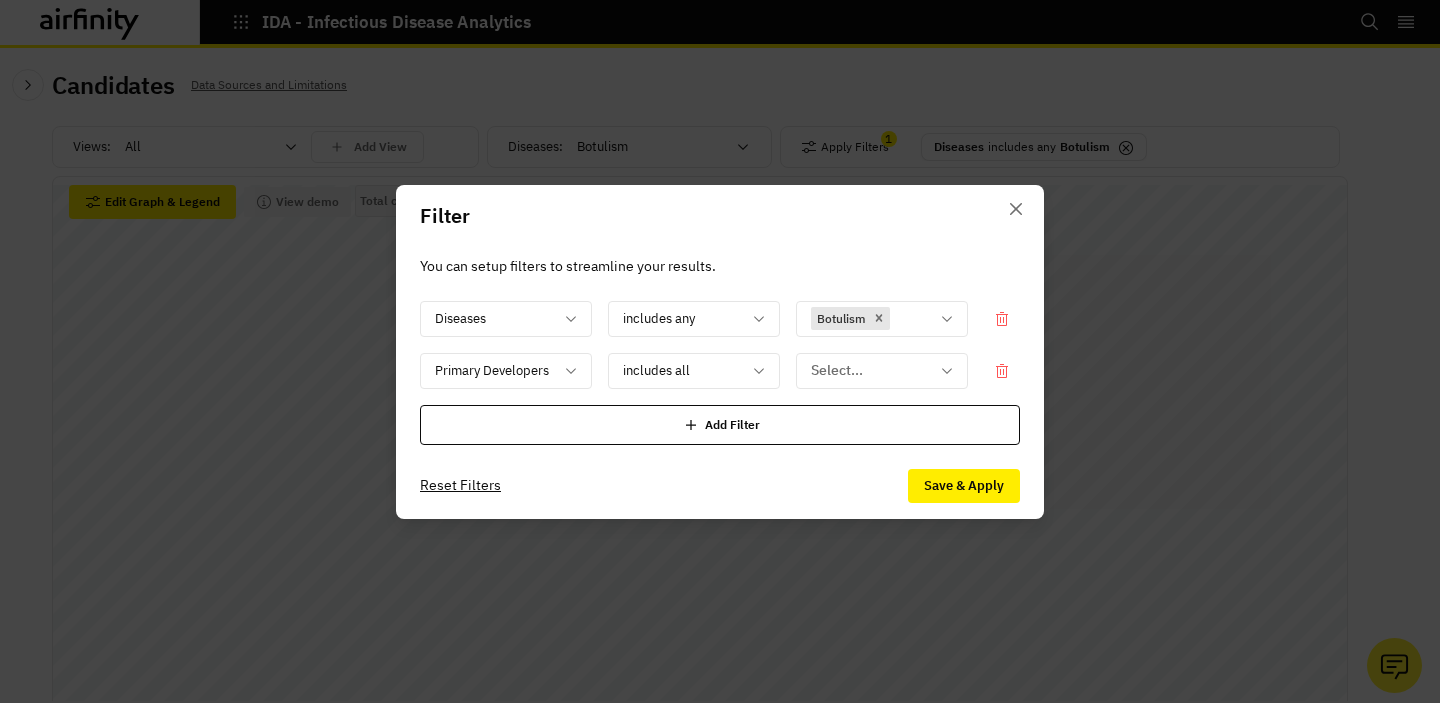 click on "Diseases includes any Botulism option Primary Developers, selected.   Select is focused ,type to refine list, press Down to open the menu,  Primary Developers includes all Select... Add Filter" at bounding box center [720, 373] 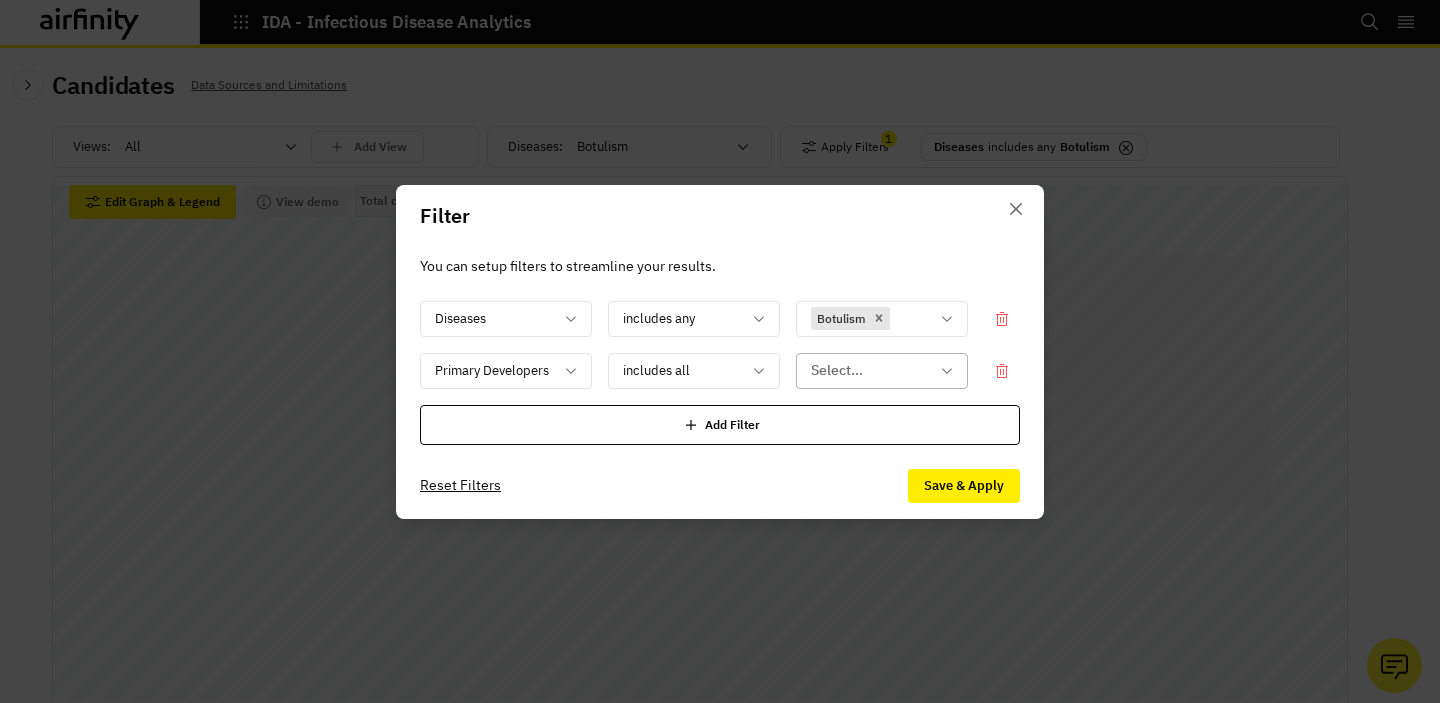 click on "Select..." at bounding box center (868, 370) 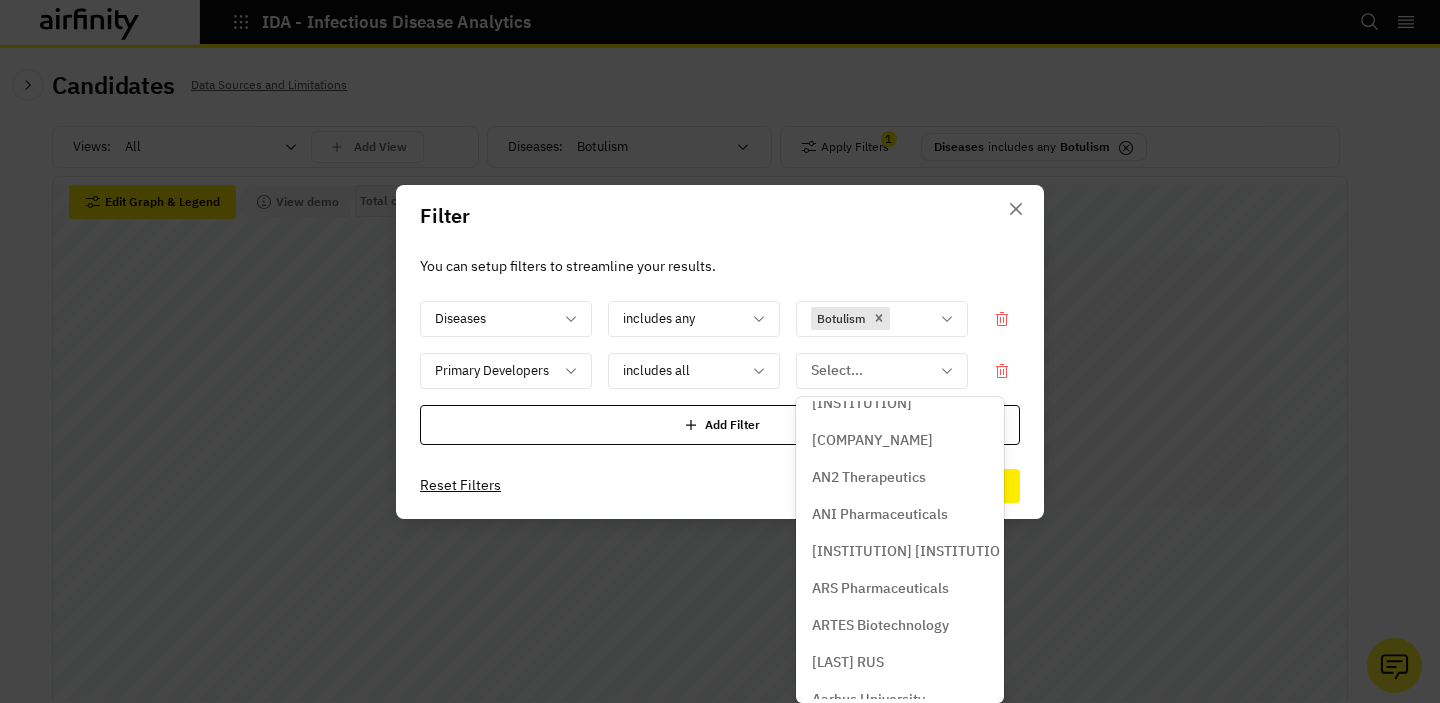 scroll, scrollTop: 627, scrollLeft: 0, axis: vertical 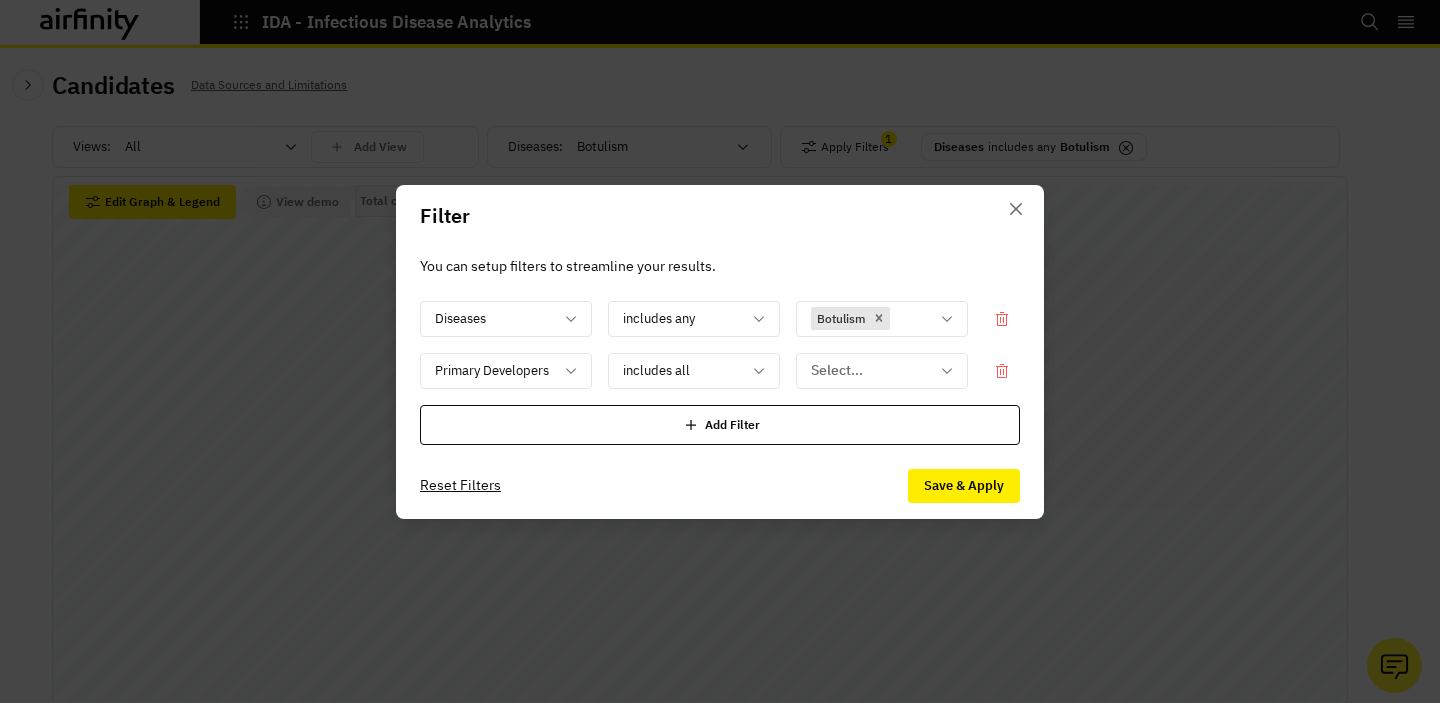 click on "Diseases includes any Botulism Primary Developers includes all Select... Add Filter" at bounding box center [720, 373] 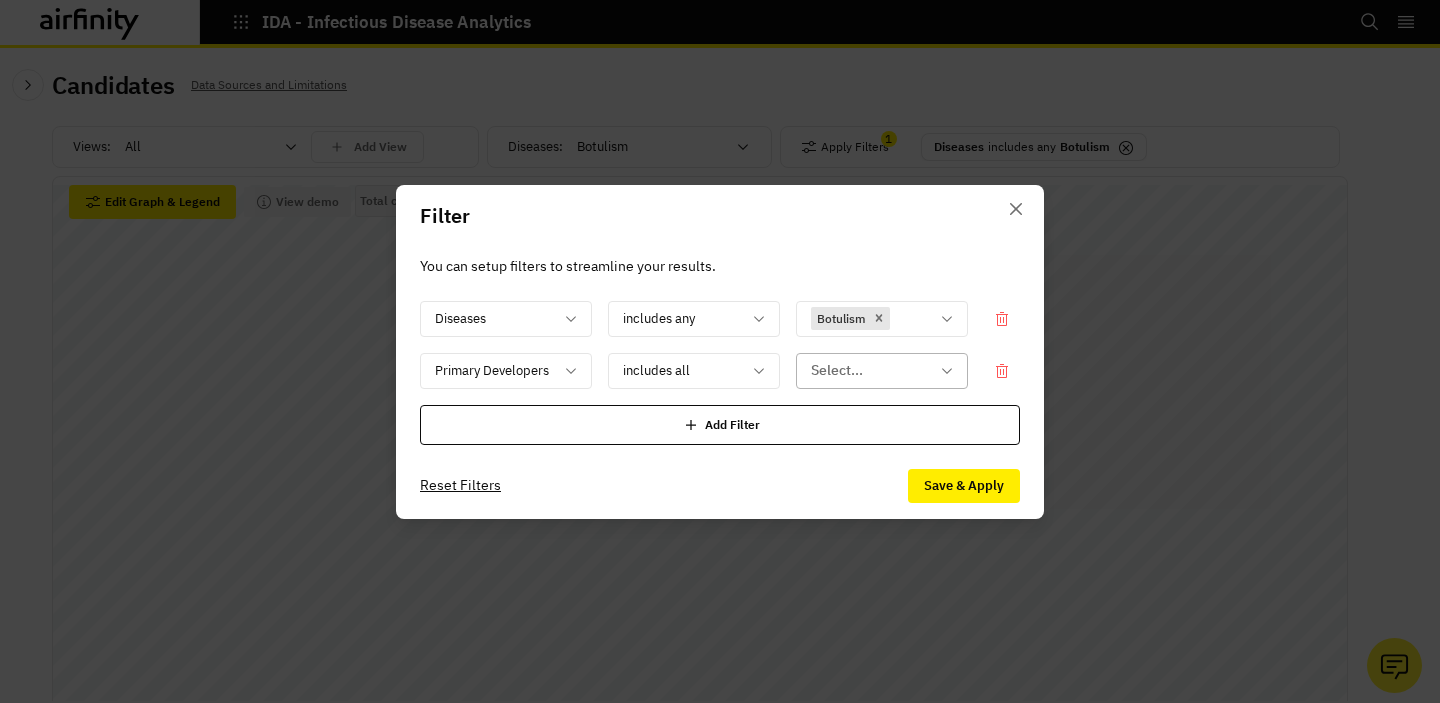 click at bounding box center [870, 370] 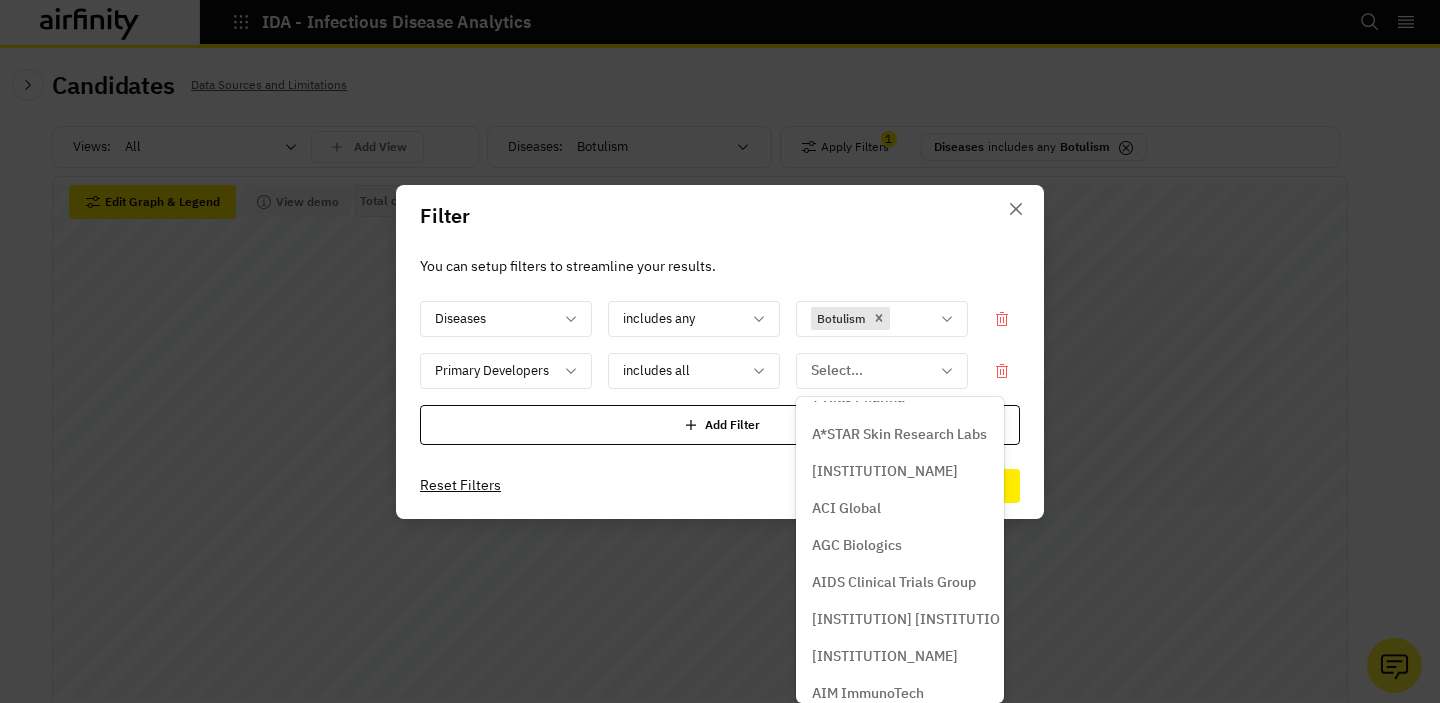 scroll, scrollTop: 178, scrollLeft: 0, axis: vertical 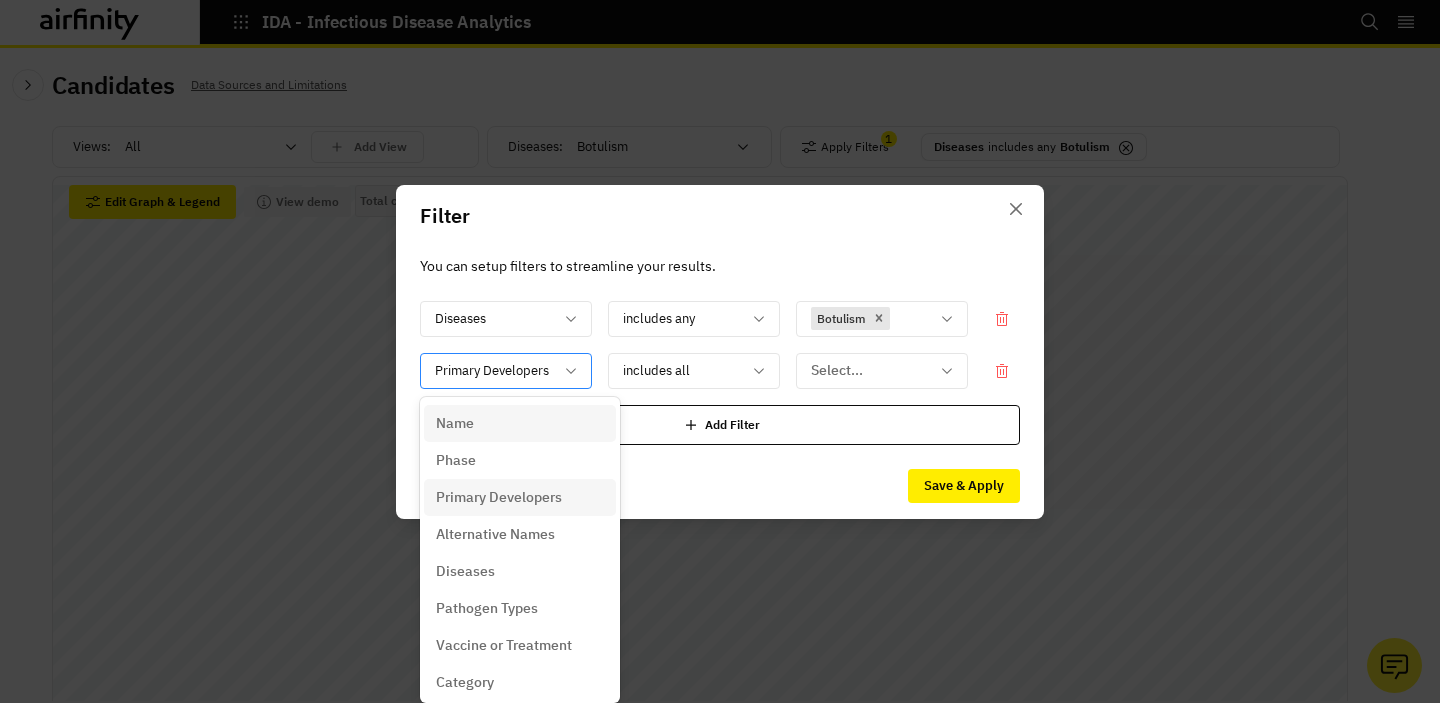 click at bounding box center [494, 370] 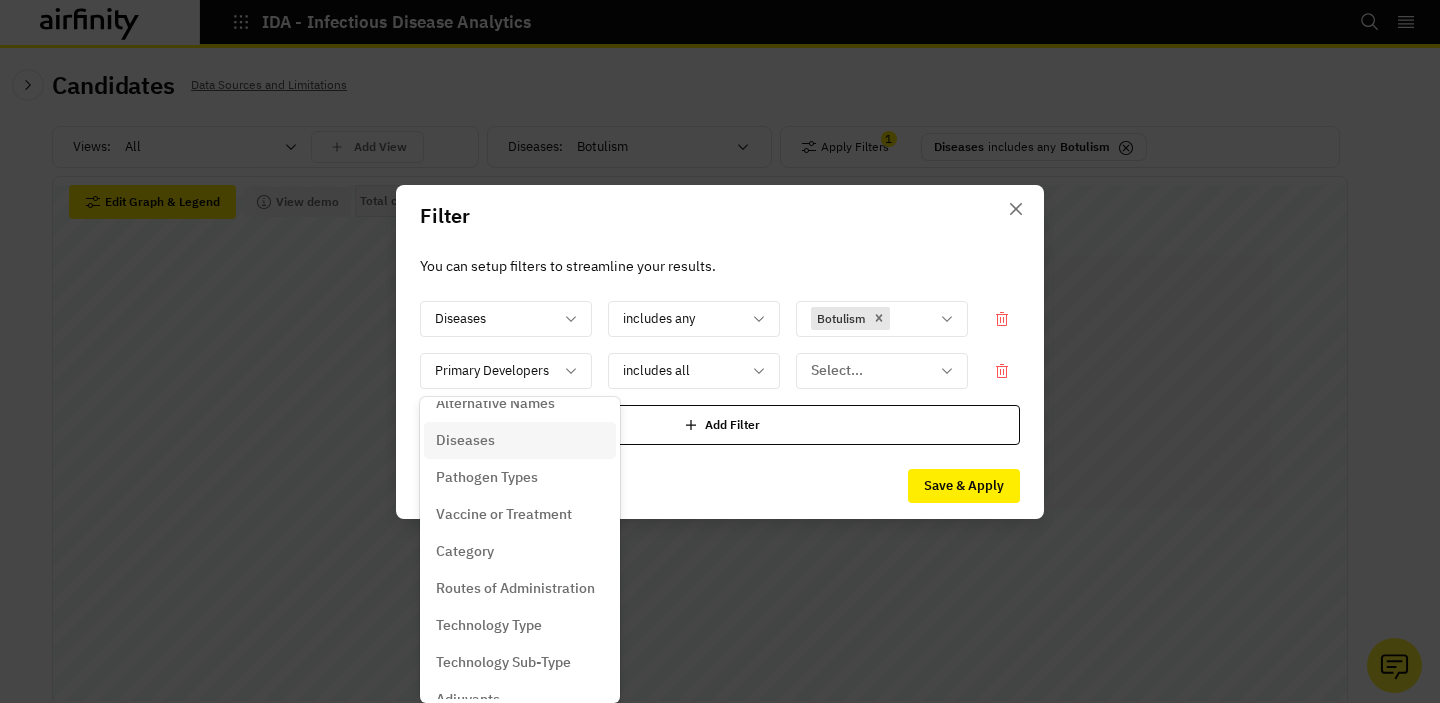 scroll, scrollTop: 141, scrollLeft: 0, axis: vertical 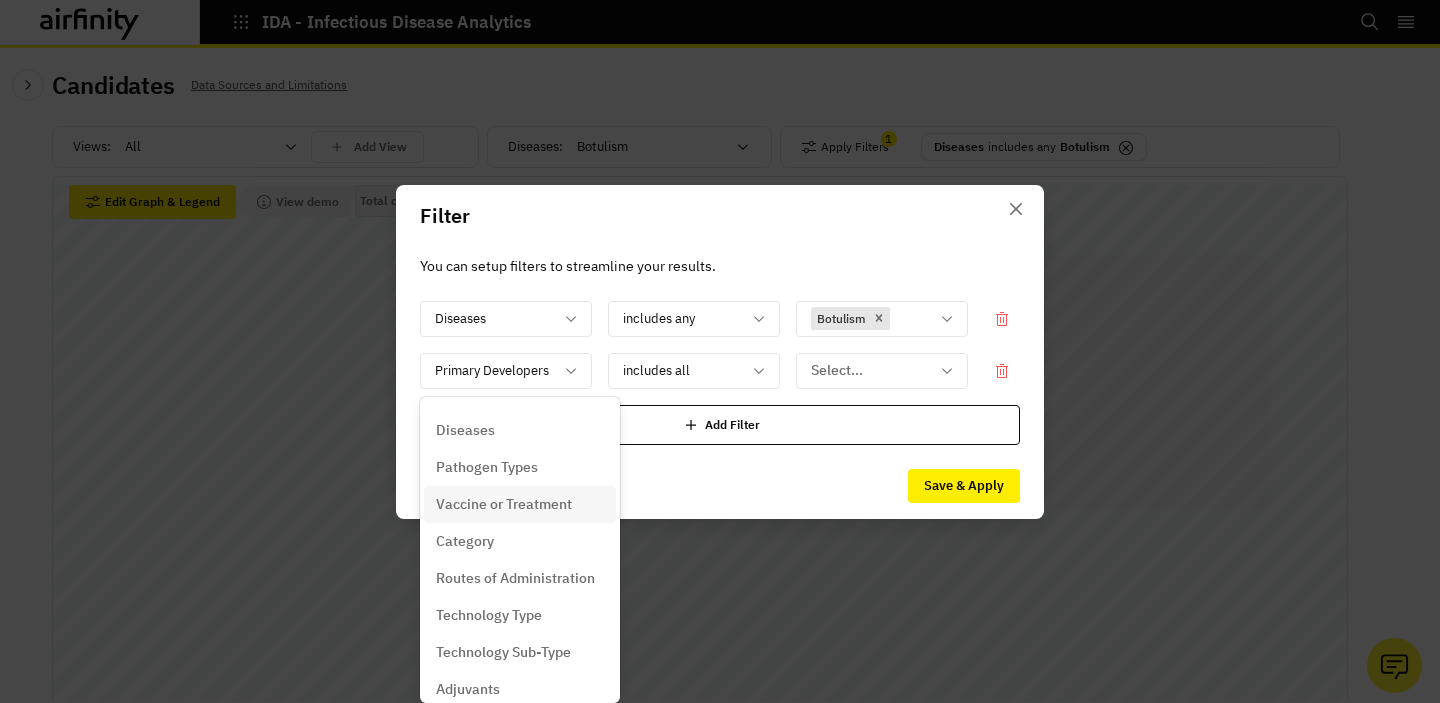 click on "Vaccine or Treatment" at bounding box center (504, 504) 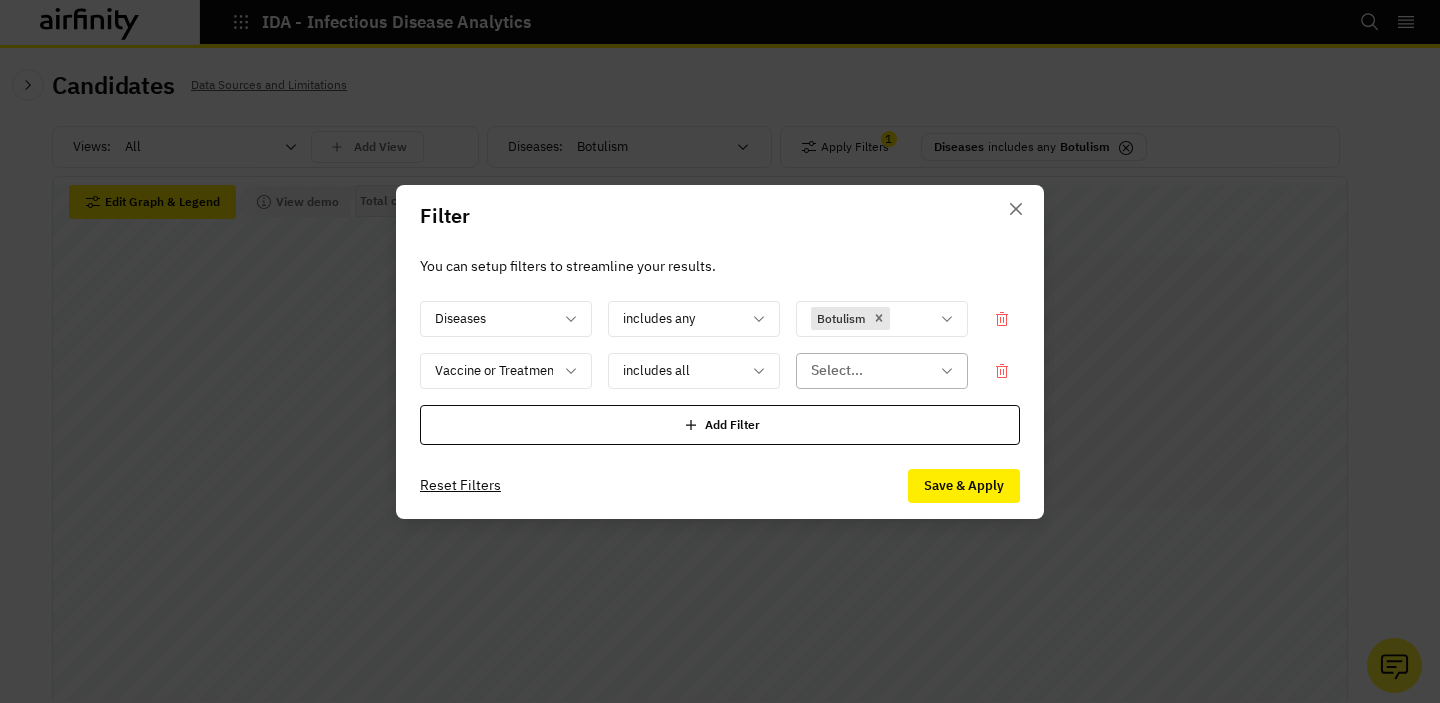 click at bounding box center (870, 370) 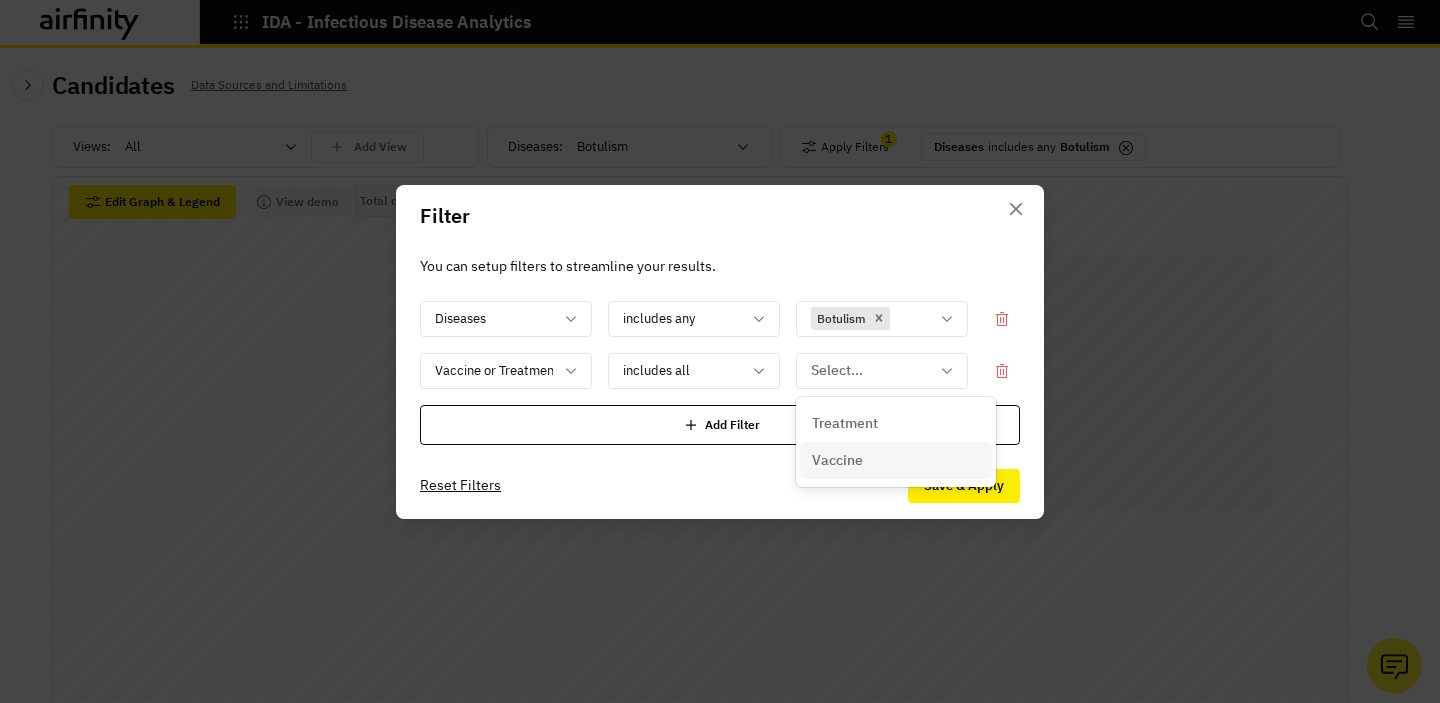 click on "Vaccine" at bounding box center [896, 460] 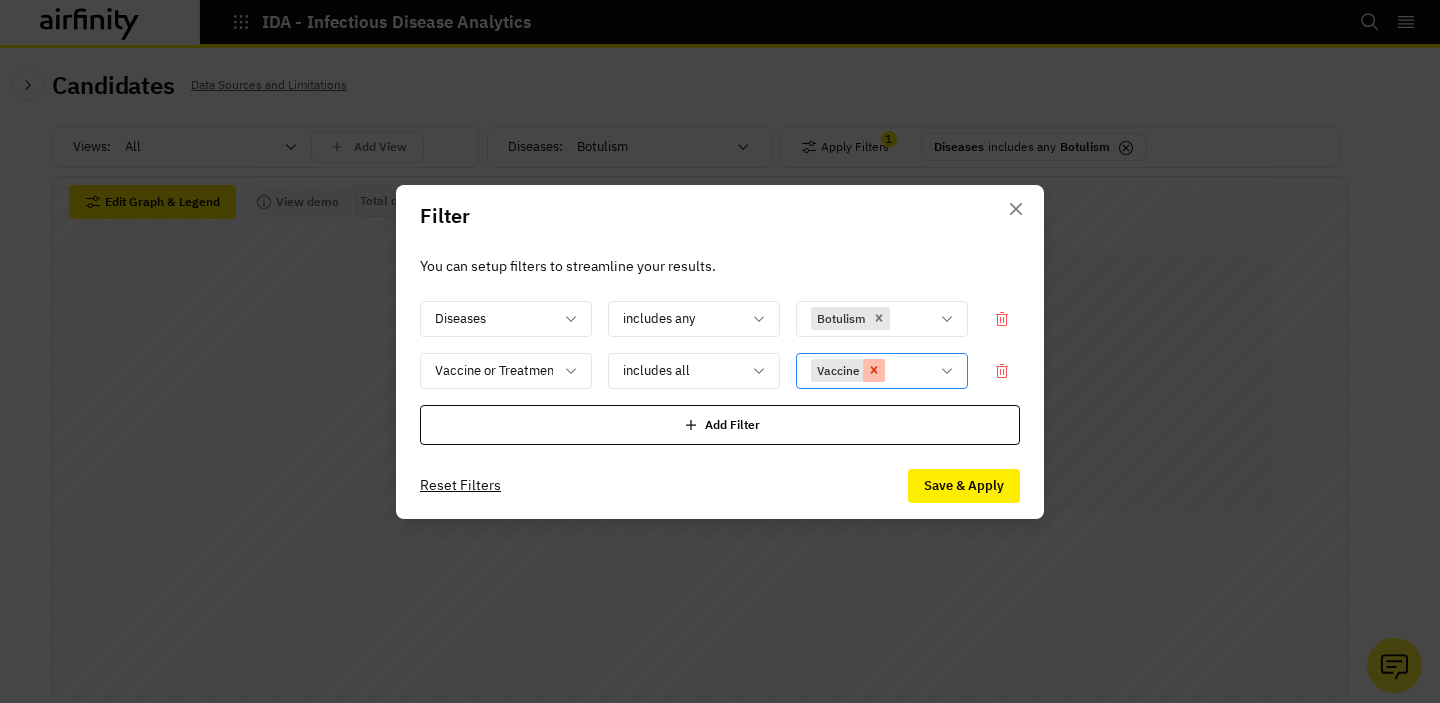 click 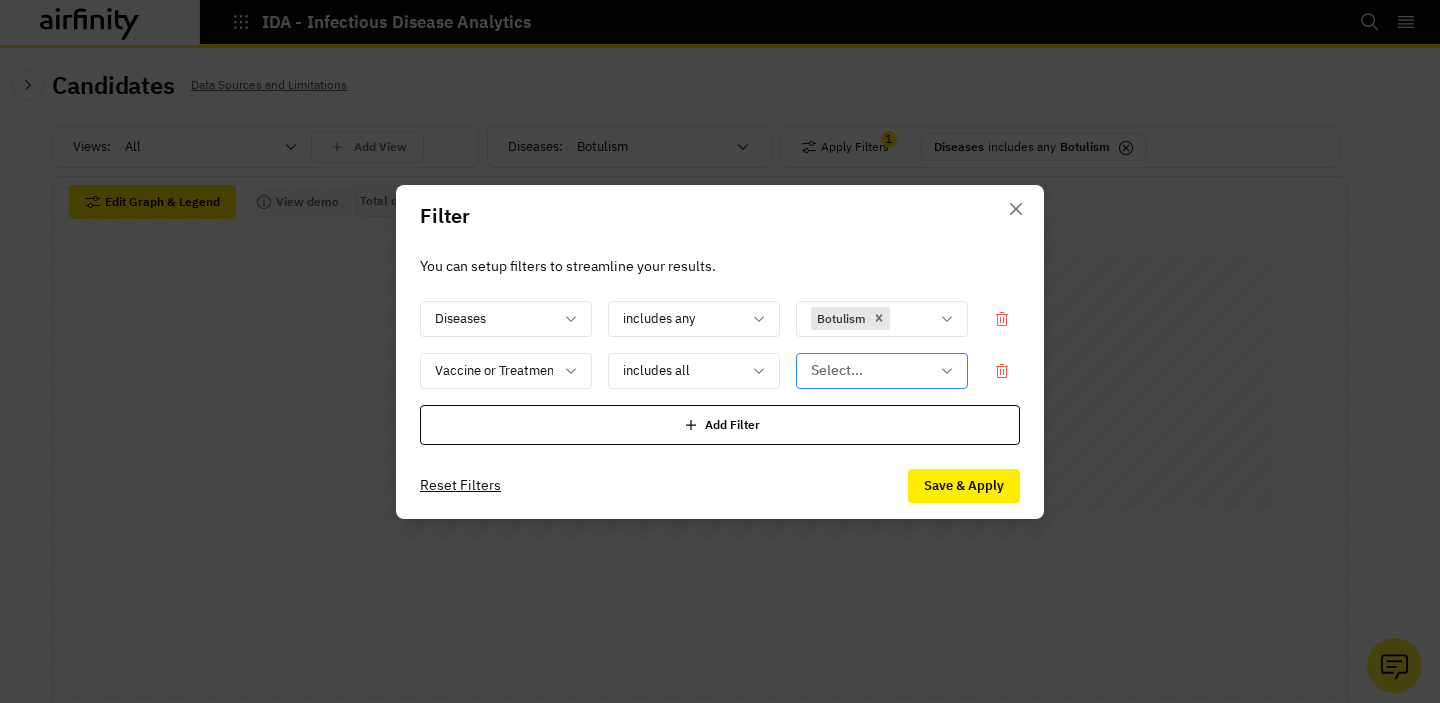 click at bounding box center (870, 370) 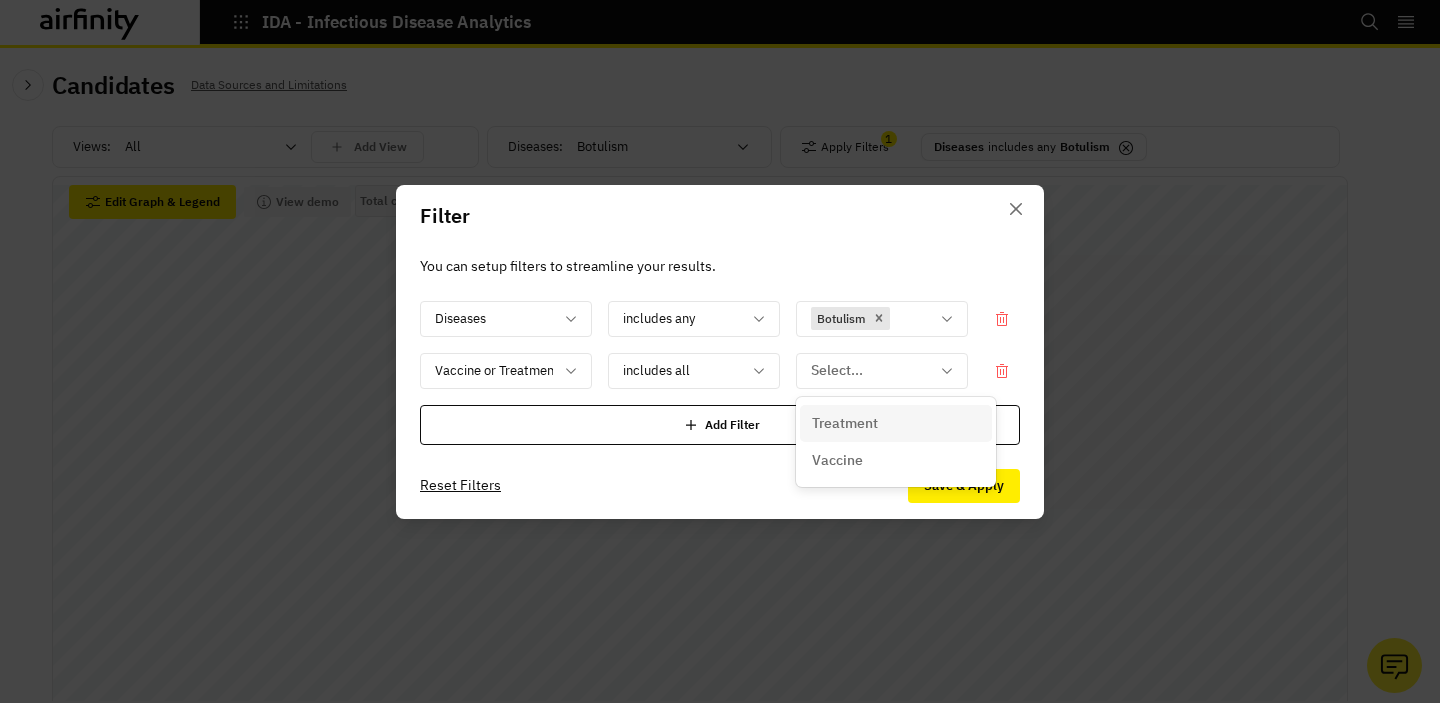 click on "Treatment" at bounding box center (845, 423) 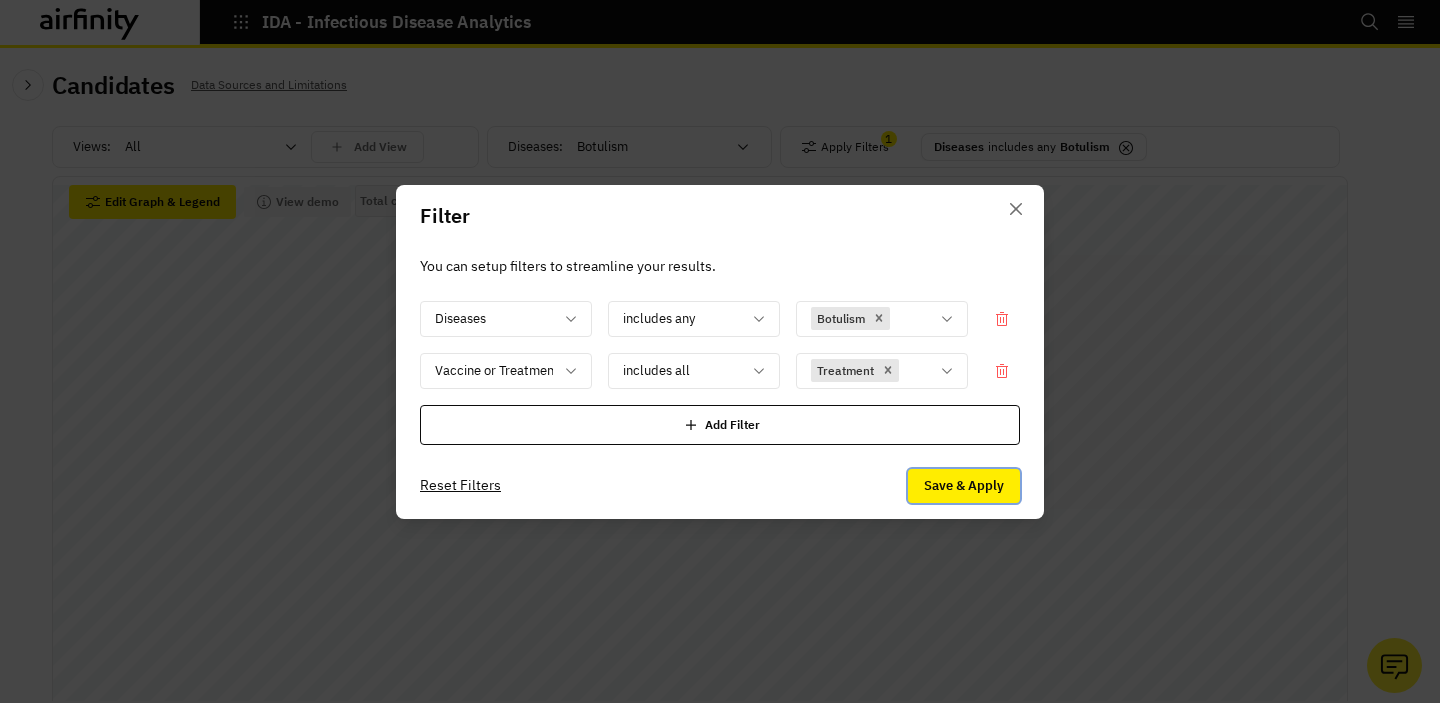 click on "Save & Apply" at bounding box center [964, 486] 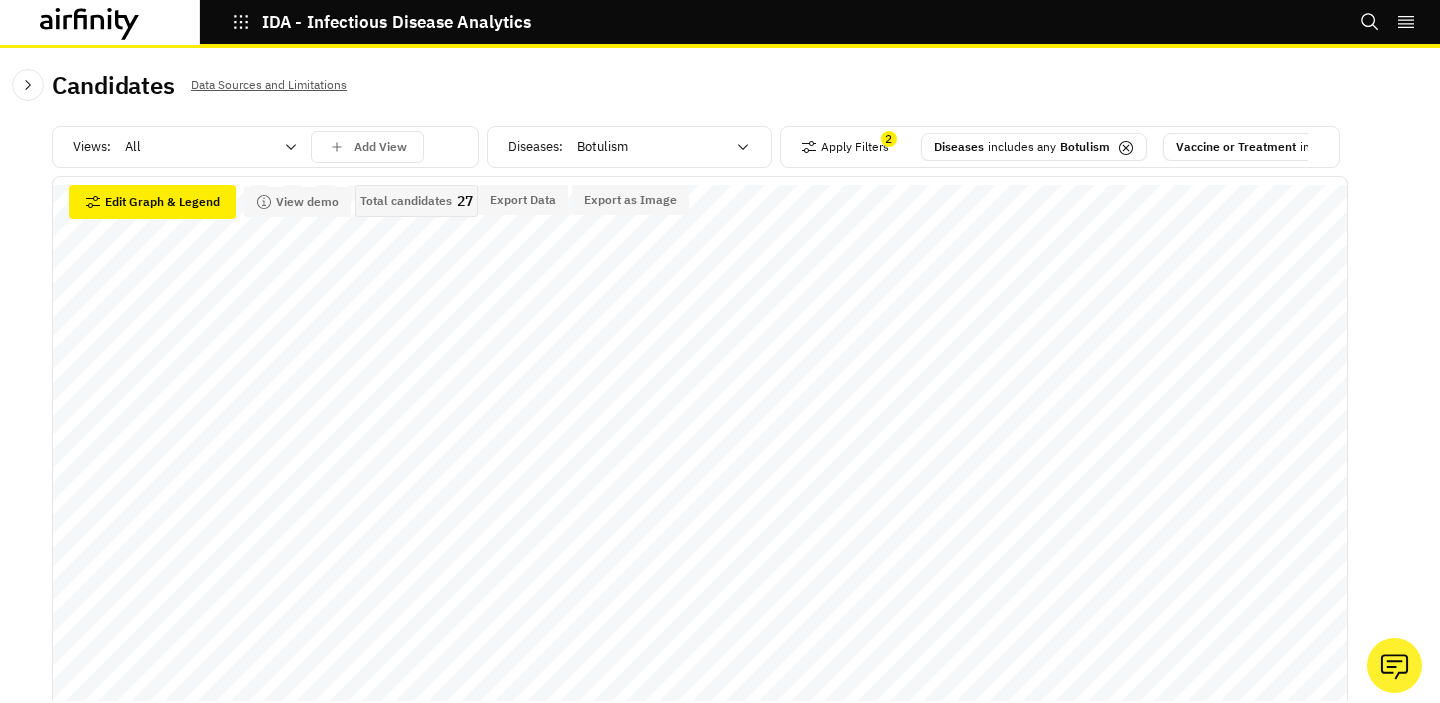 click on "Vaccine or Treatment" at bounding box center [1236, 147] 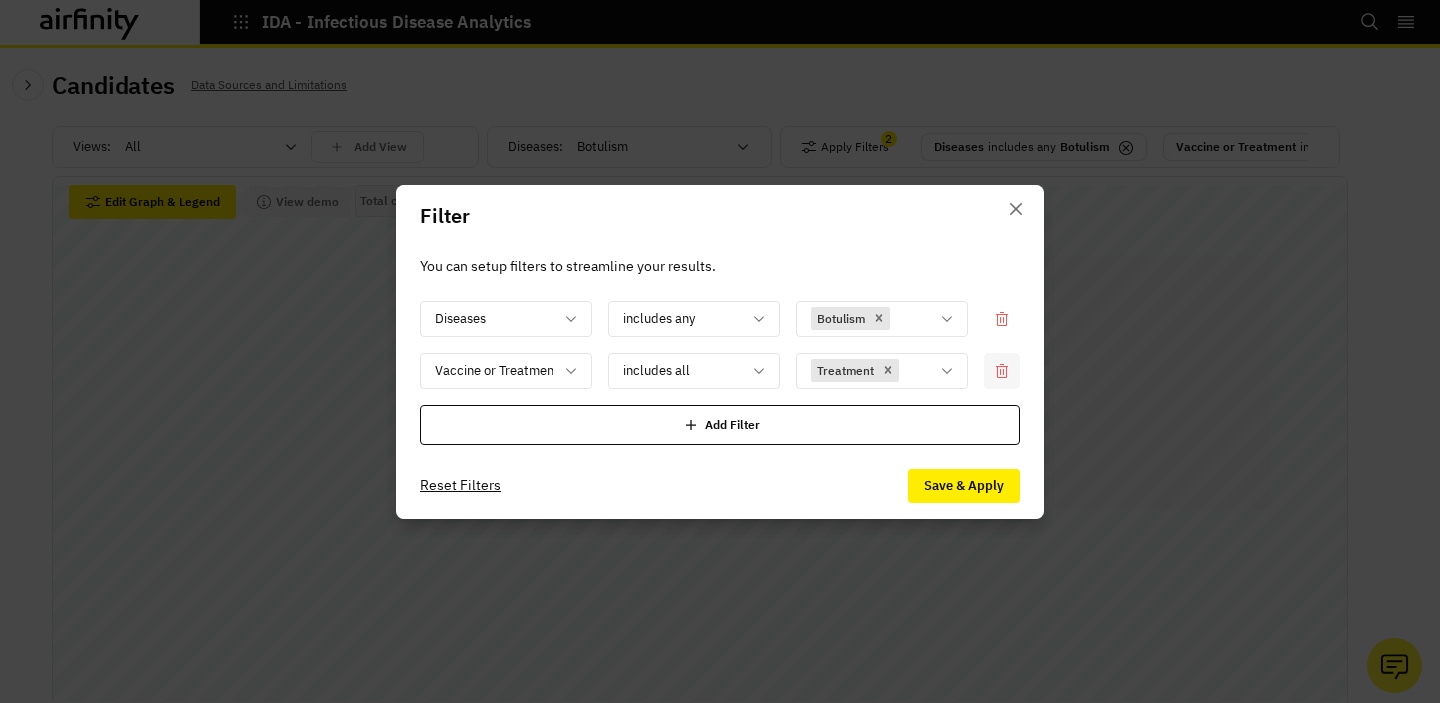 click at bounding box center [1002, 371] 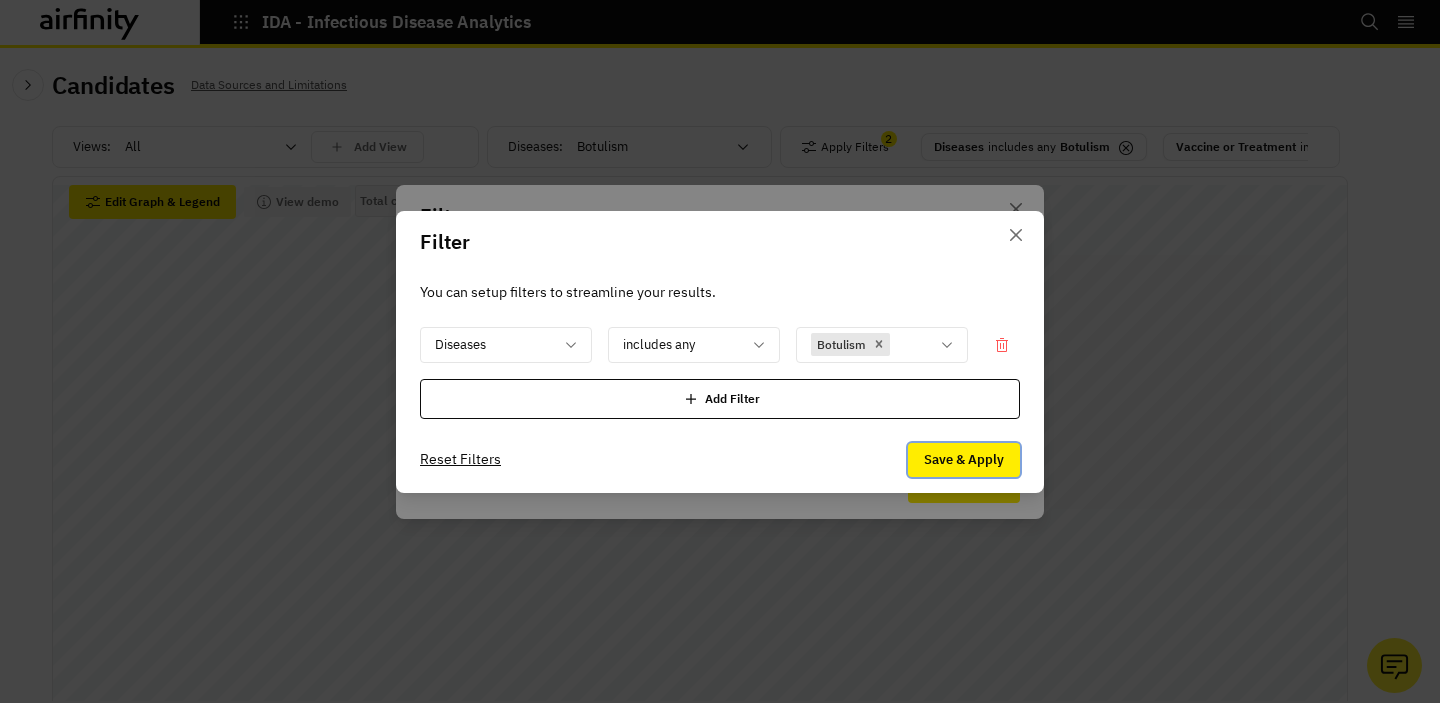 click on "Save & Apply" at bounding box center [964, 460] 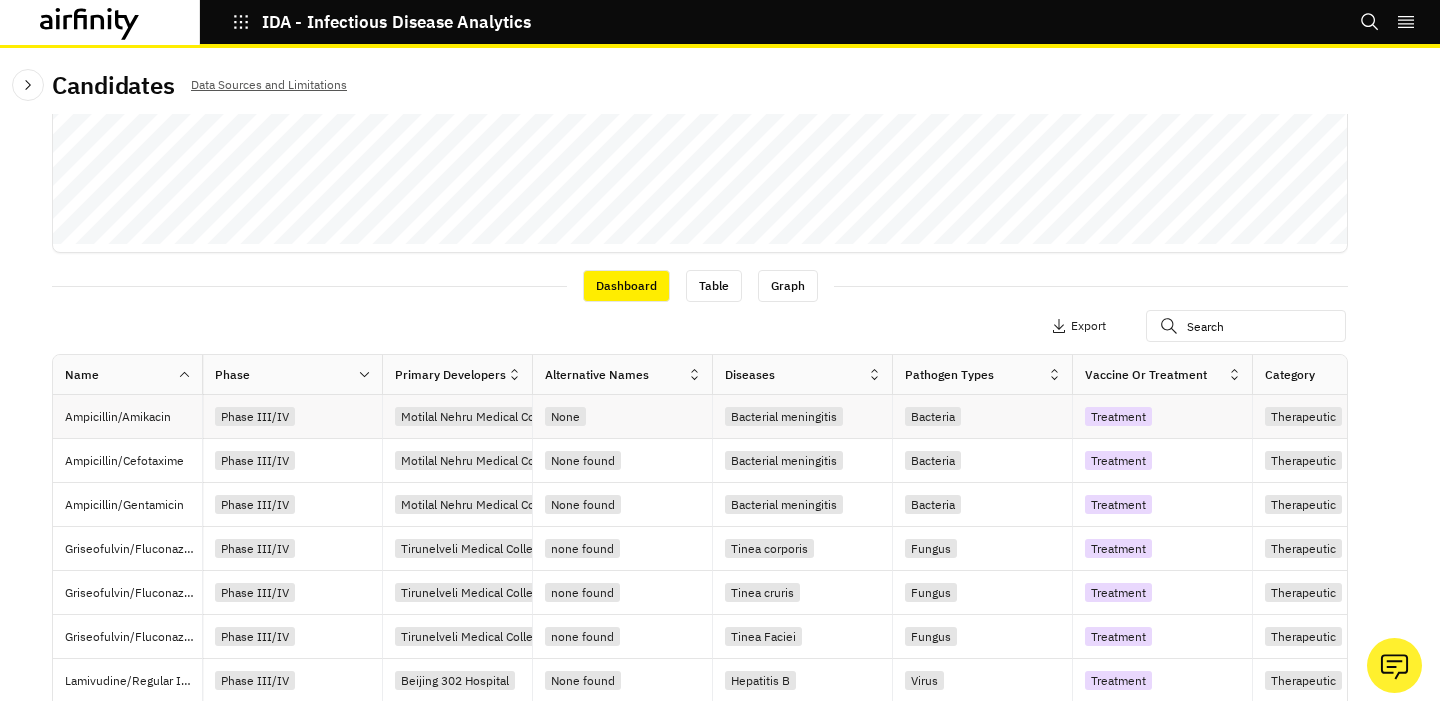 scroll, scrollTop: 519, scrollLeft: 0, axis: vertical 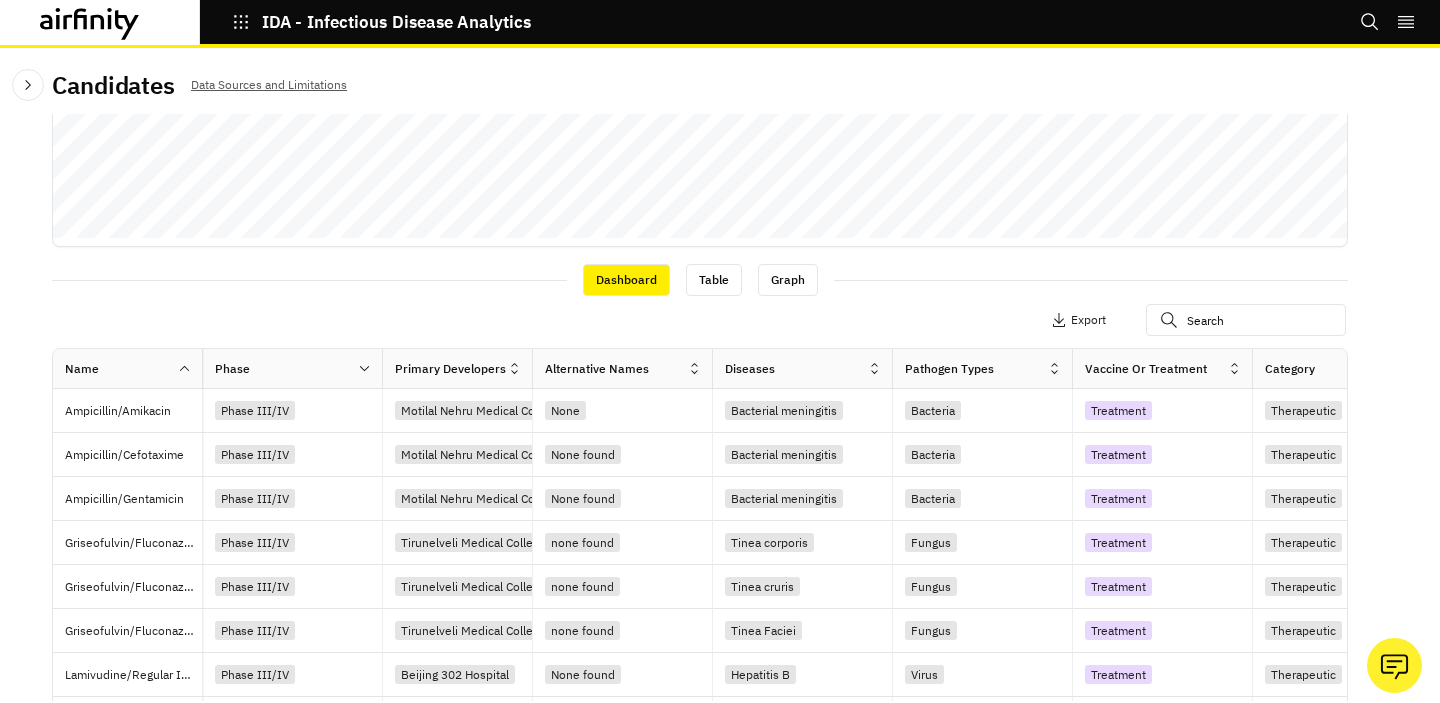 click on "Table" at bounding box center [714, 280] 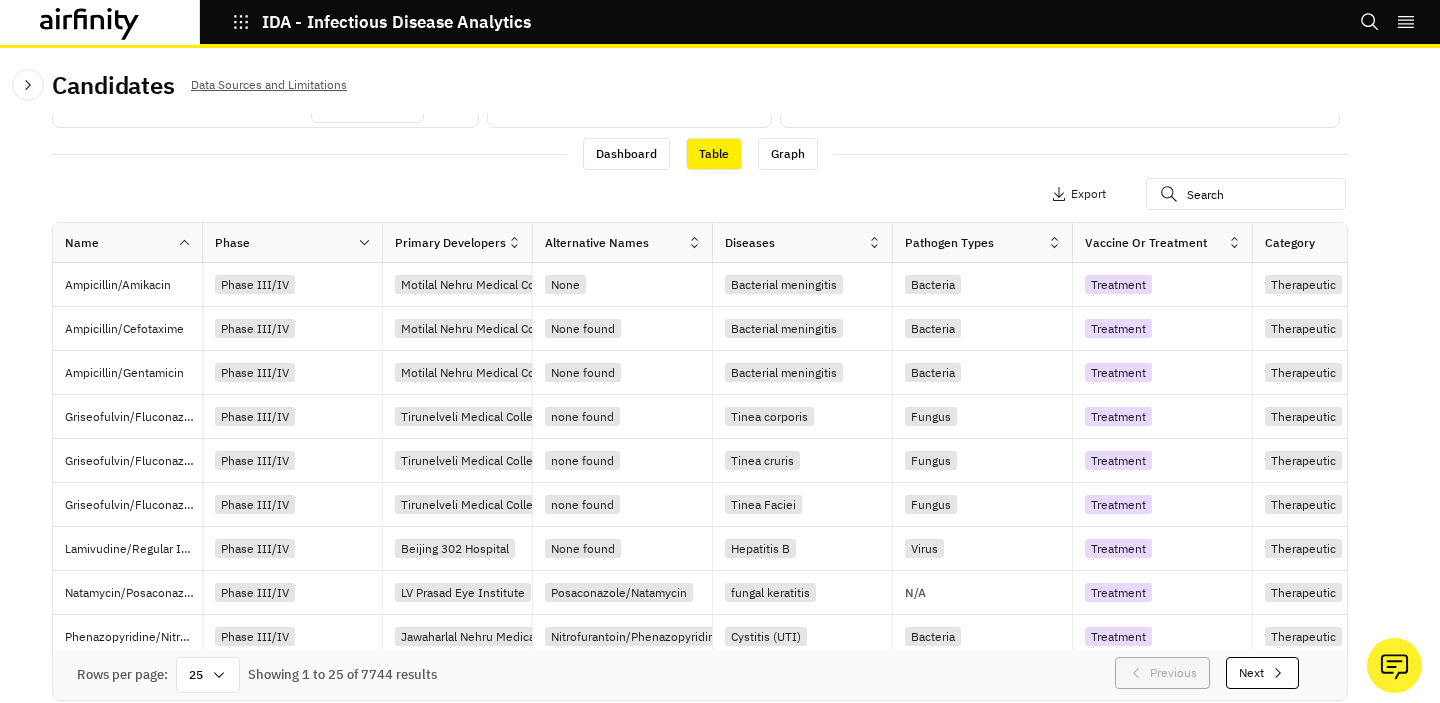 scroll, scrollTop: 0, scrollLeft: 0, axis: both 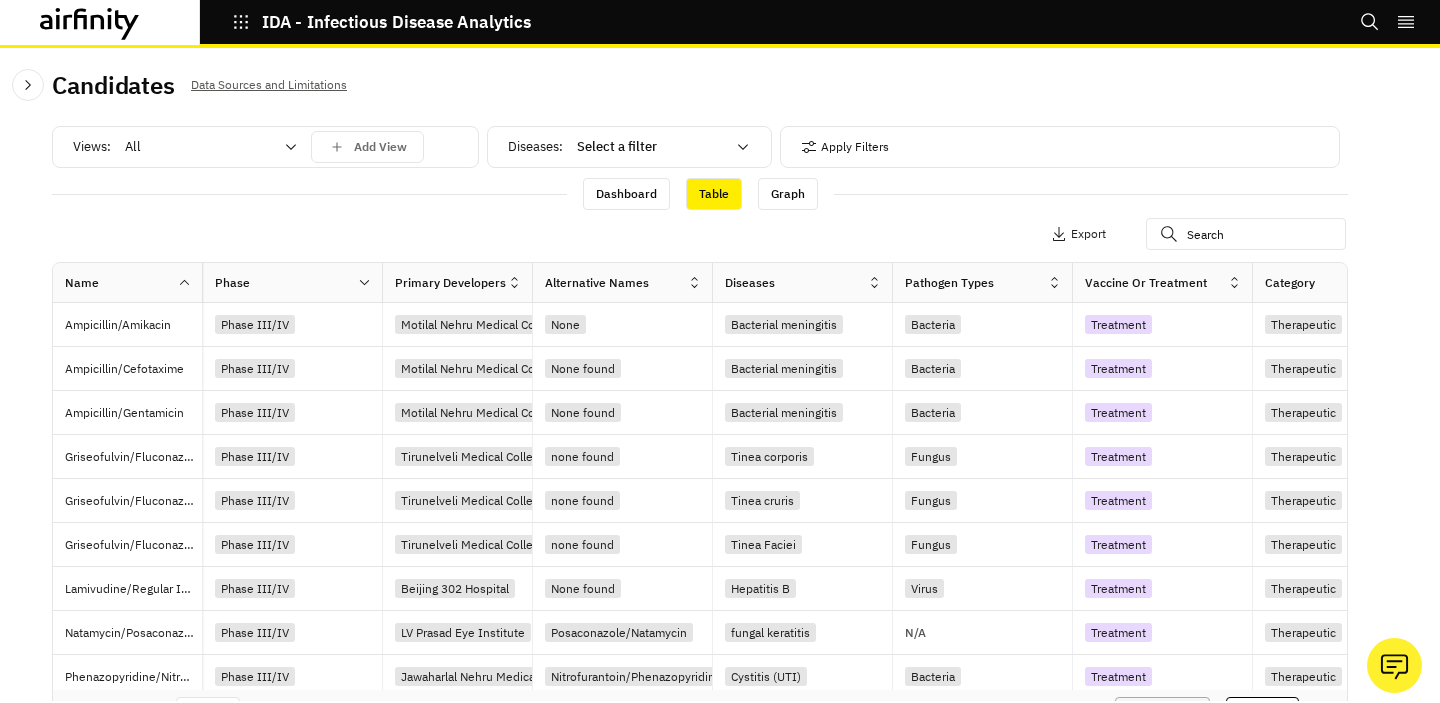 click on "Apply Filters Columns Export" at bounding box center [700, 236] 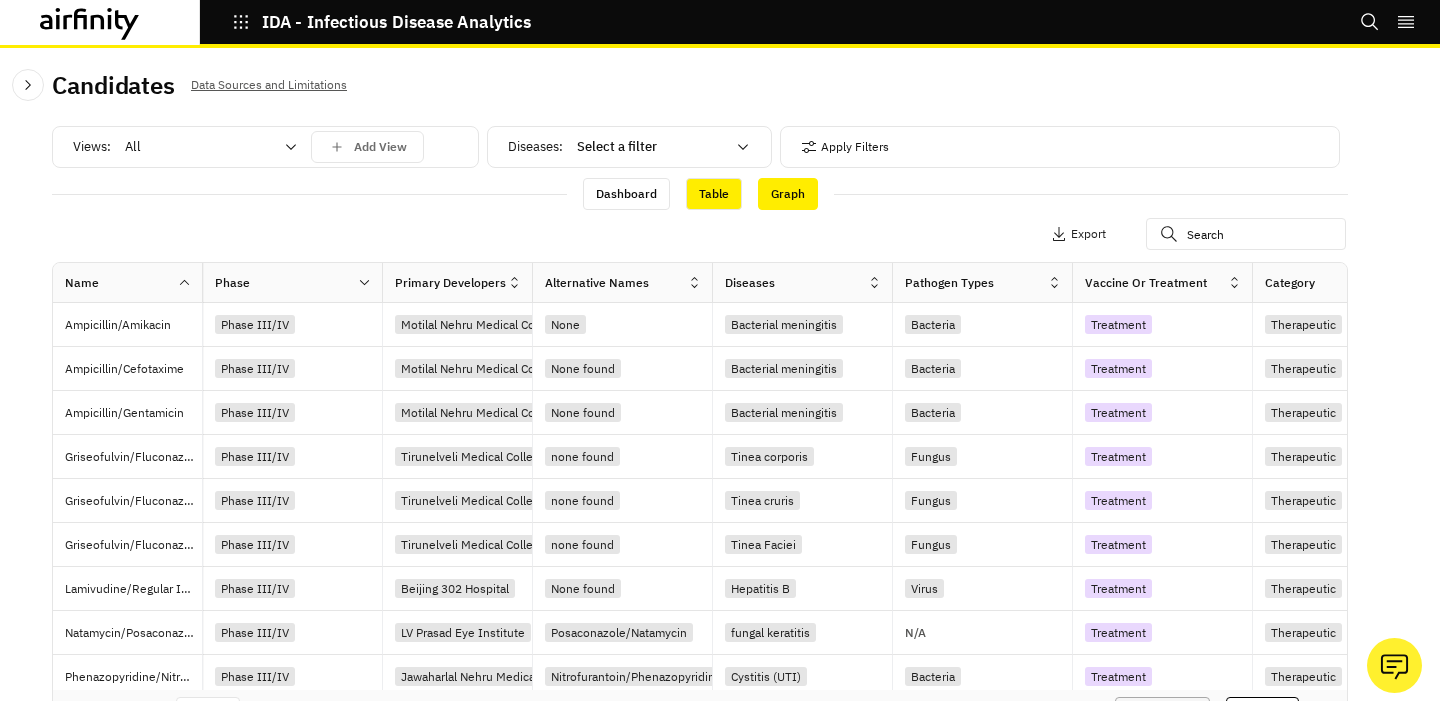 click on "Graph" at bounding box center [788, 194] 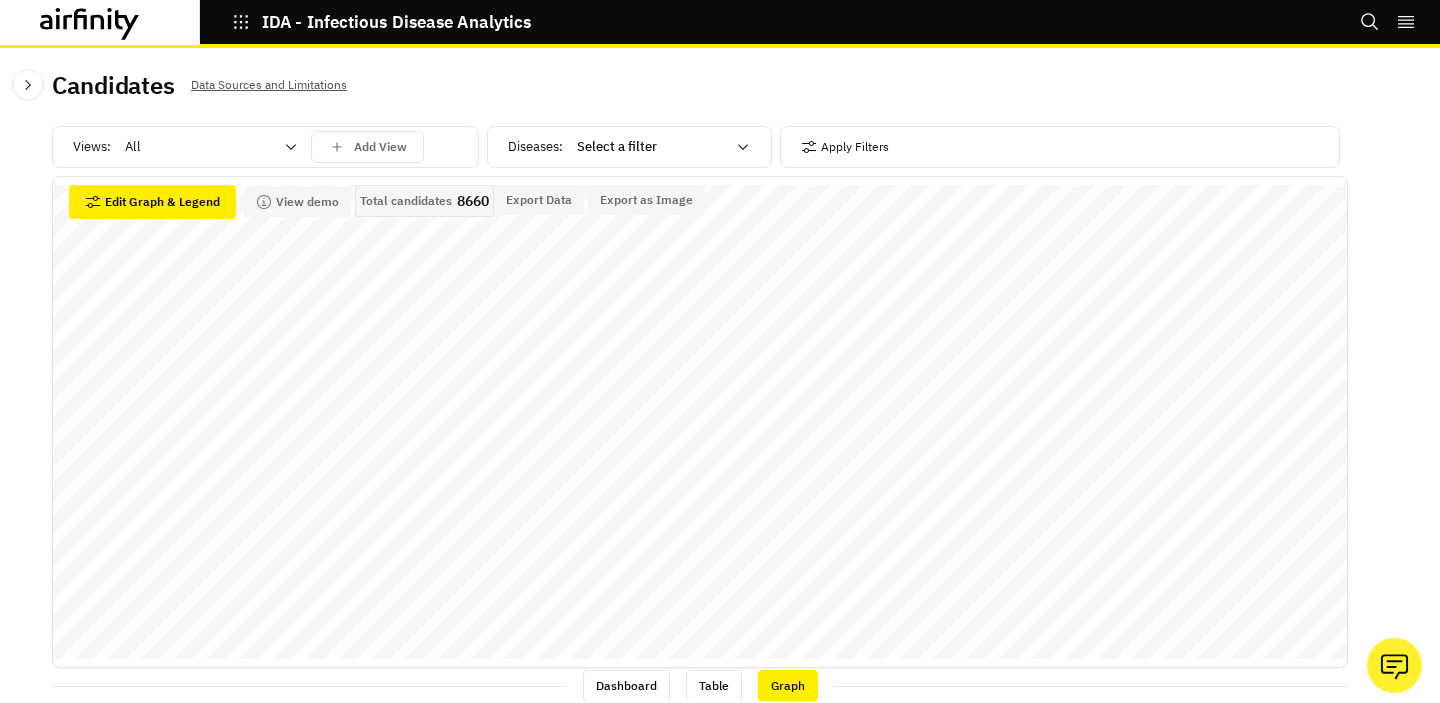 scroll, scrollTop: 13, scrollLeft: 0, axis: vertical 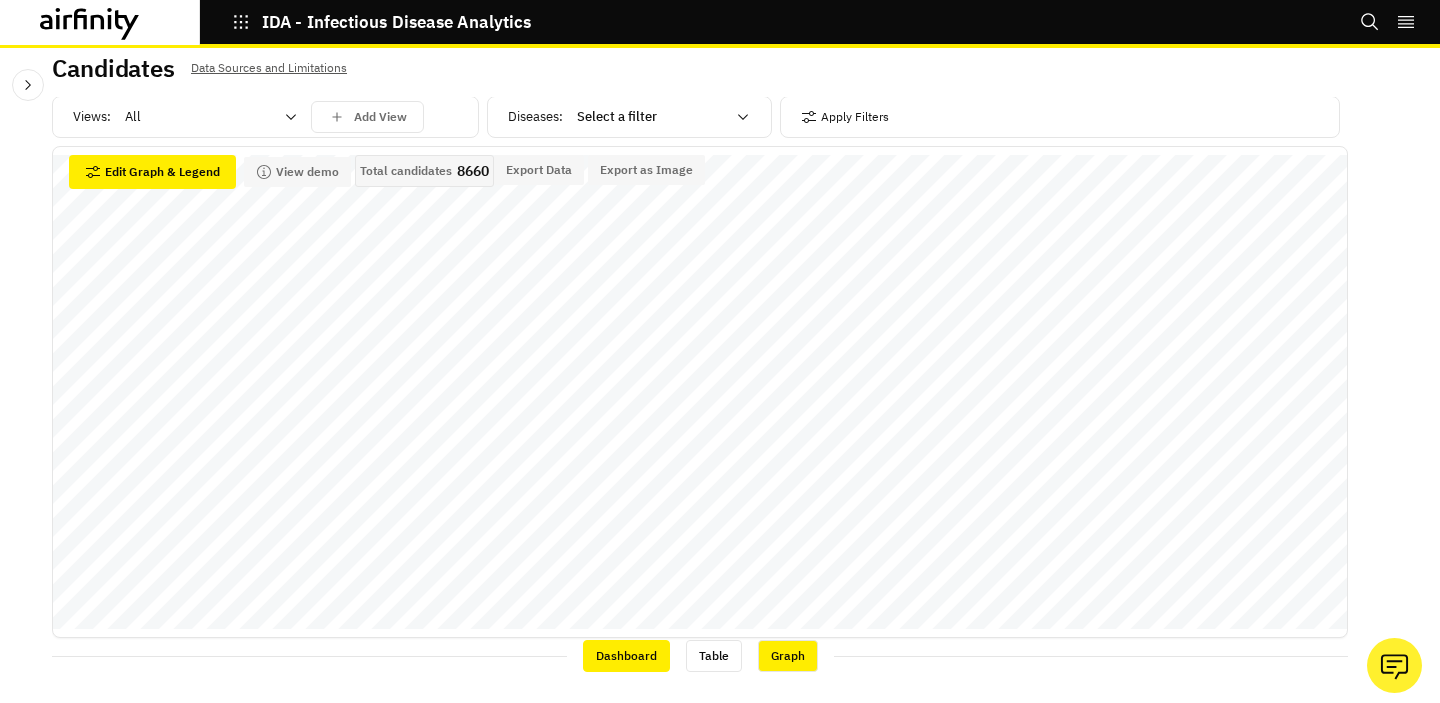 click on "Dashboard" at bounding box center (626, 656) 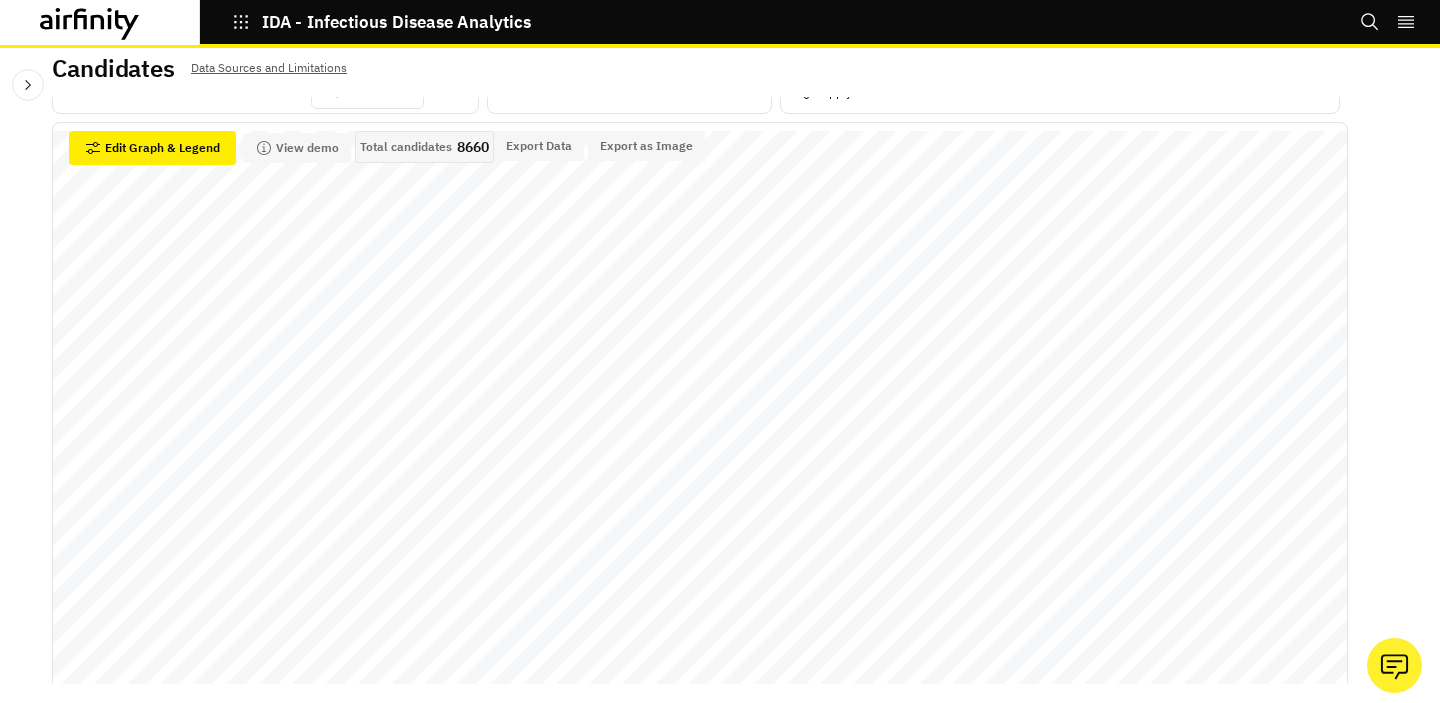 scroll, scrollTop: 0, scrollLeft: 0, axis: both 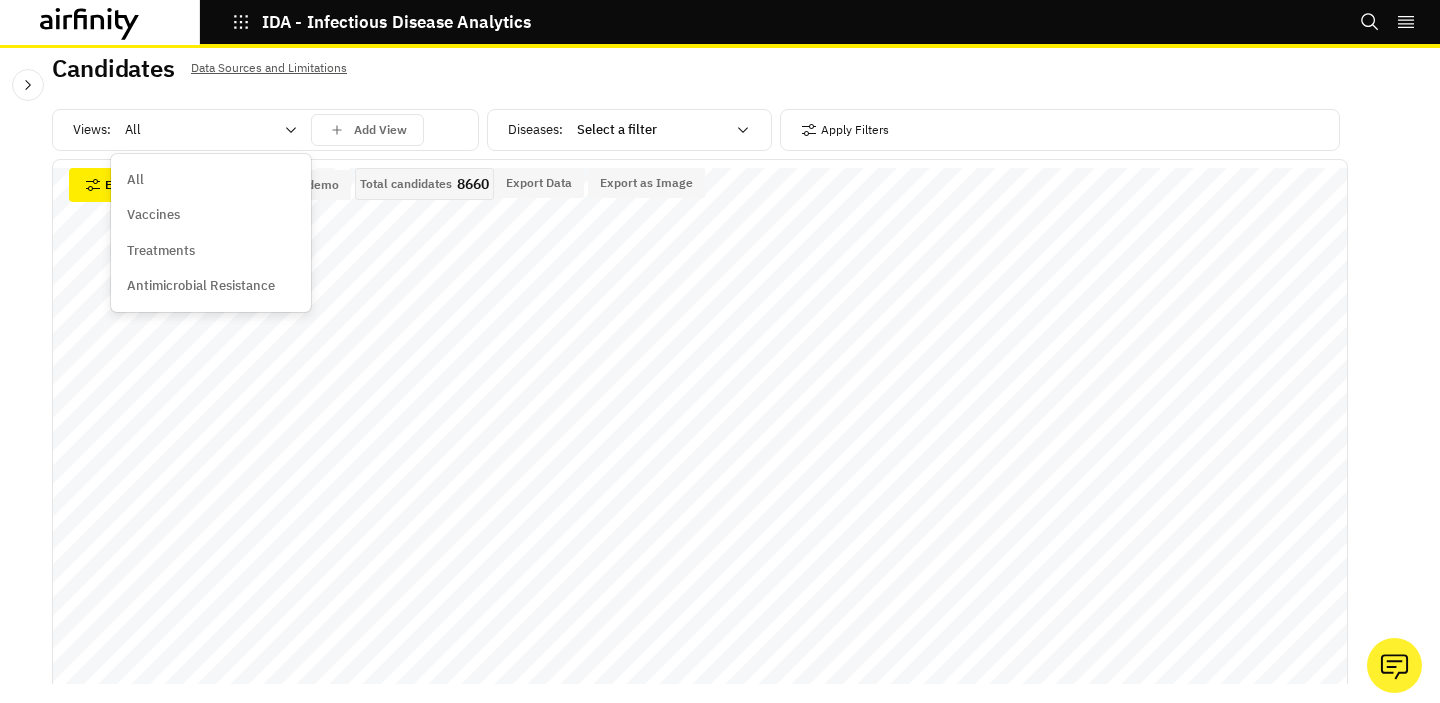 click on "All" at bounding box center [197, 130] 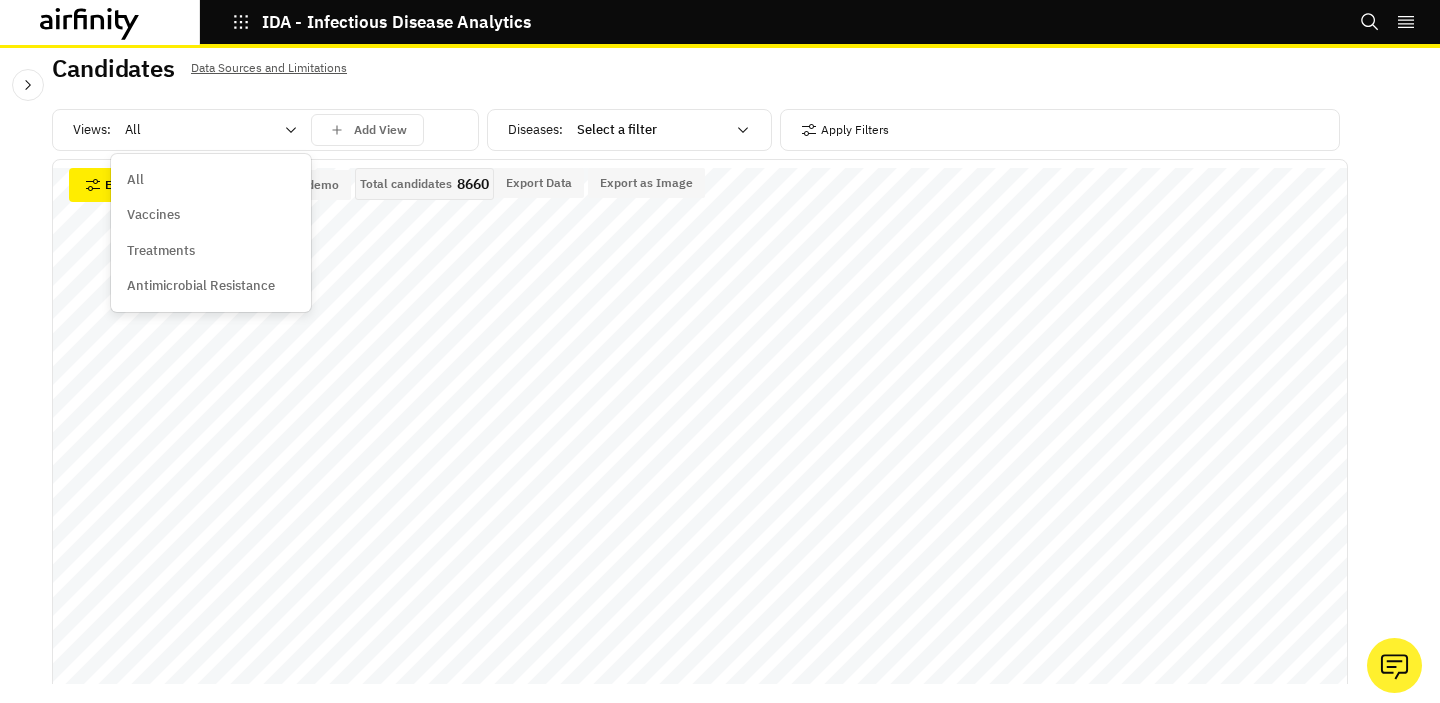 click on "Vaccines" at bounding box center (211, 215) 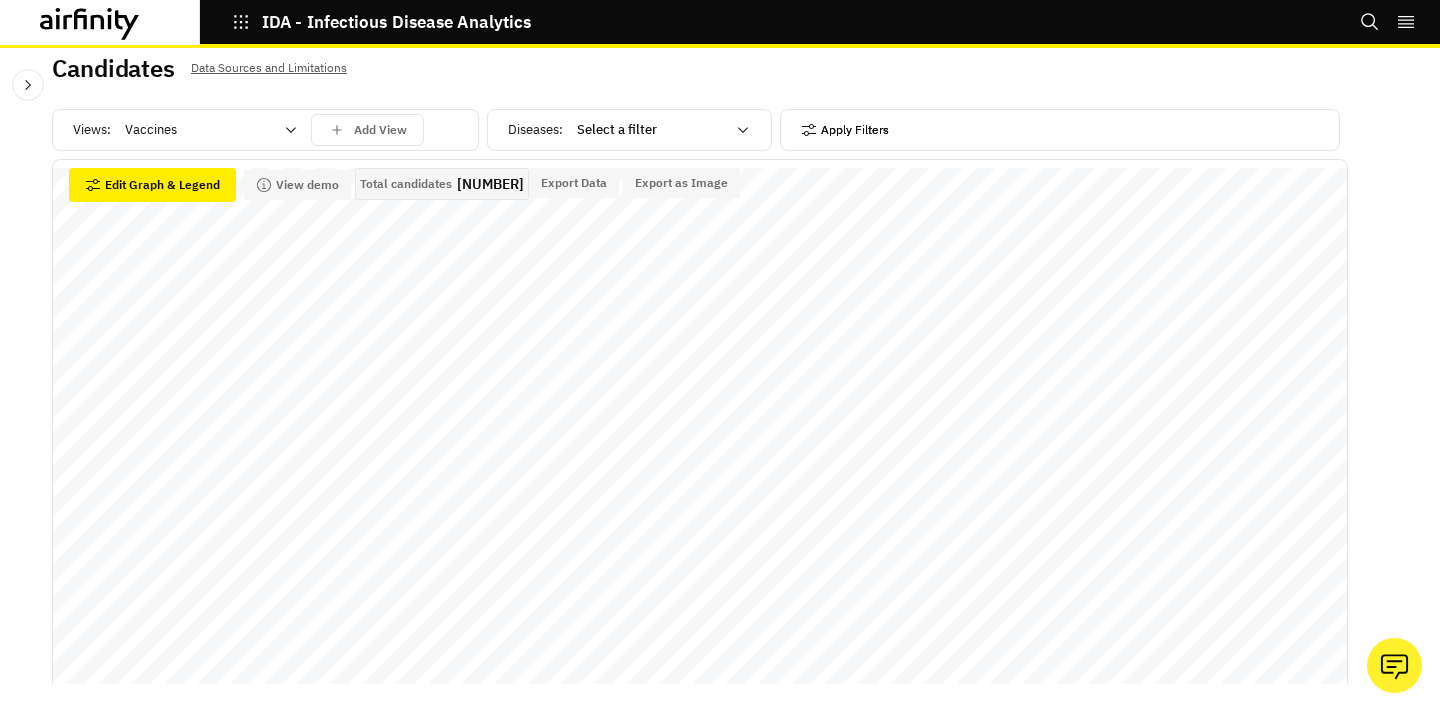 click on "Apply Filters" at bounding box center [845, 130] 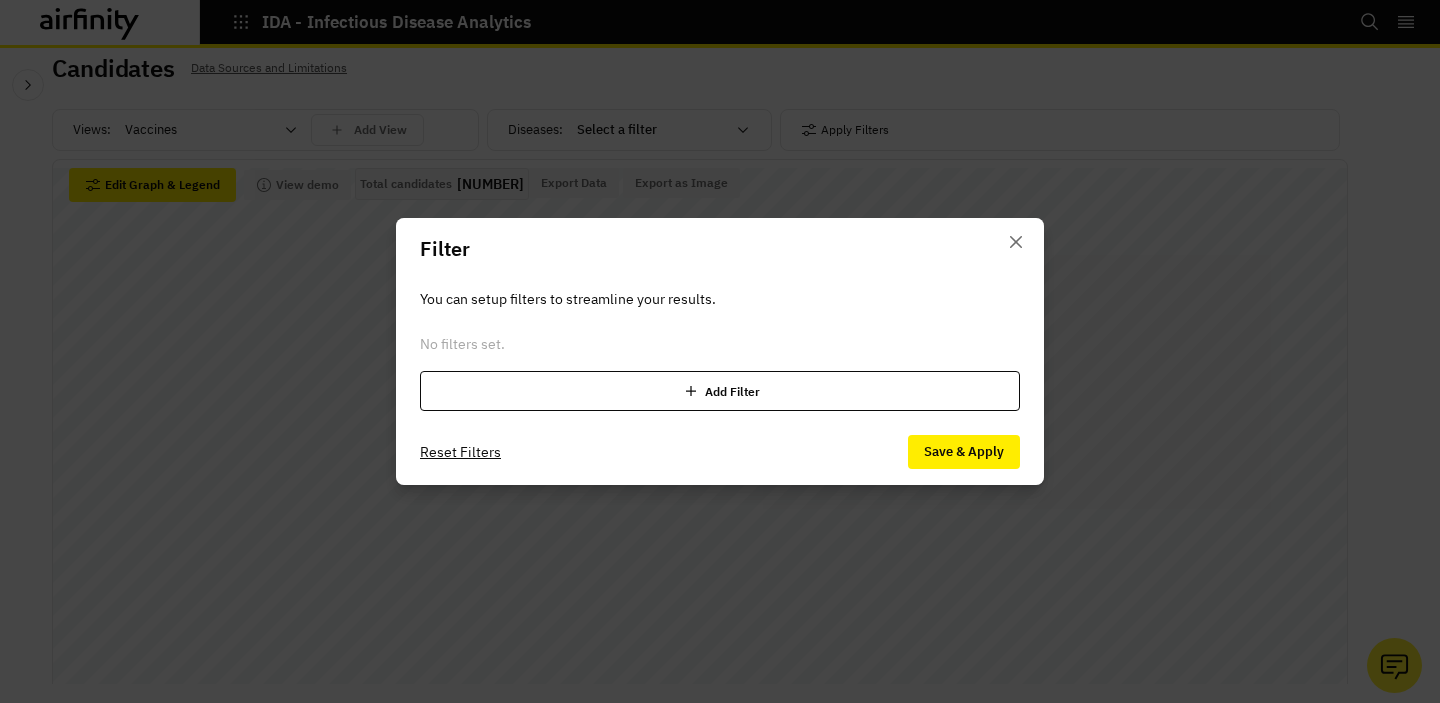 click on "Add Filter" at bounding box center (720, 391) 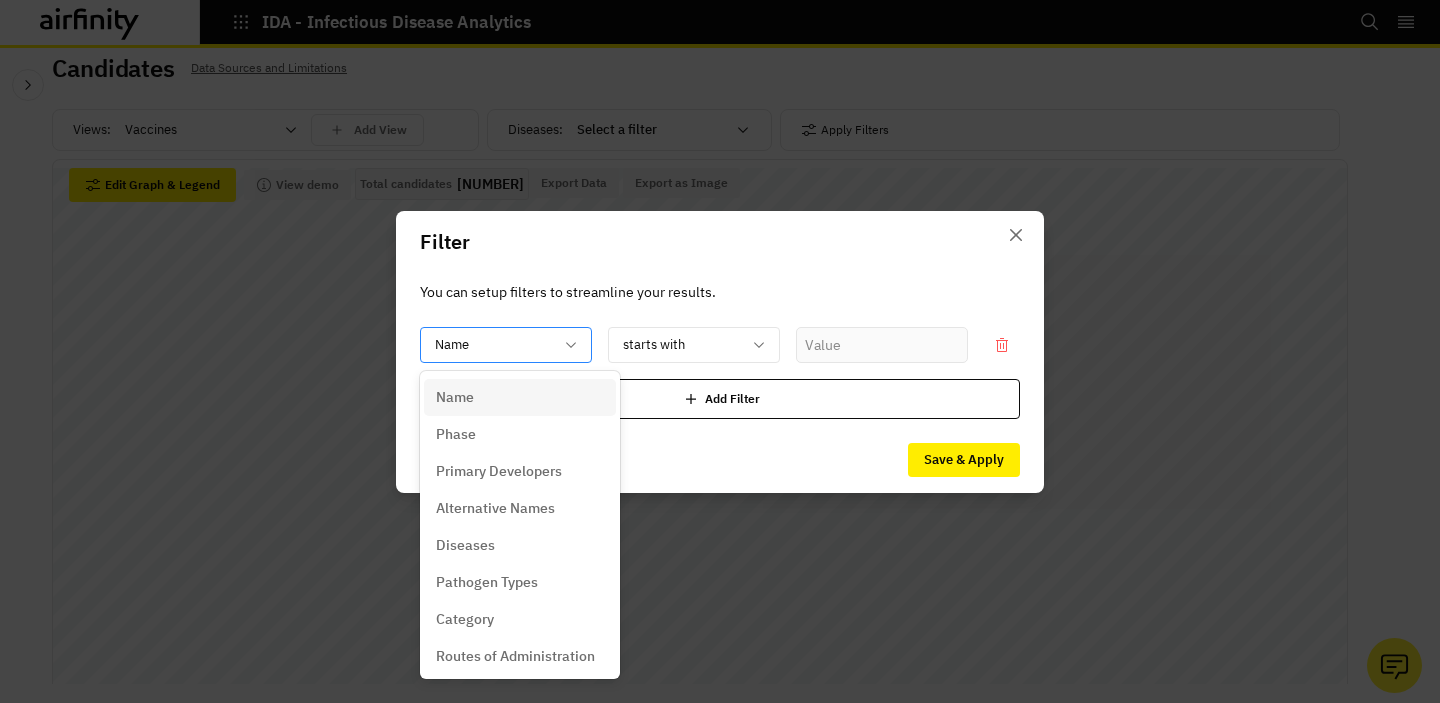 click at bounding box center (494, 344) 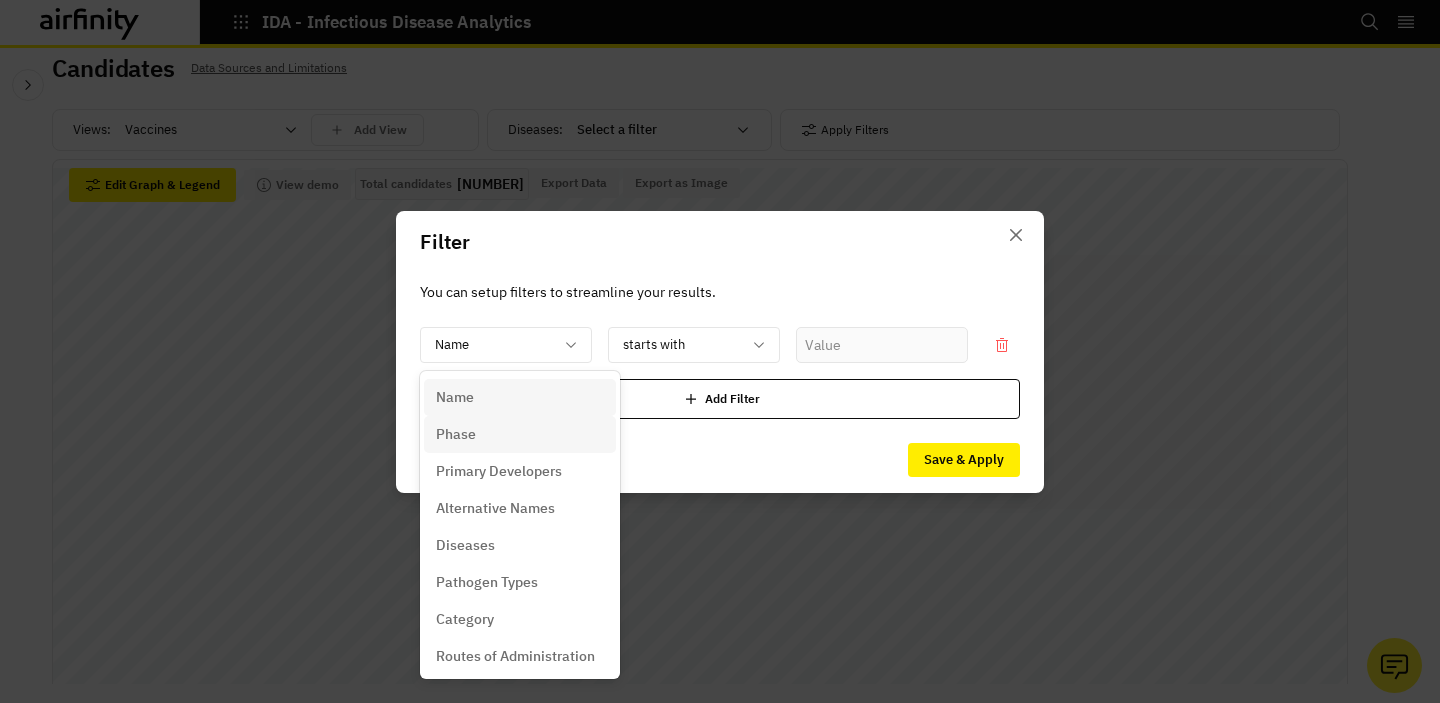 click on "Phase" at bounding box center (520, 434) 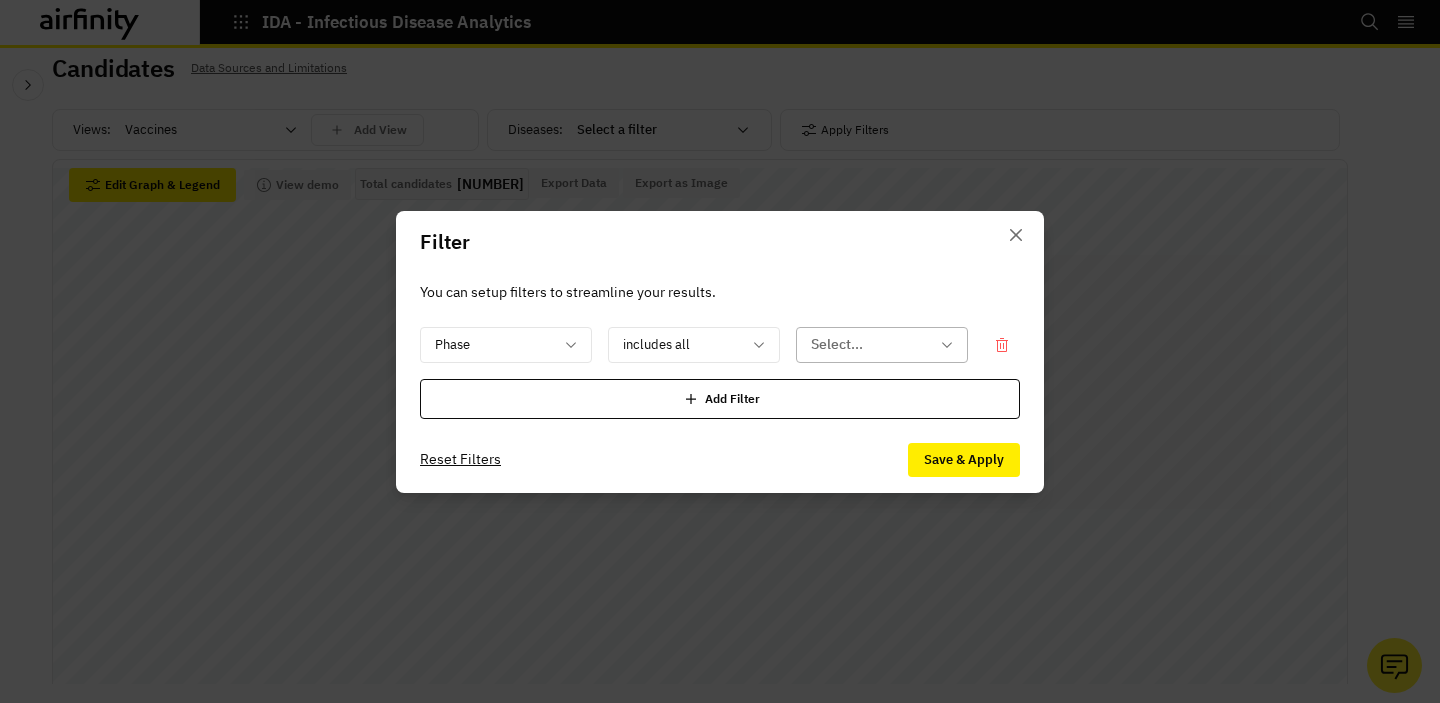 click at bounding box center (870, 344) 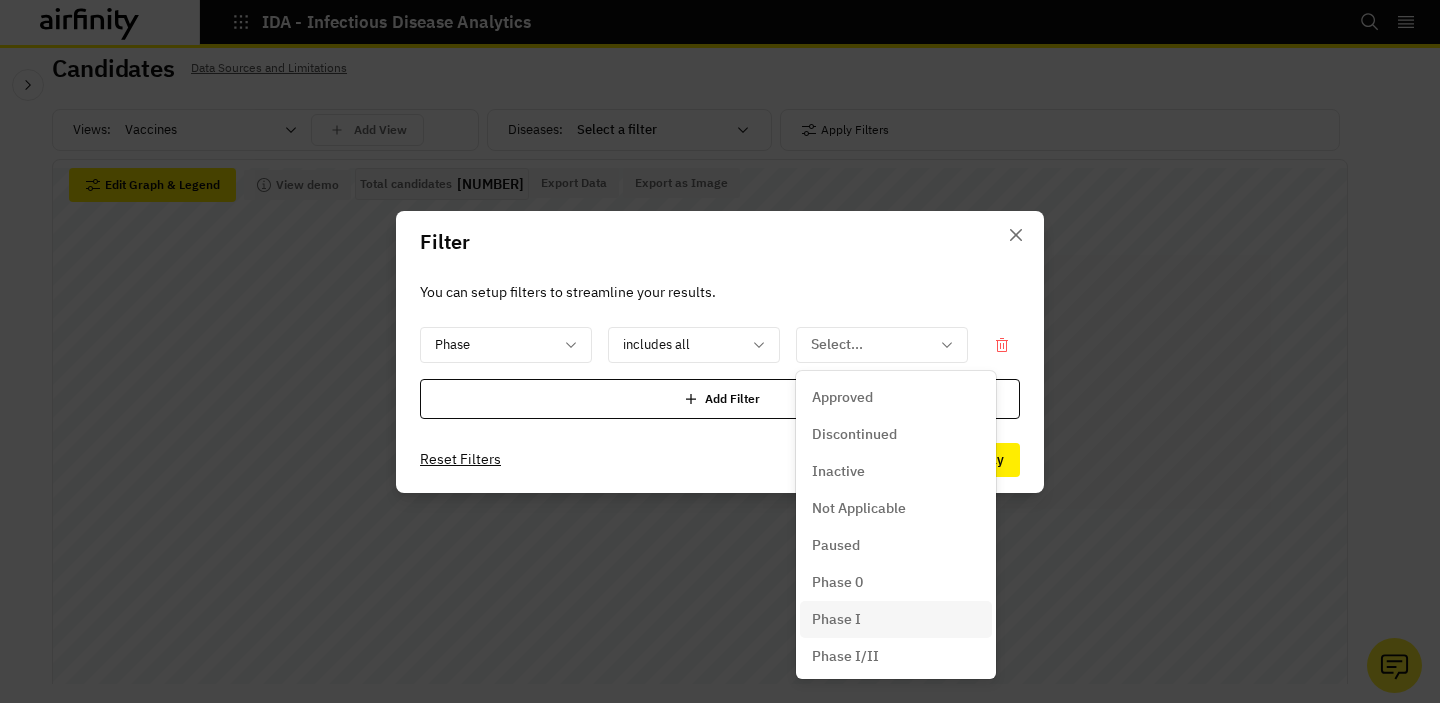 click on "Phase I" at bounding box center [836, 619] 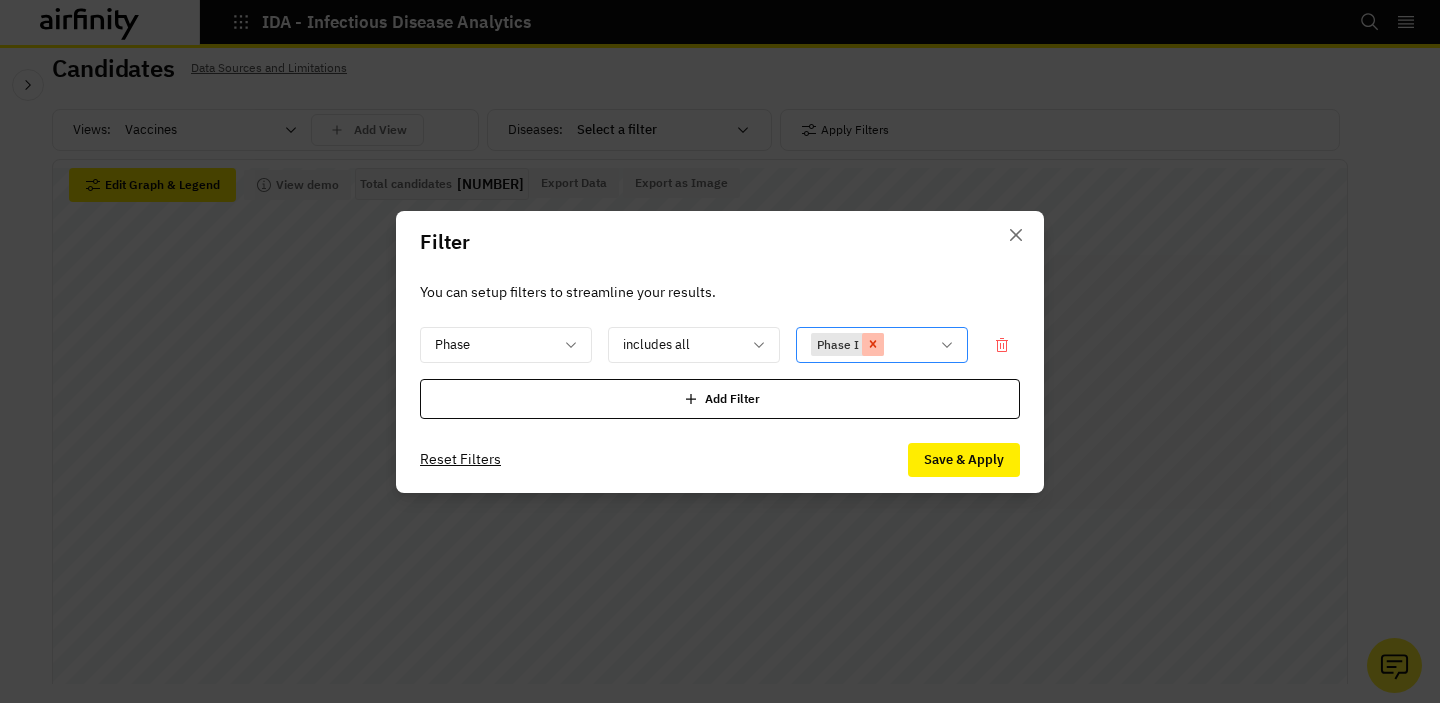 click 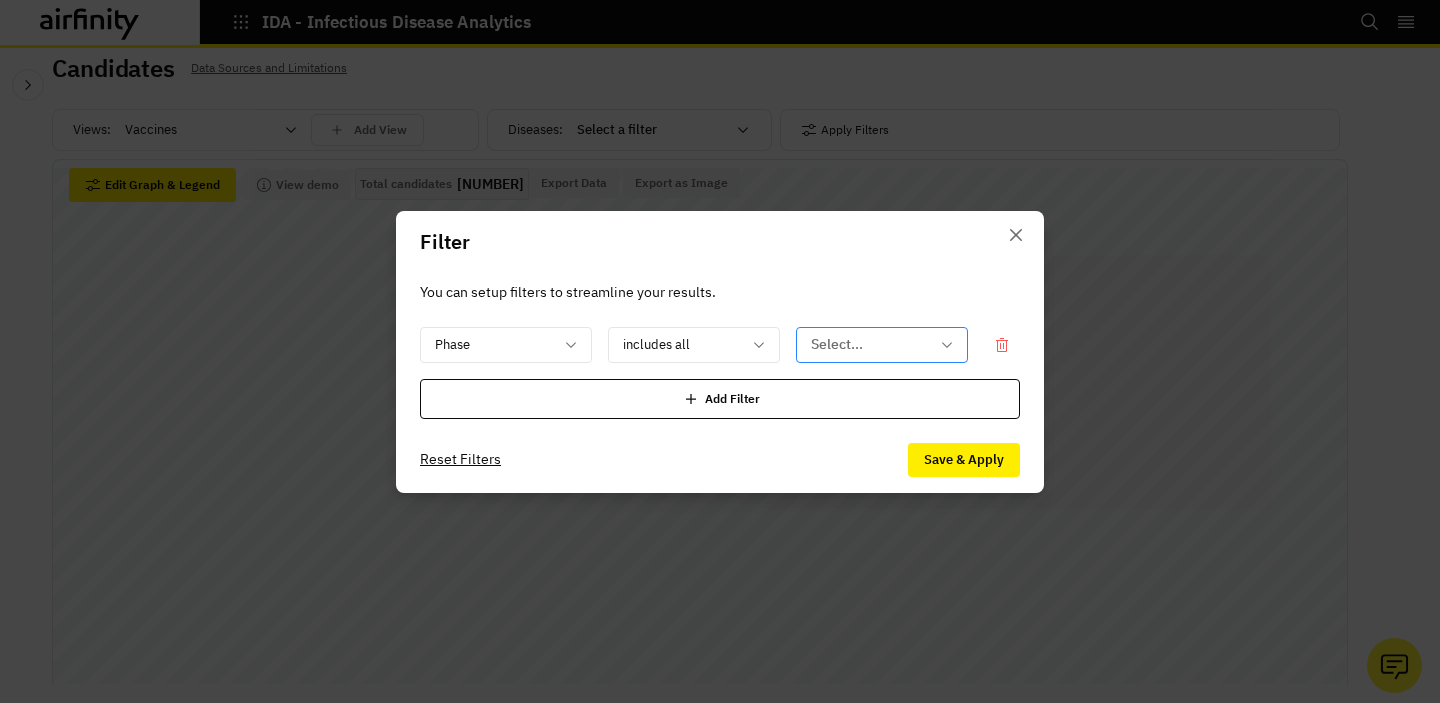 click at bounding box center (870, 344) 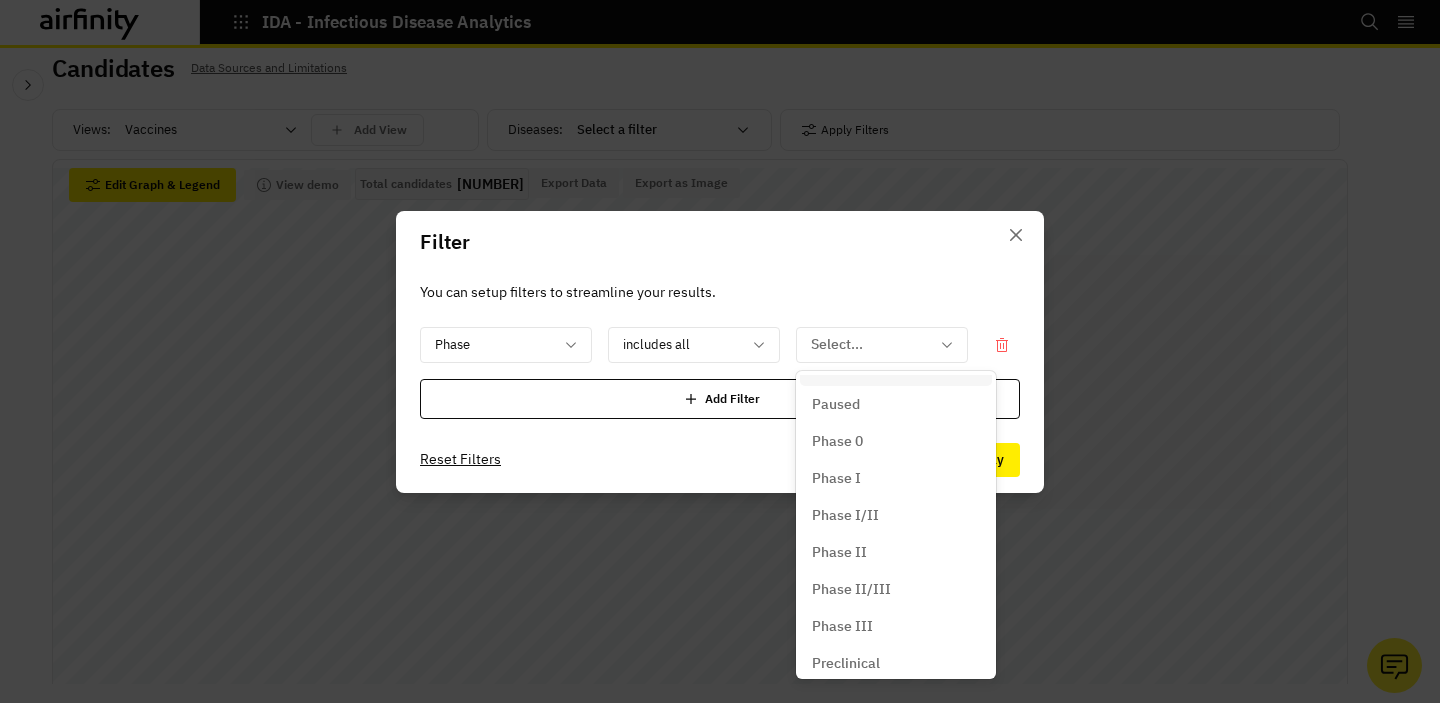 scroll, scrollTop: 189, scrollLeft: 0, axis: vertical 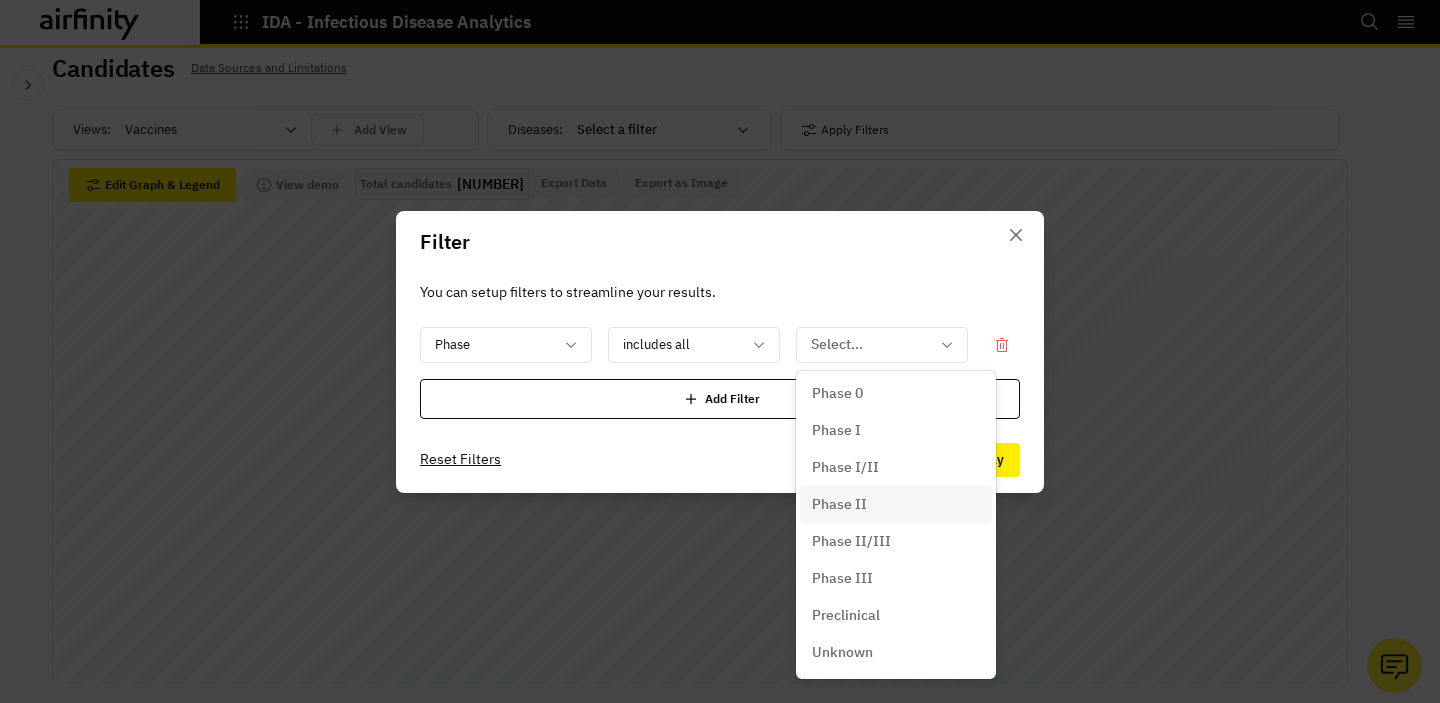 click on "Phase II" at bounding box center (839, 504) 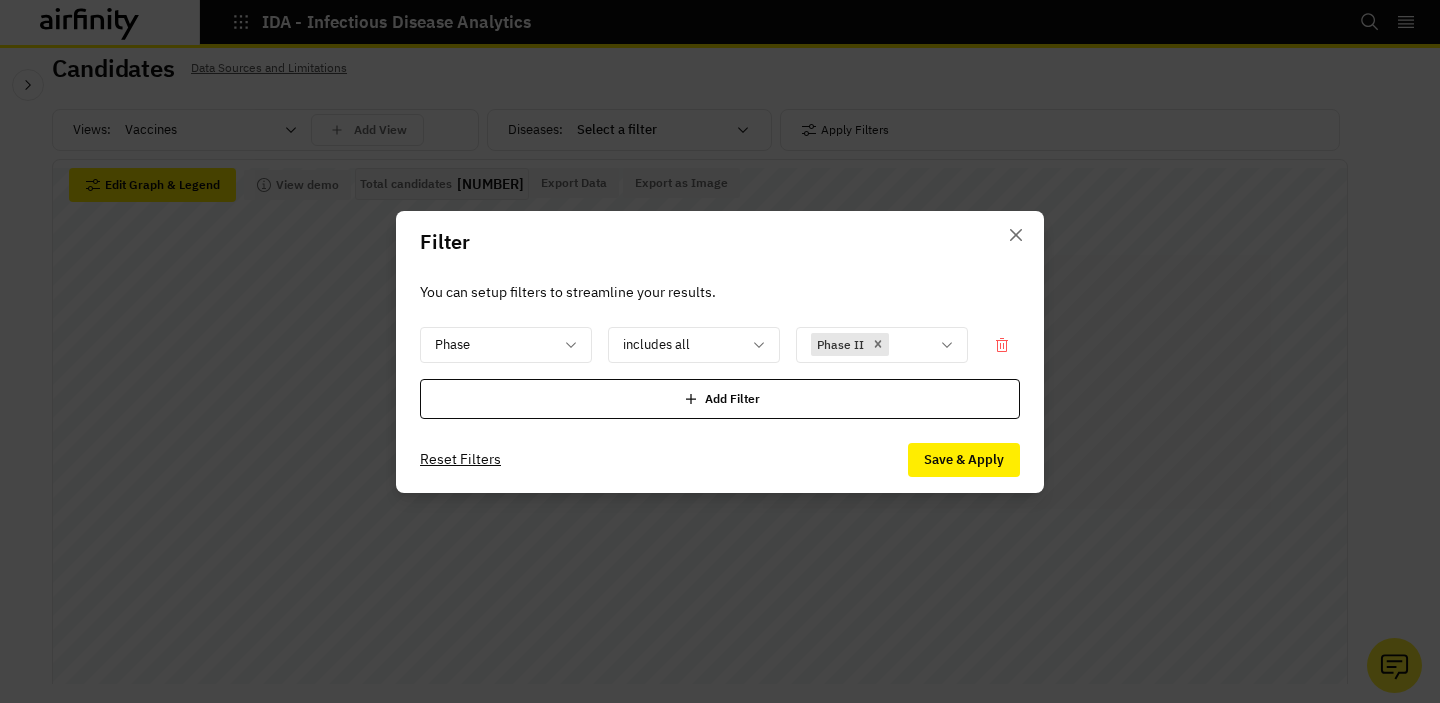 click on "Phase includes all option Phase II, selected.   Select is focused ,type to refine list, press Down to open the menu,  press left to focus selected values Phase II Add Filter" at bounding box center (720, 373) 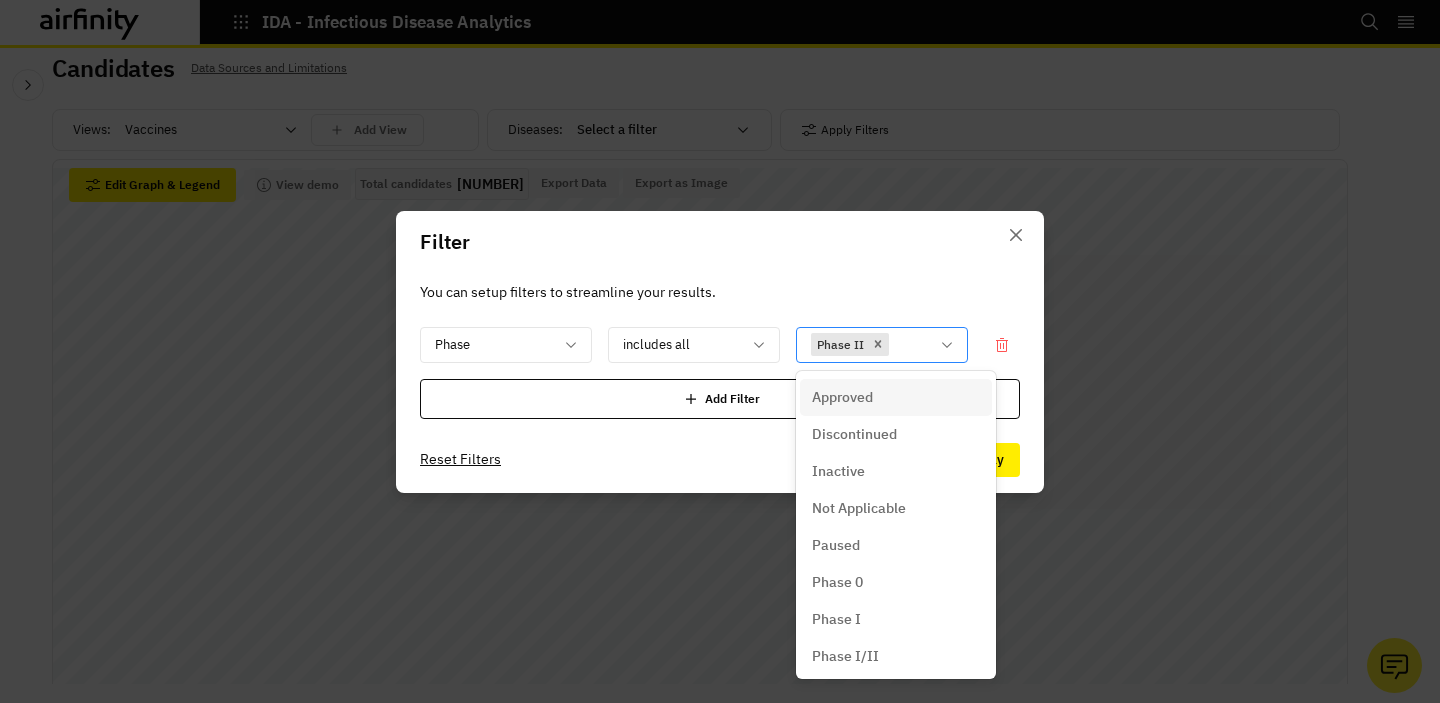 click at bounding box center [911, 344] 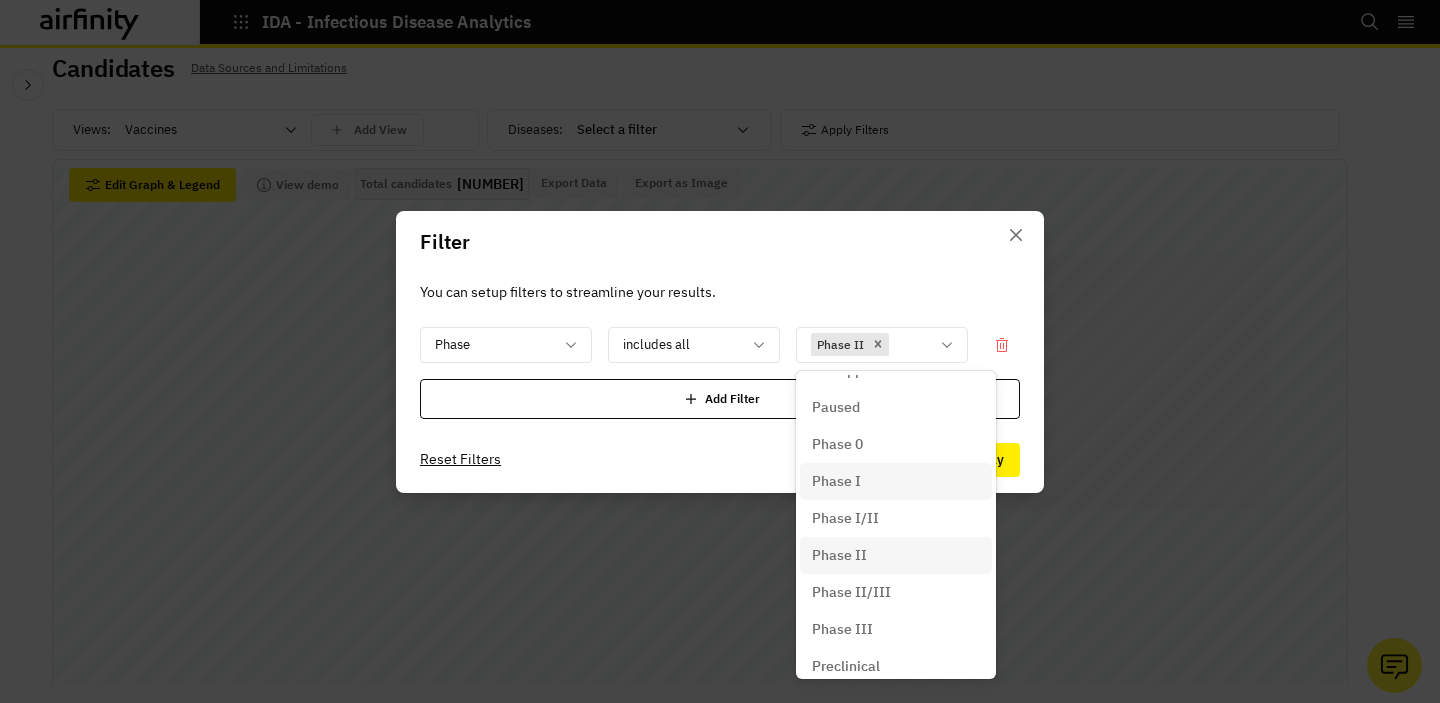 scroll, scrollTop: 189, scrollLeft: 0, axis: vertical 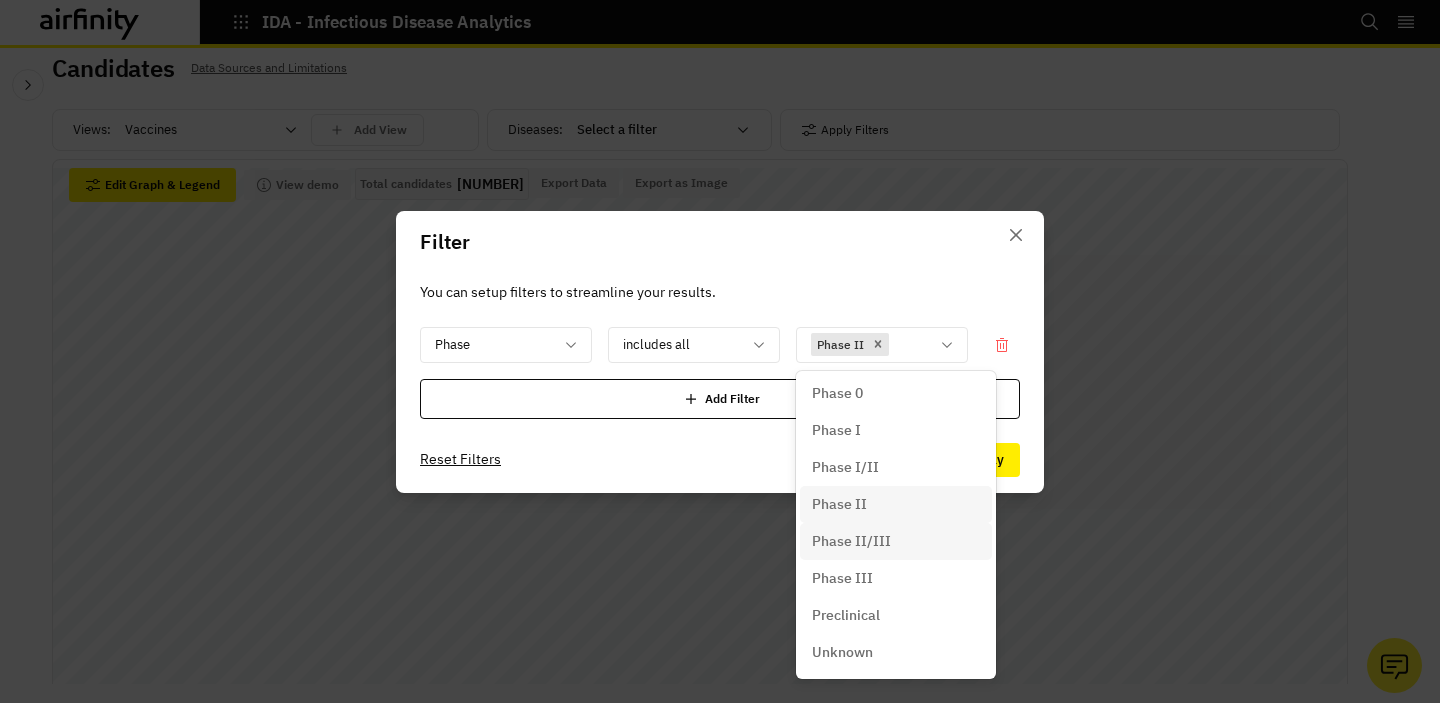 click on "Phase II/III" at bounding box center [896, 541] 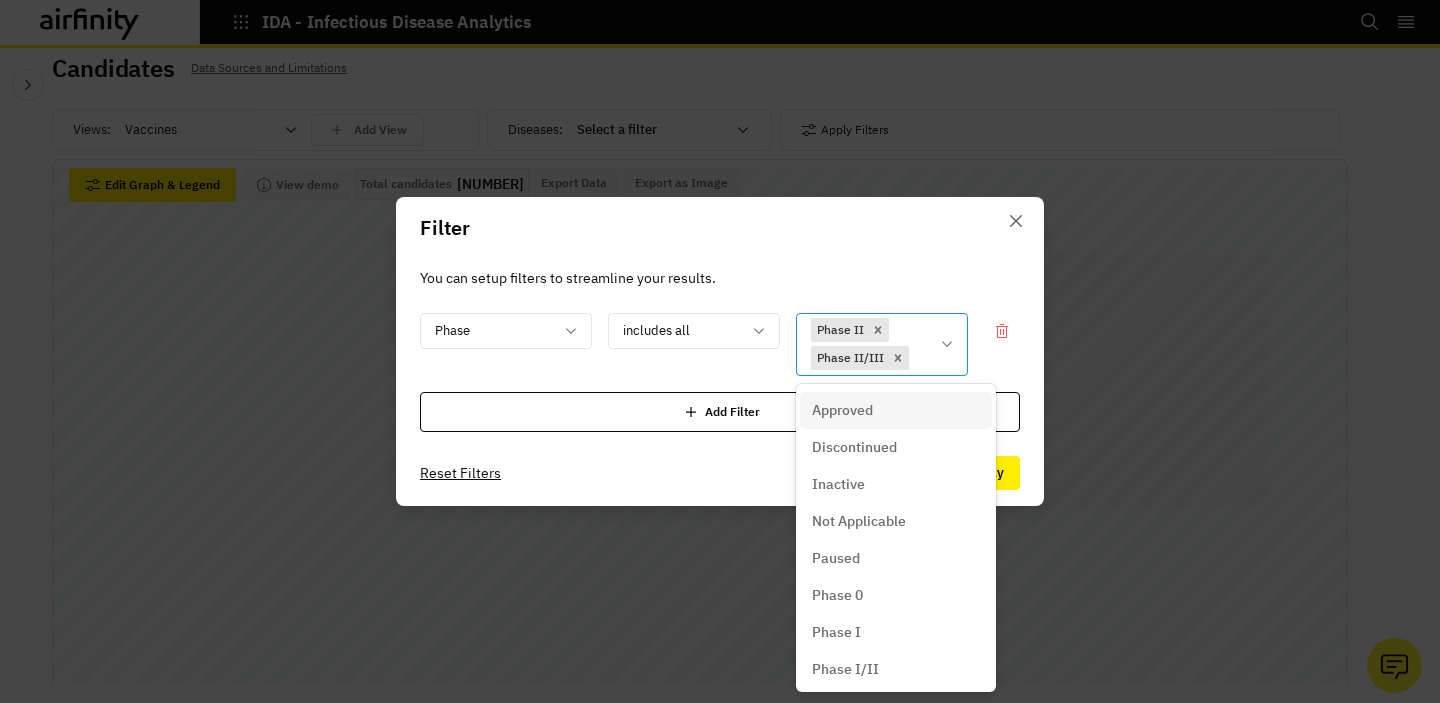 click on "Phase II Phase II/III" at bounding box center [868, 344] 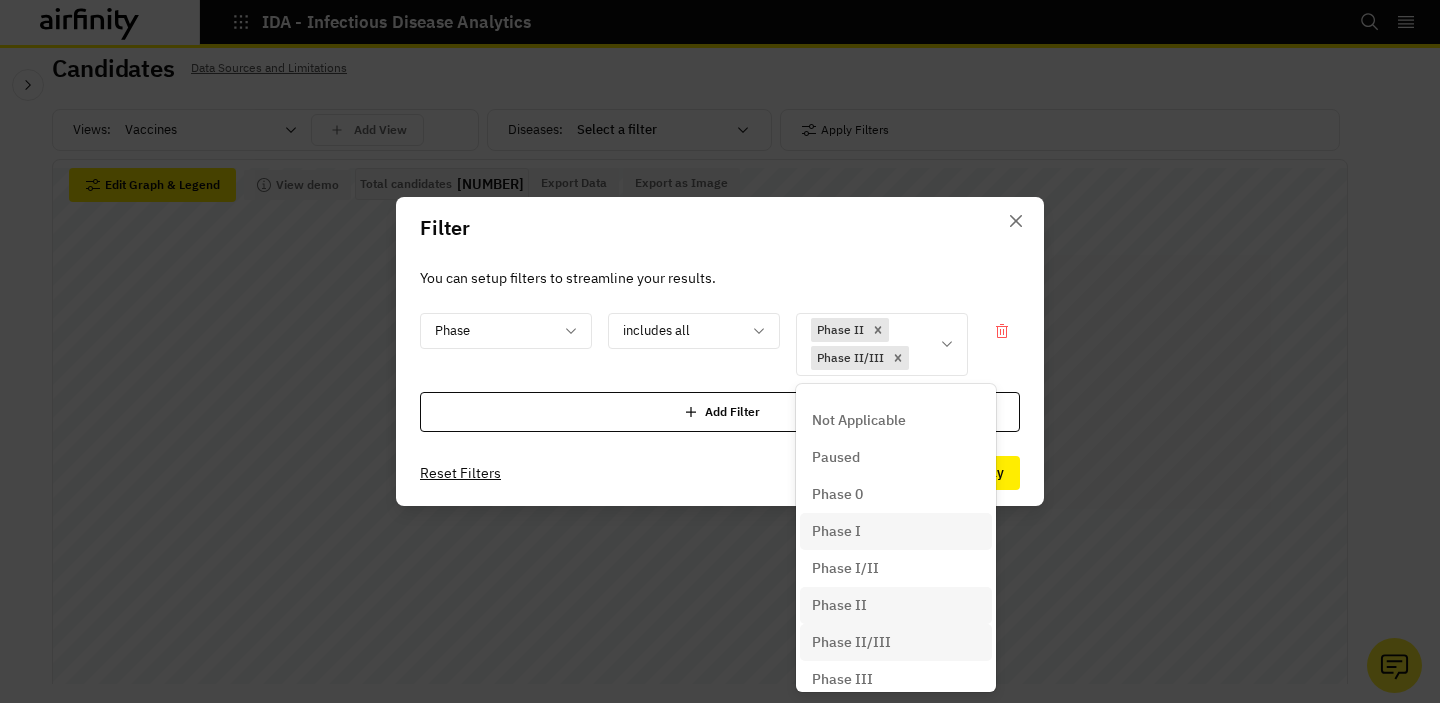 scroll, scrollTop: 112, scrollLeft: 0, axis: vertical 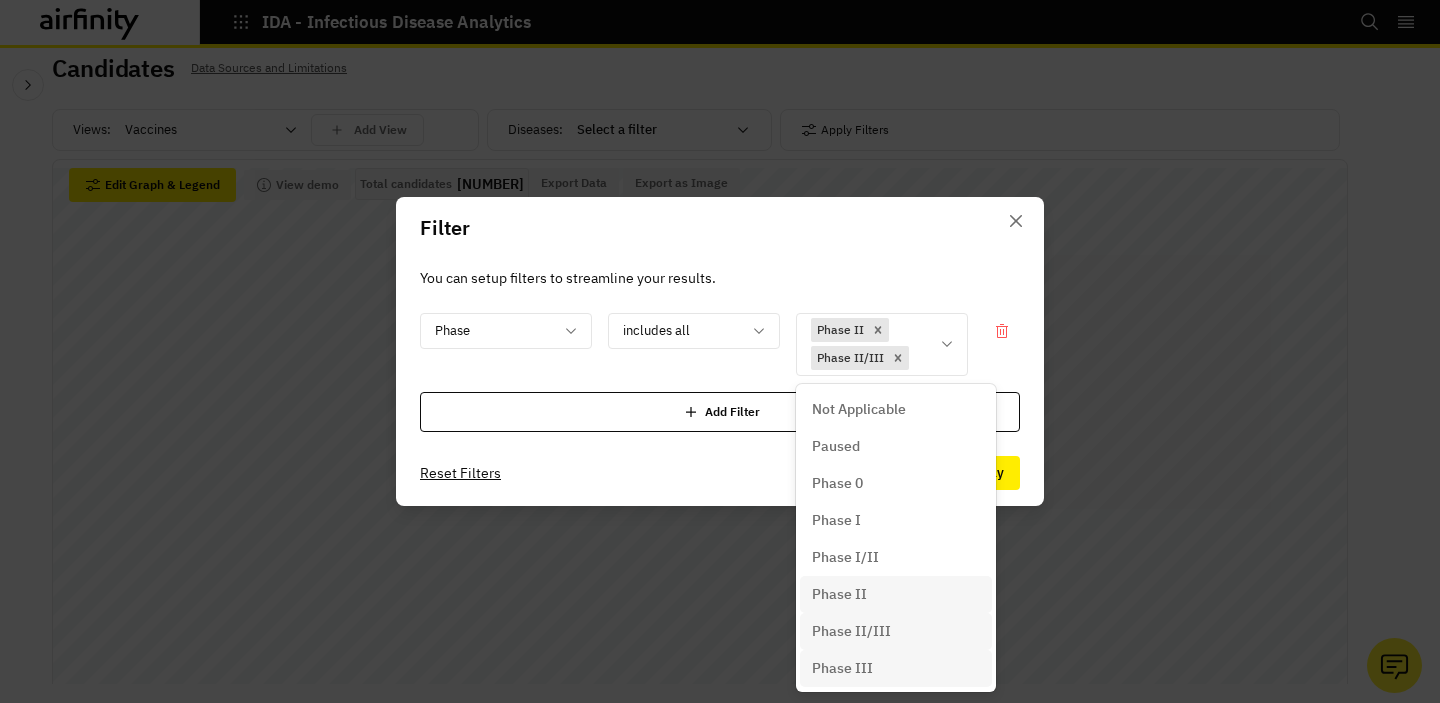 click on "Phase III" at bounding box center [896, 668] 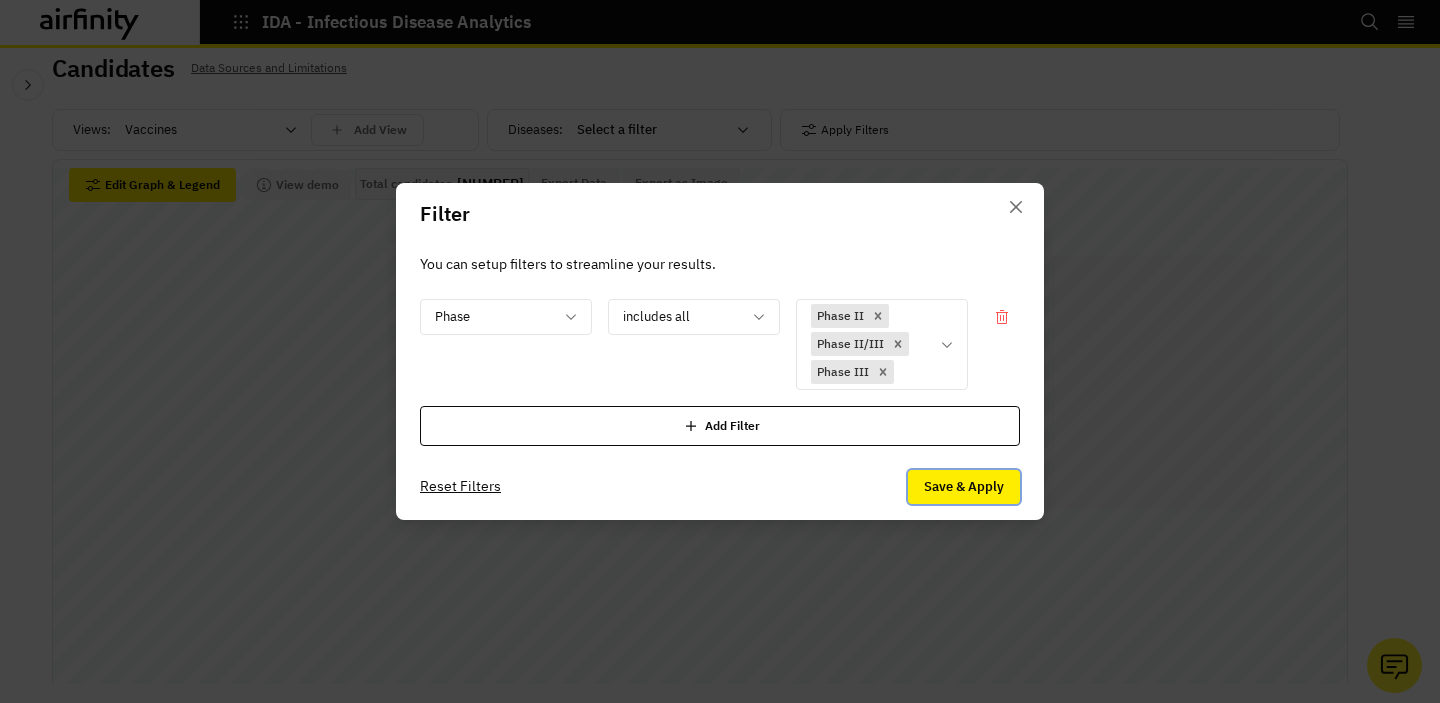 click on "Save & Apply" at bounding box center [964, 487] 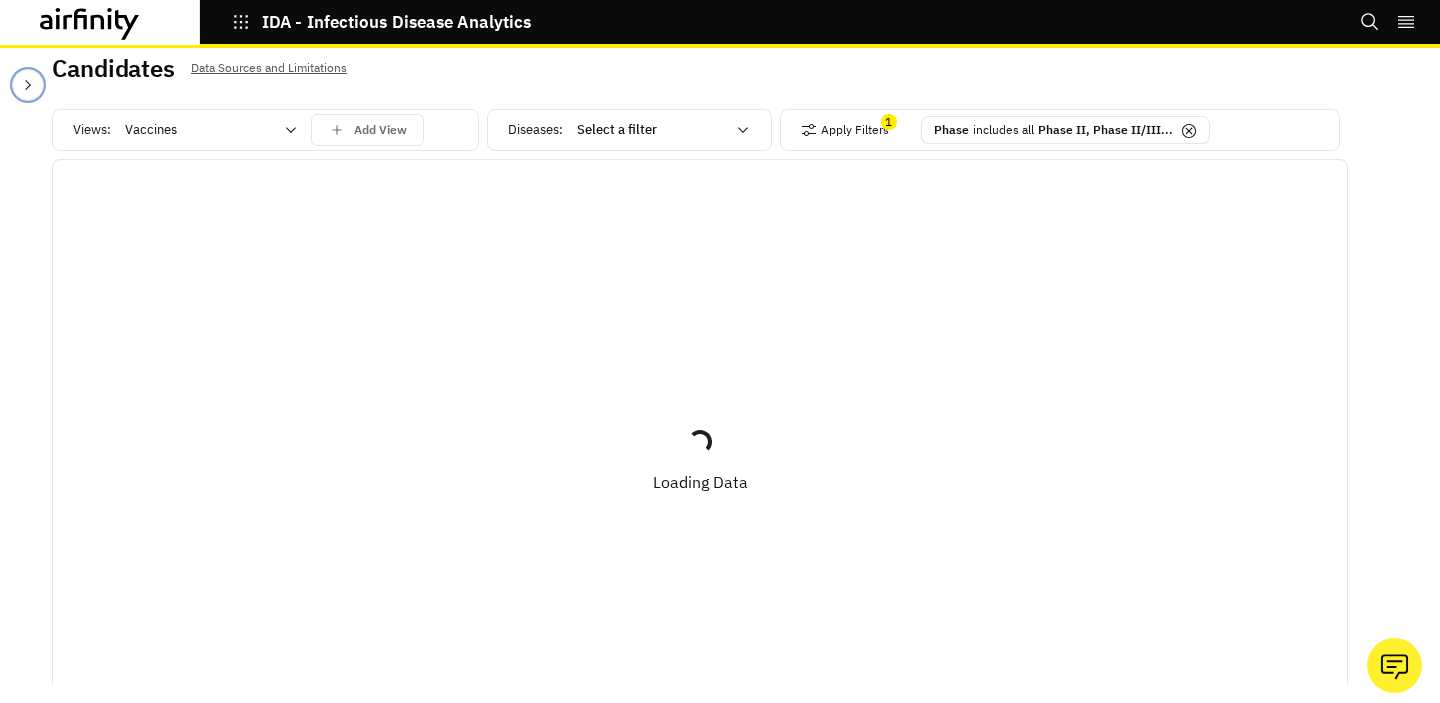 click 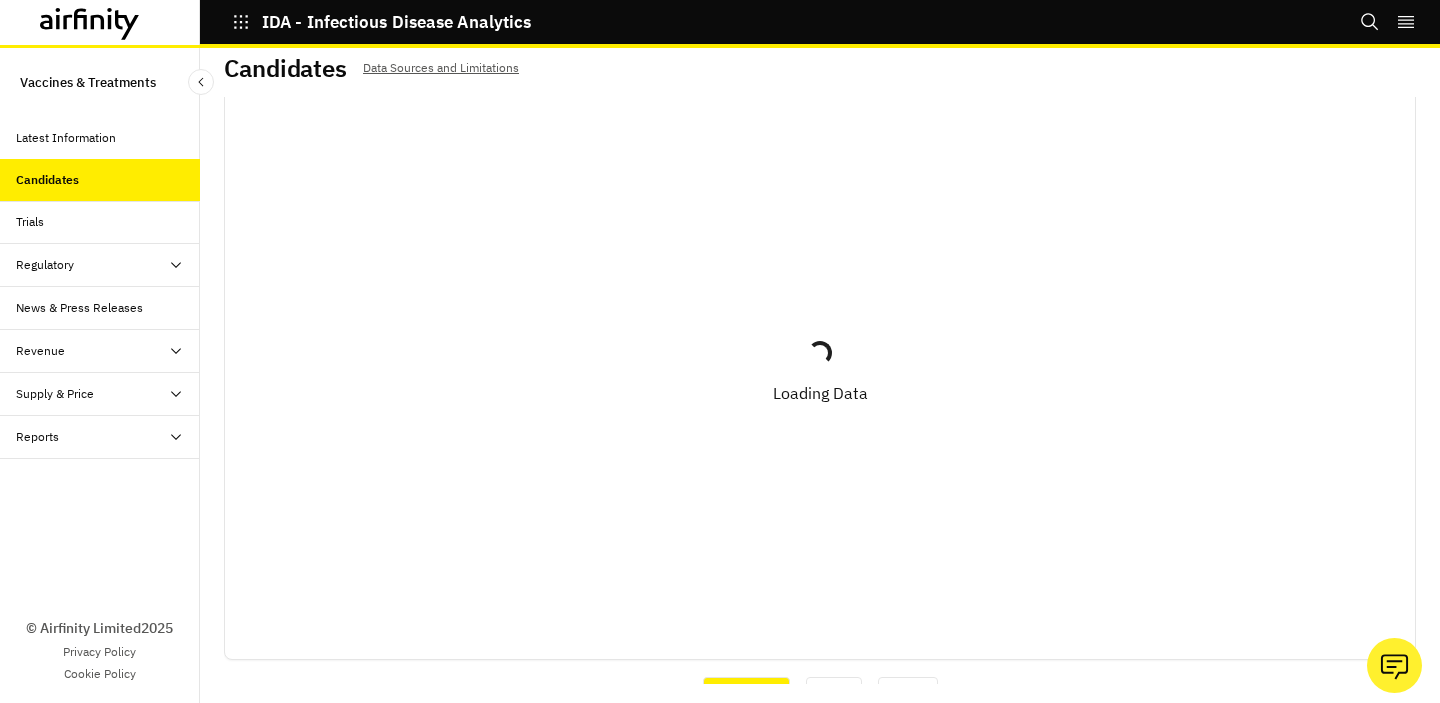 scroll, scrollTop: 0, scrollLeft: 0, axis: both 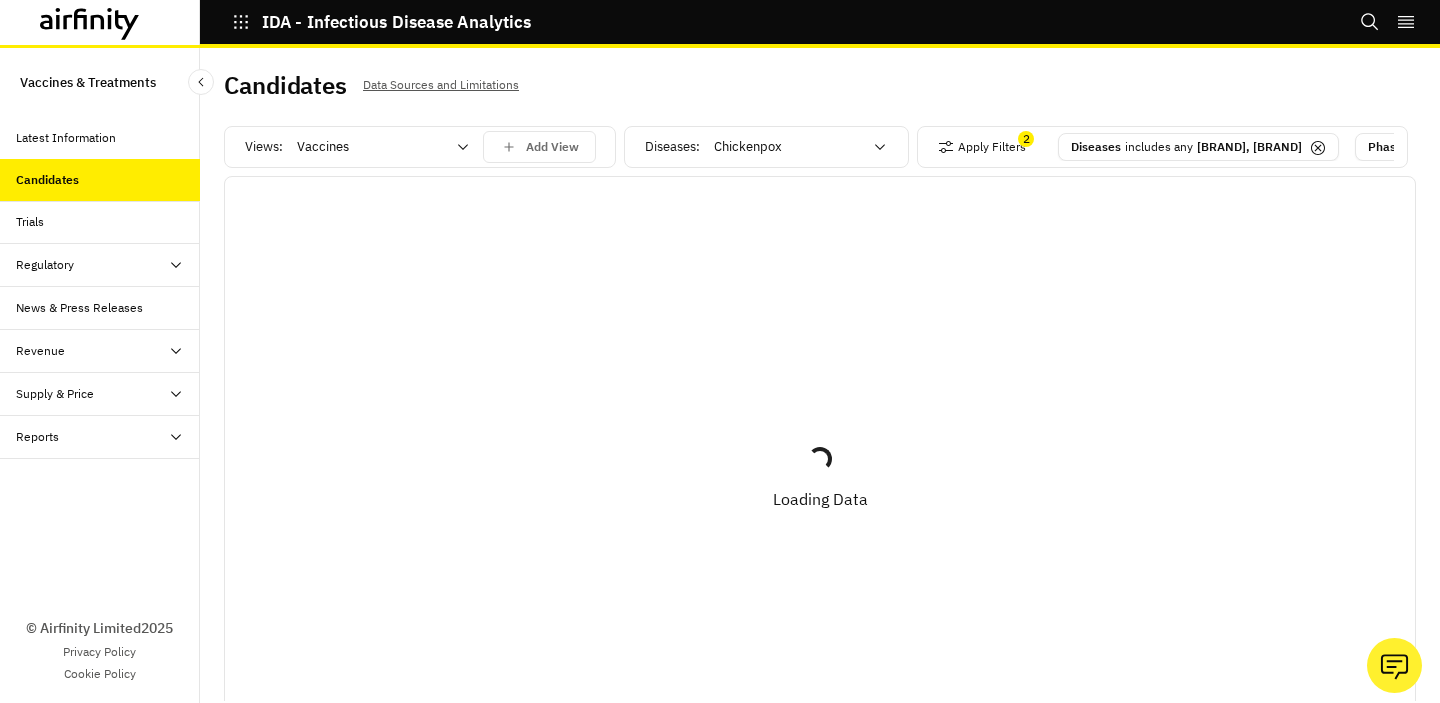 click 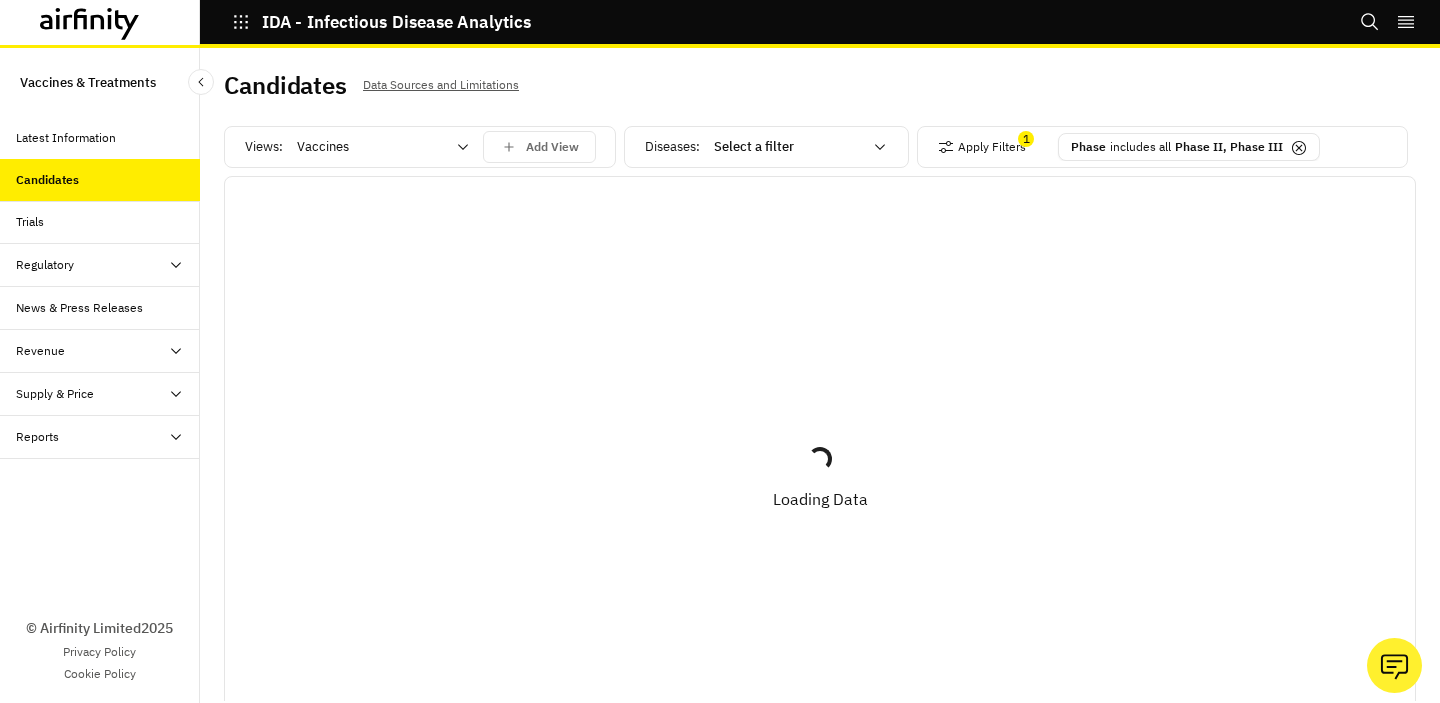 click 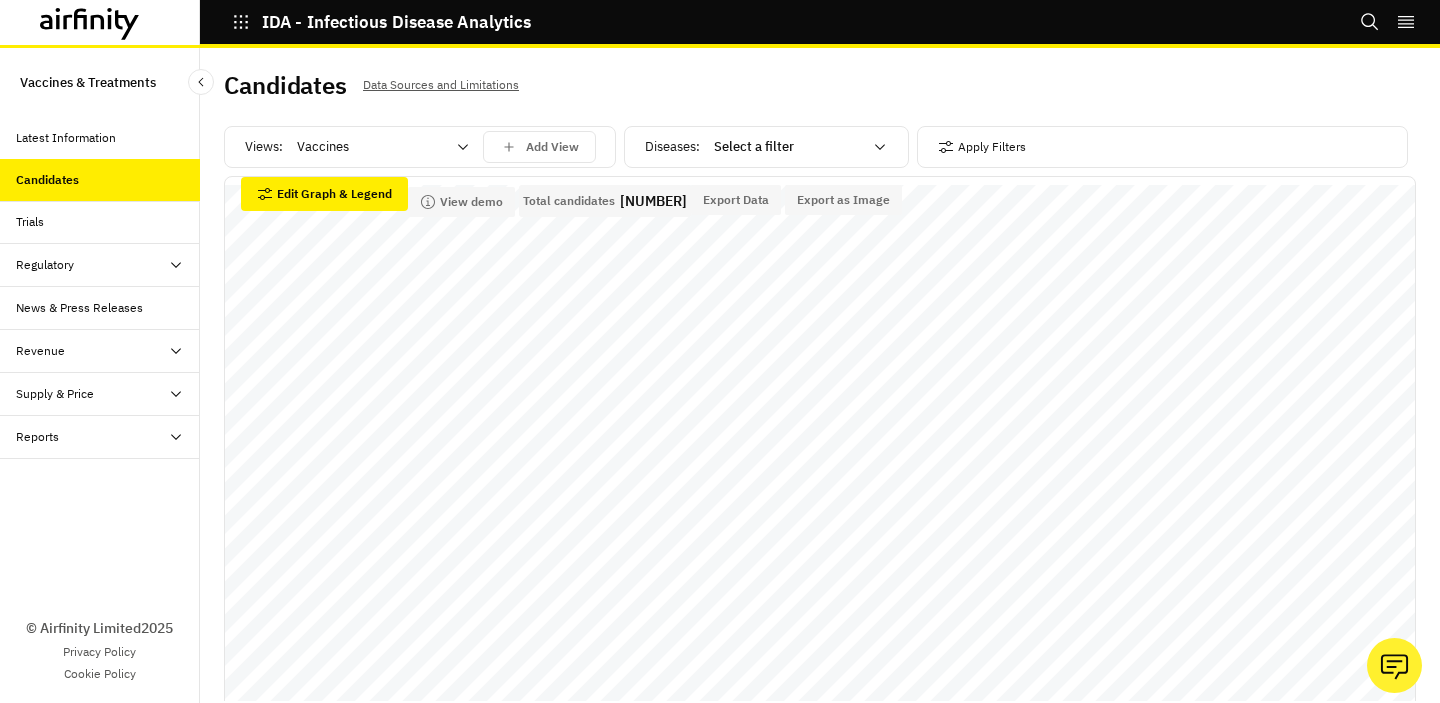 click on "Diseases : Select a filter" at bounding box center (772, 147) 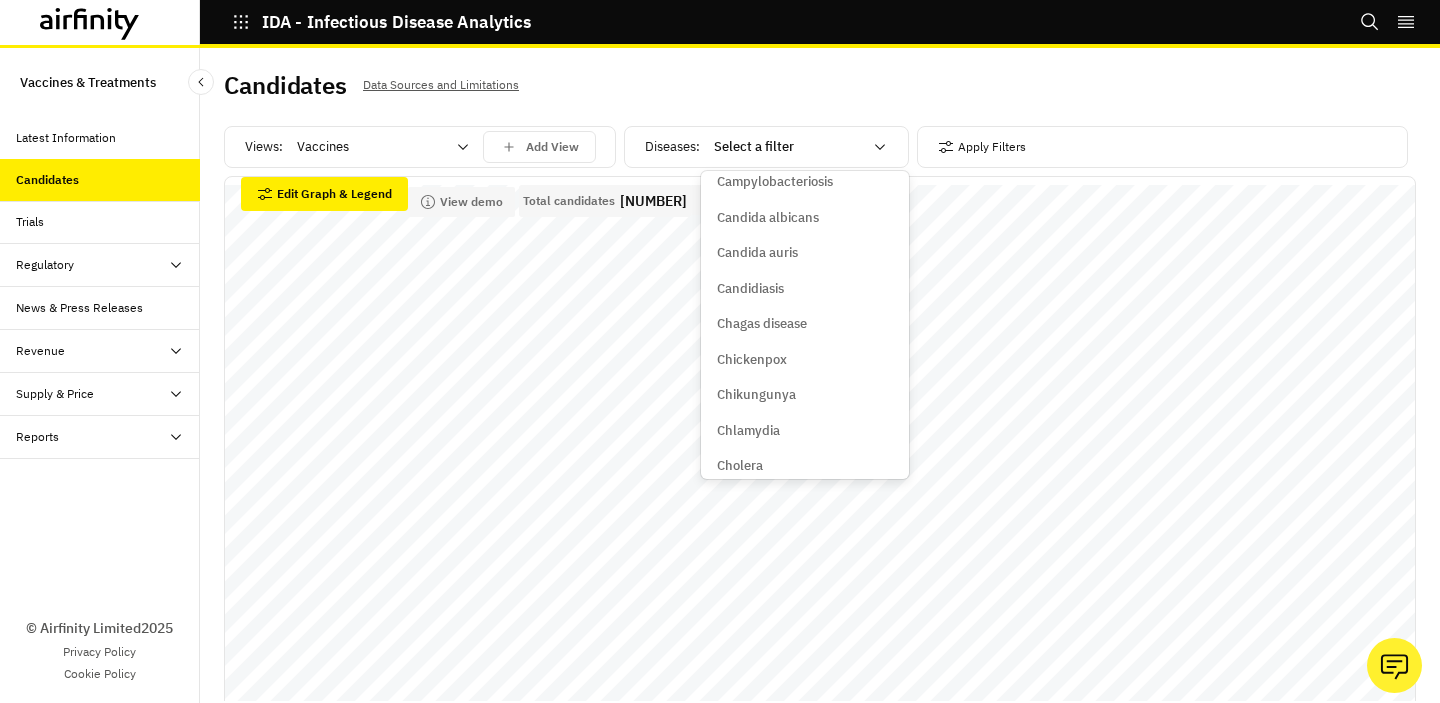 scroll, scrollTop: 537, scrollLeft: 0, axis: vertical 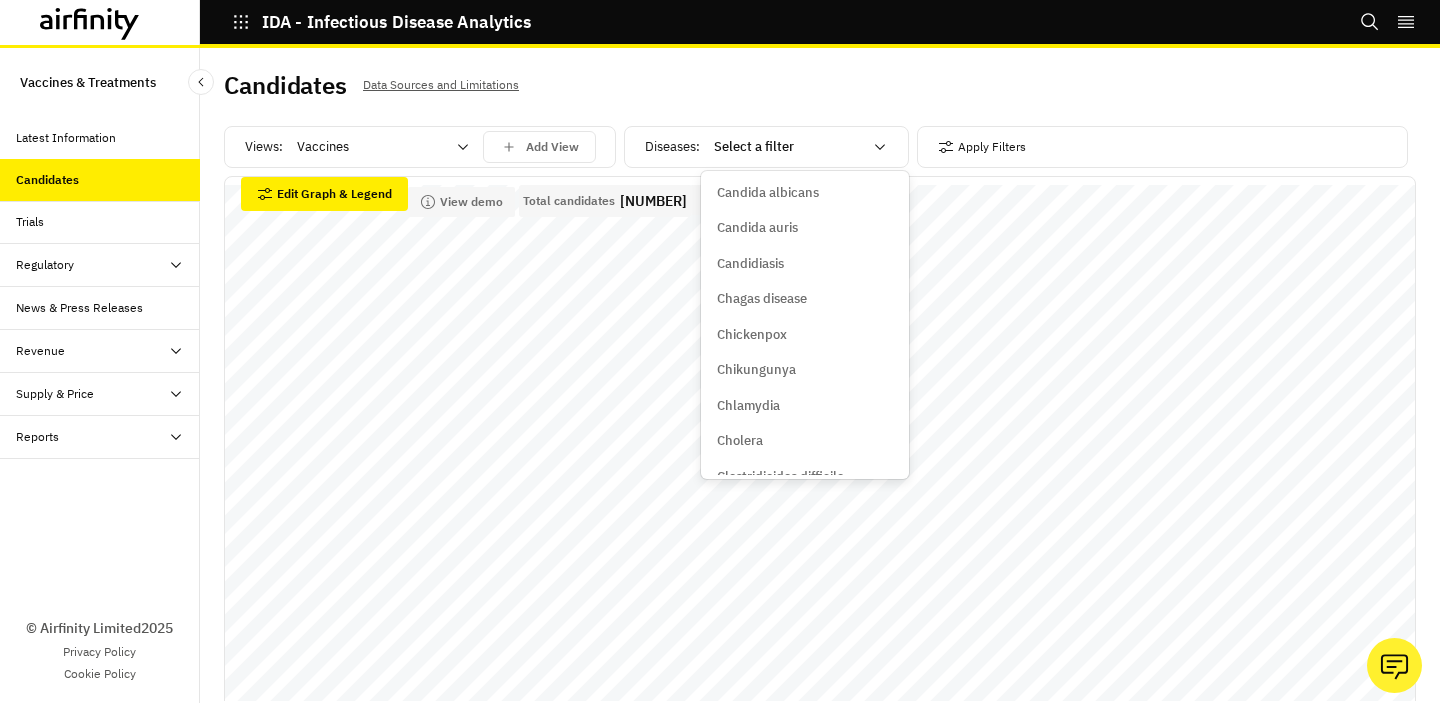 click on "Chikungunya" at bounding box center (756, 370) 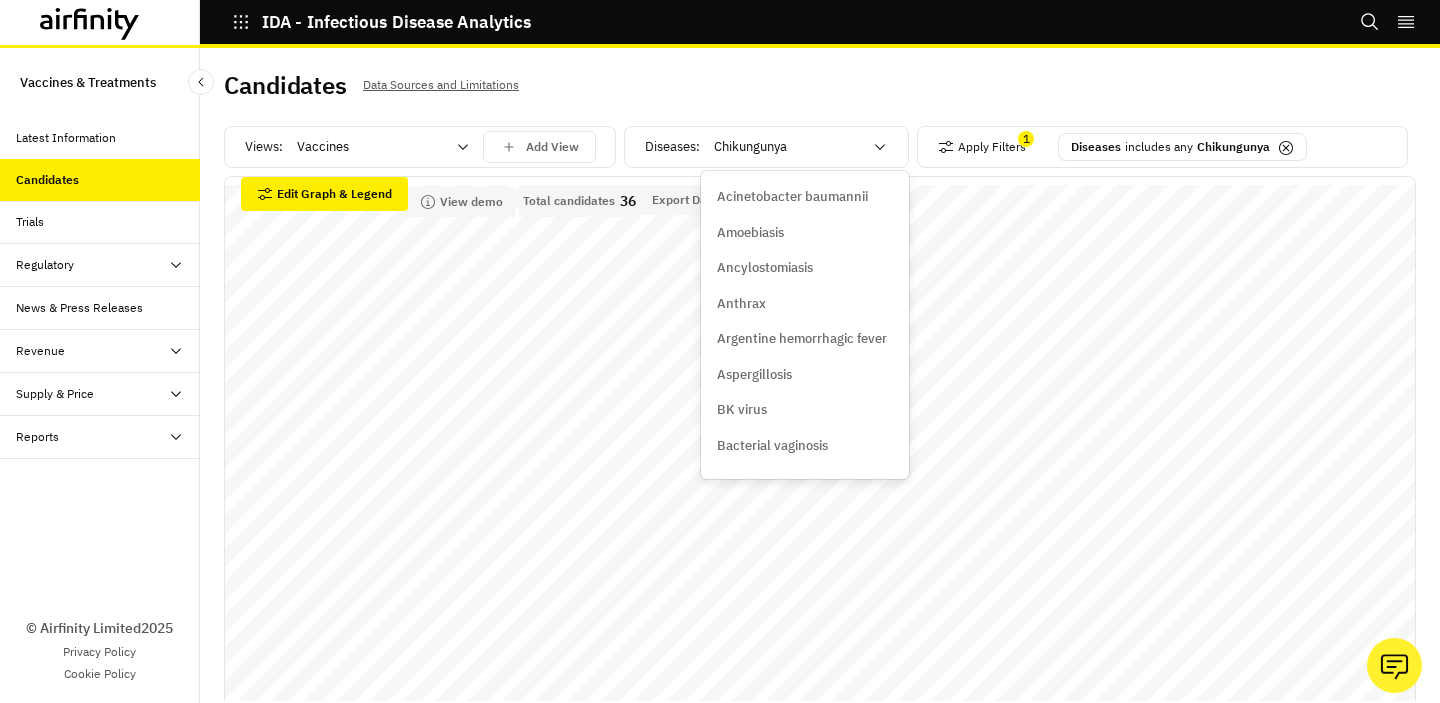 click at bounding box center [788, 147] 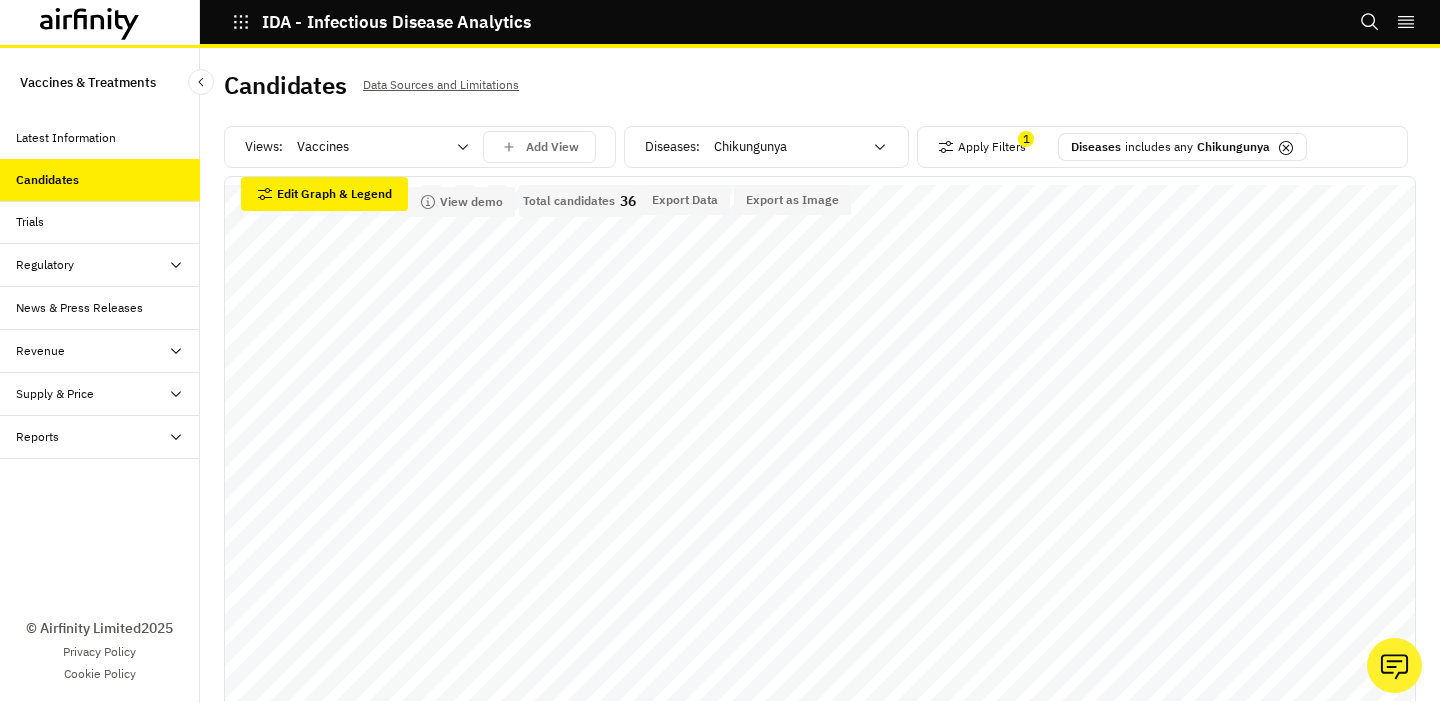 click on "Apply Filters 1 Diseases includes any Chikungunya" at bounding box center [1162, 147] 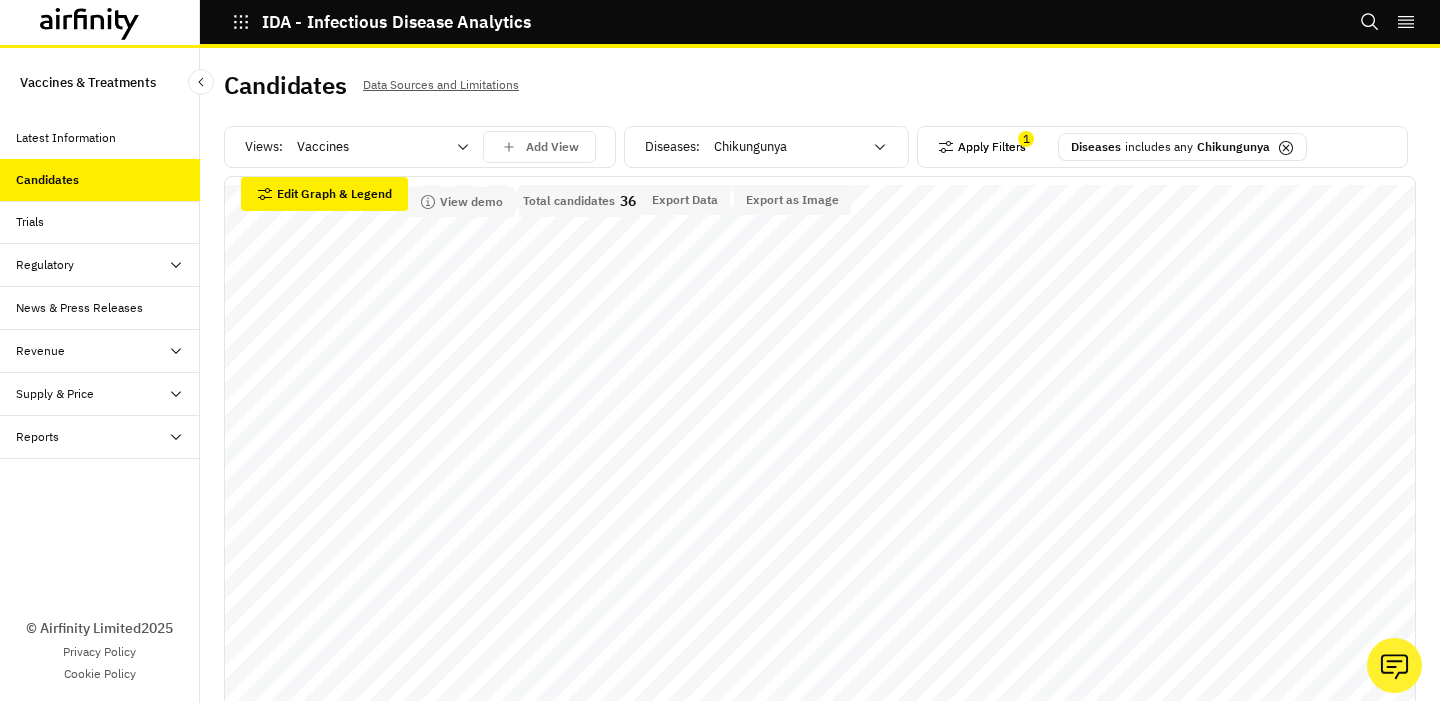 click on "Apply Filters" at bounding box center (982, 147) 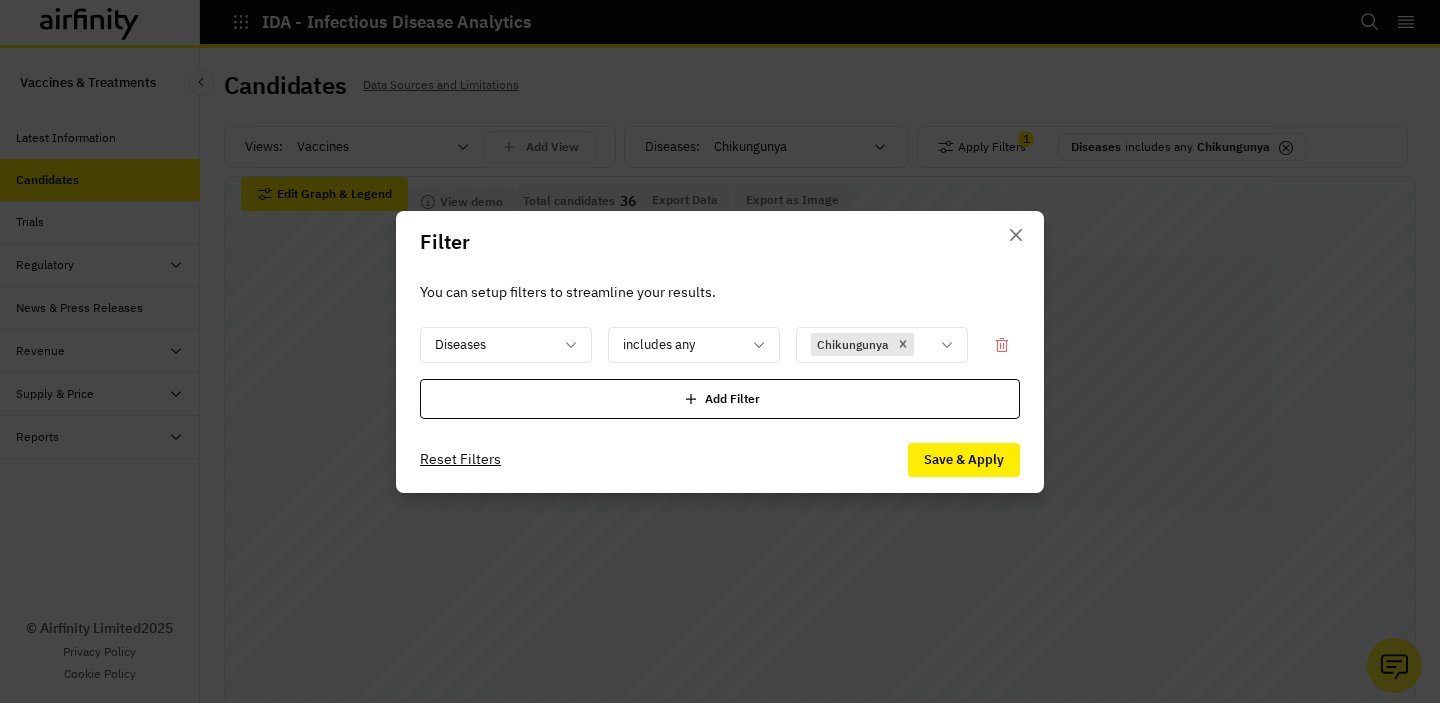 click on "Filter You can setup filters to streamline your results. Diseases includes any Chikungunya Add Filter Reset Filters Save & Apply" at bounding box center (720, 351) 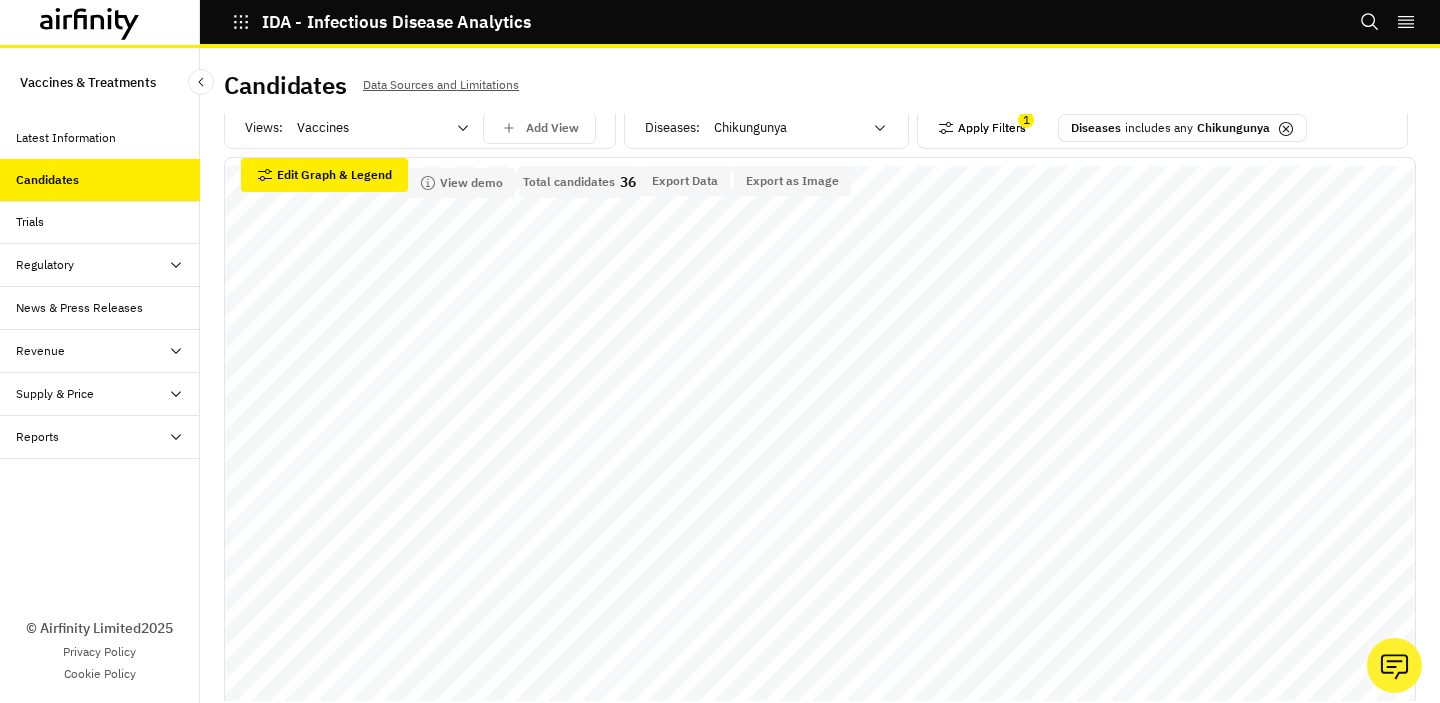 scroll, scrollTop: 0, scrollLeft: 0, axis: both 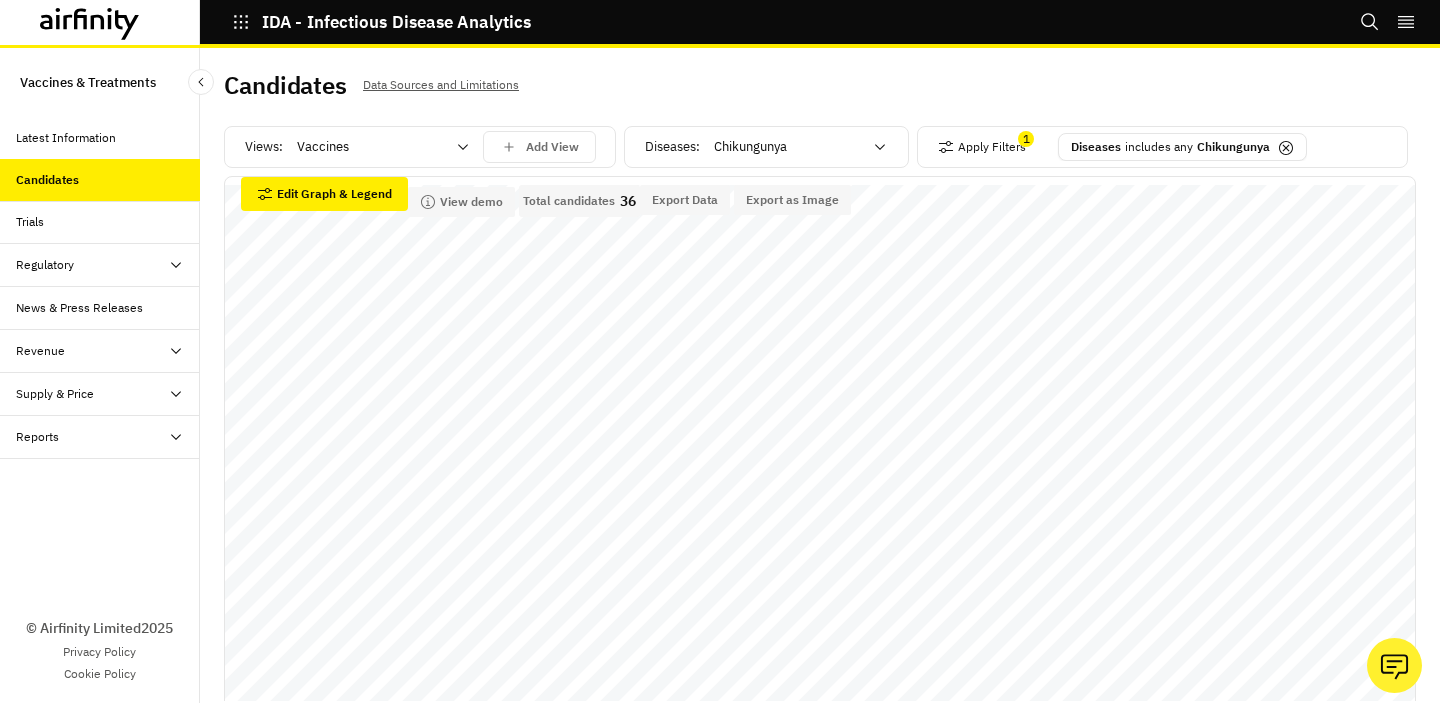 click on "Trials" at bounding box center (108, 222) 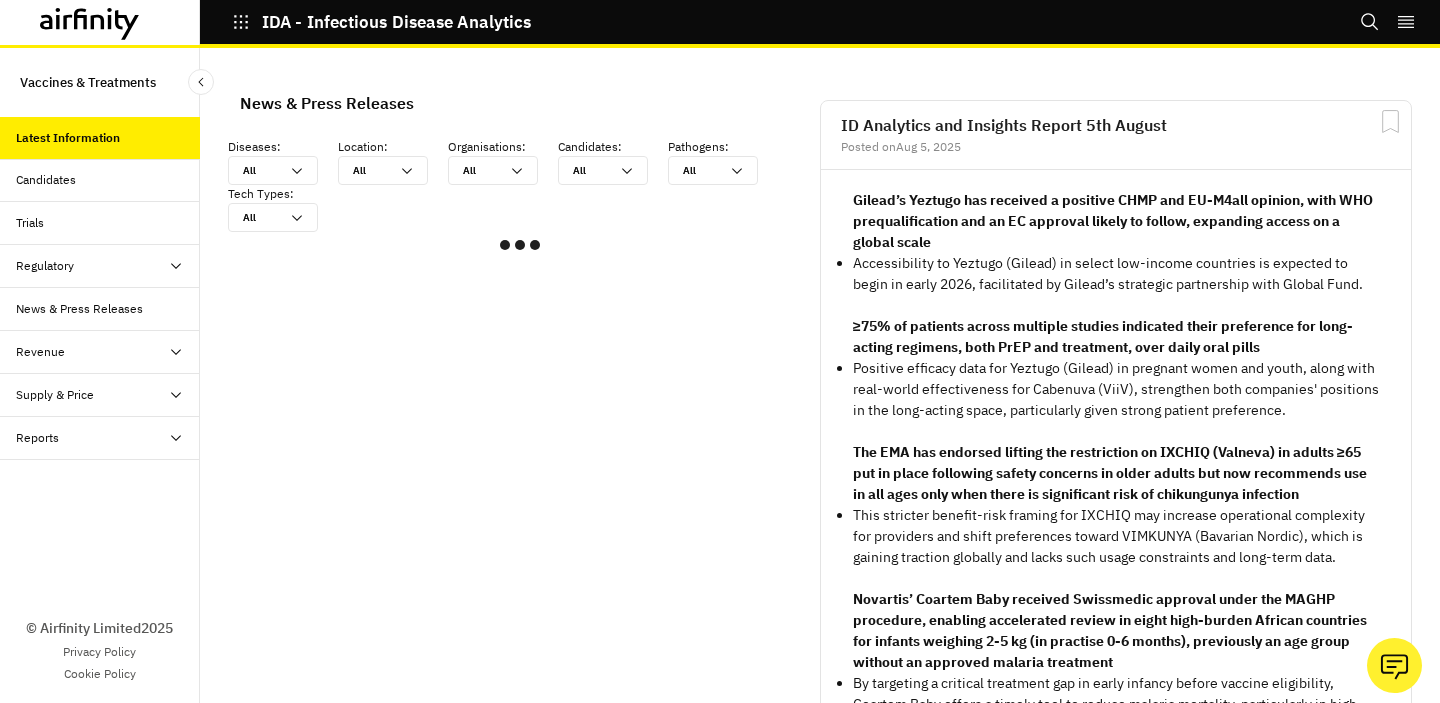 scroll, scrollTop: 0, scrollLeft: 0, axis: both 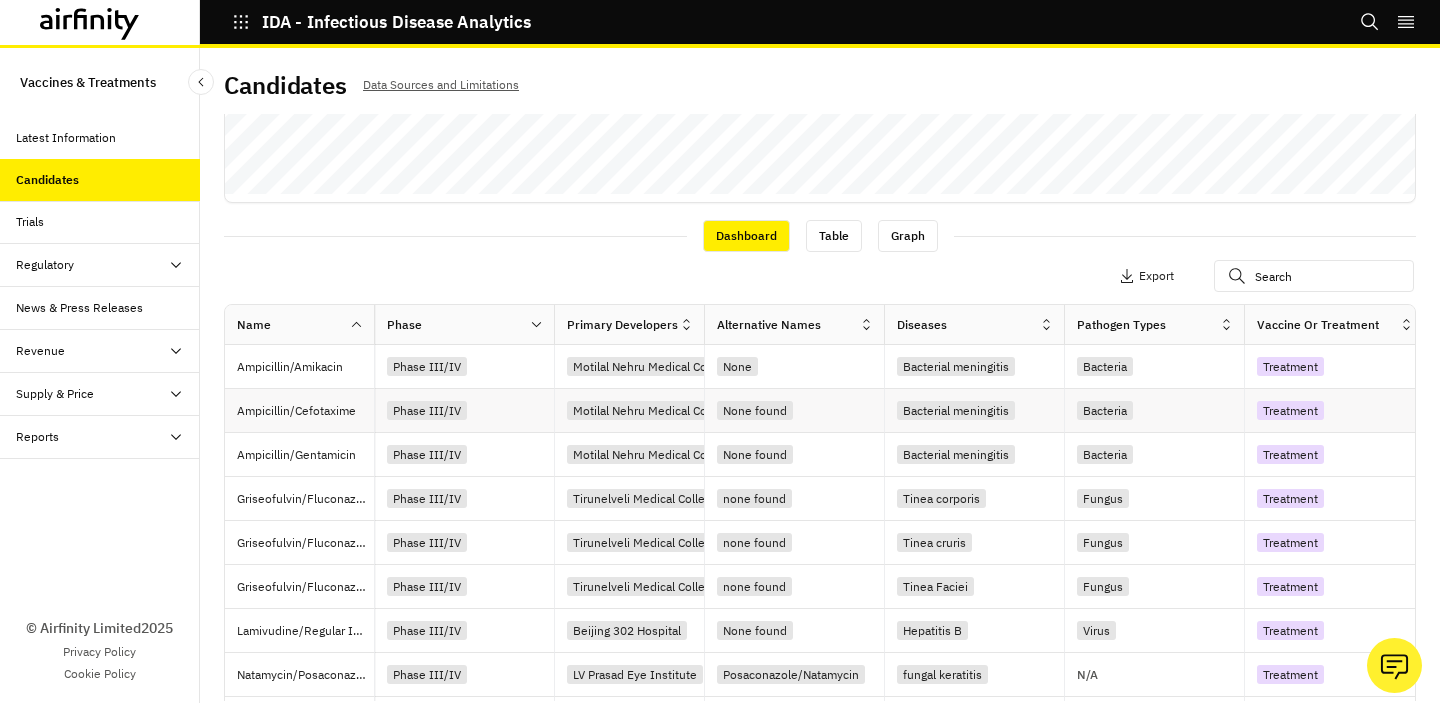 click on "None found" at bounding box center (755, 410) 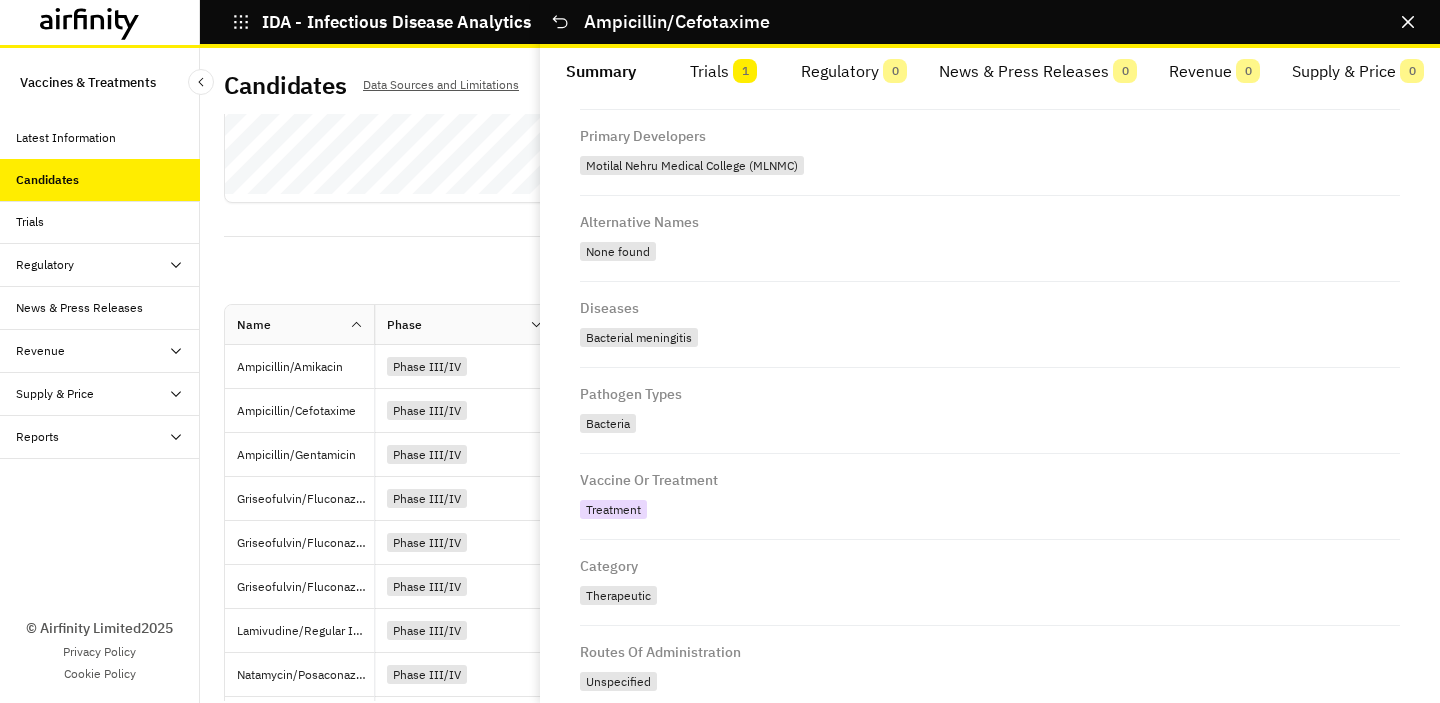 scroll, scrollTop: 215, scrollLeft: 0, axis: vertical 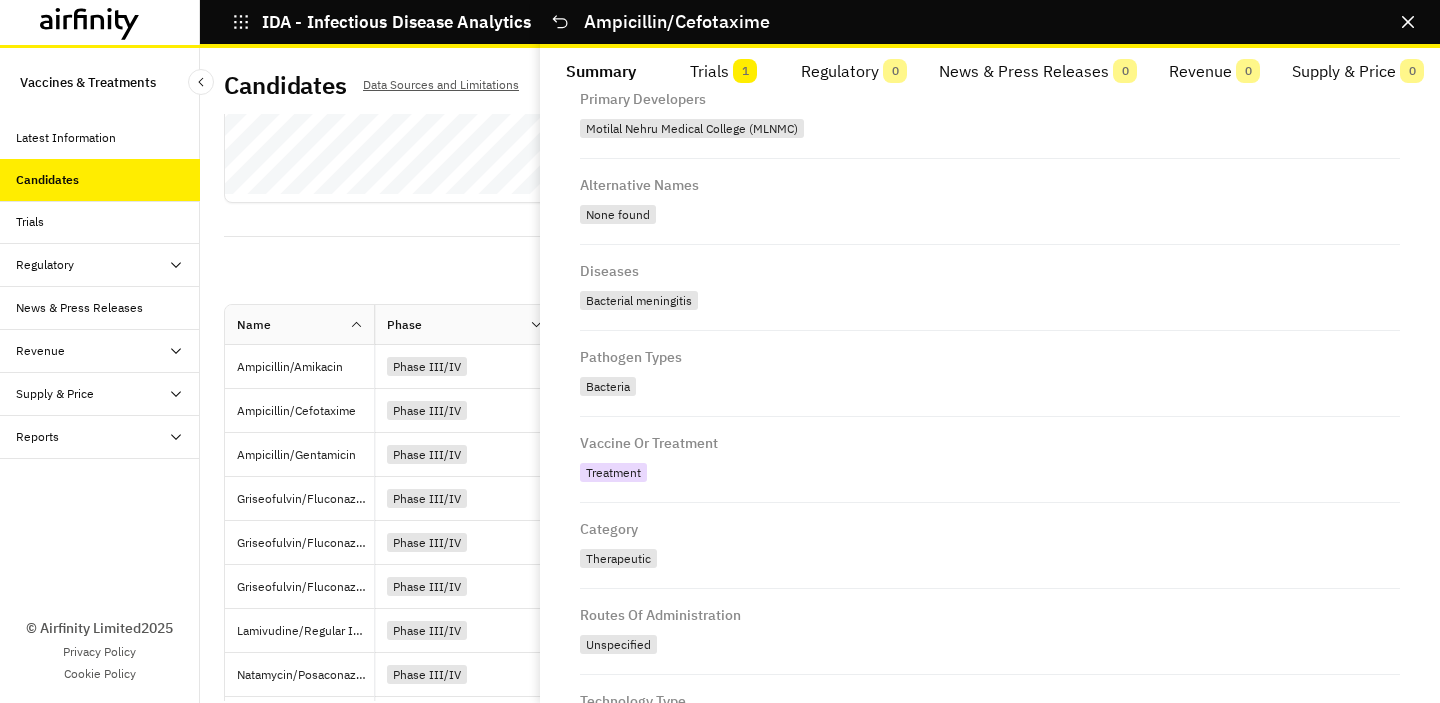 click on "Apply Filters Columns Export" at bounding box center (820, 278) 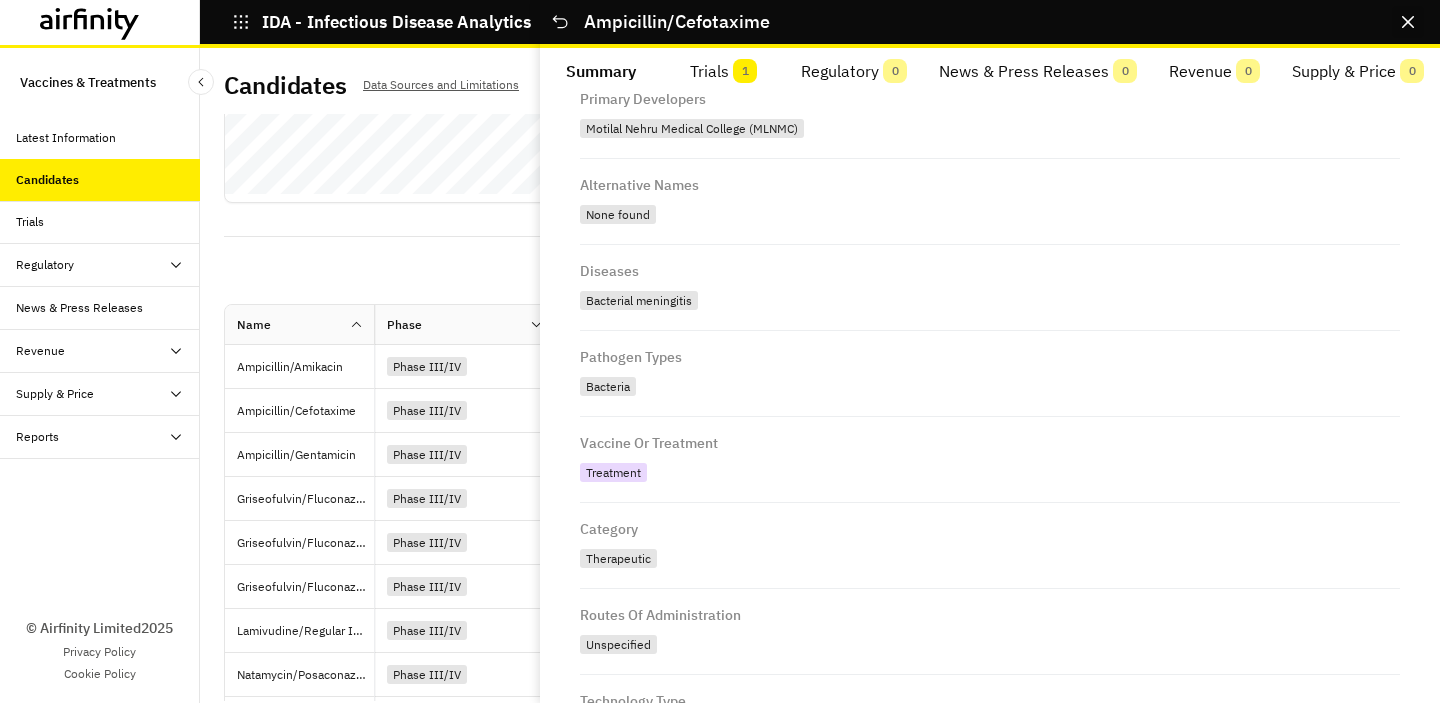 click at bounding box center (1408, 22) 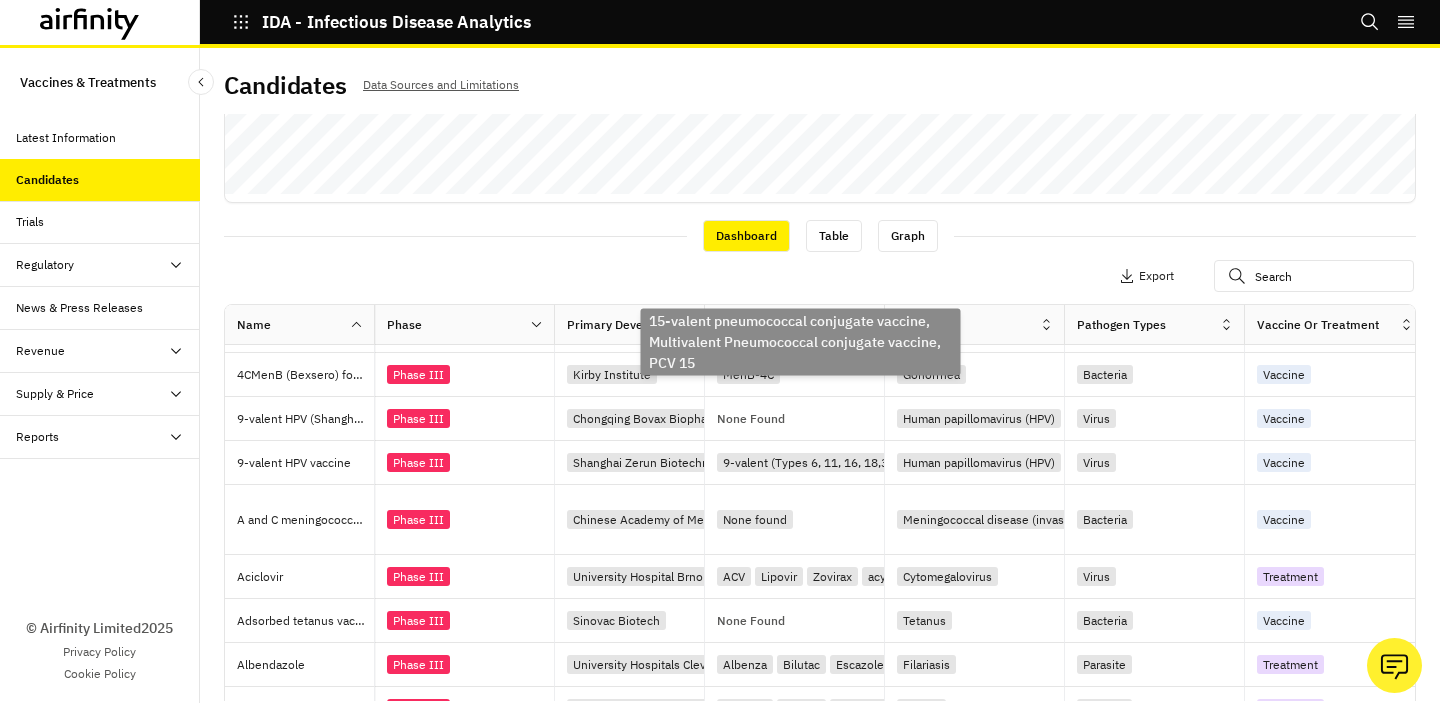 scroll, scrollTop: 646, scrollLeft: 0, axis: vertical 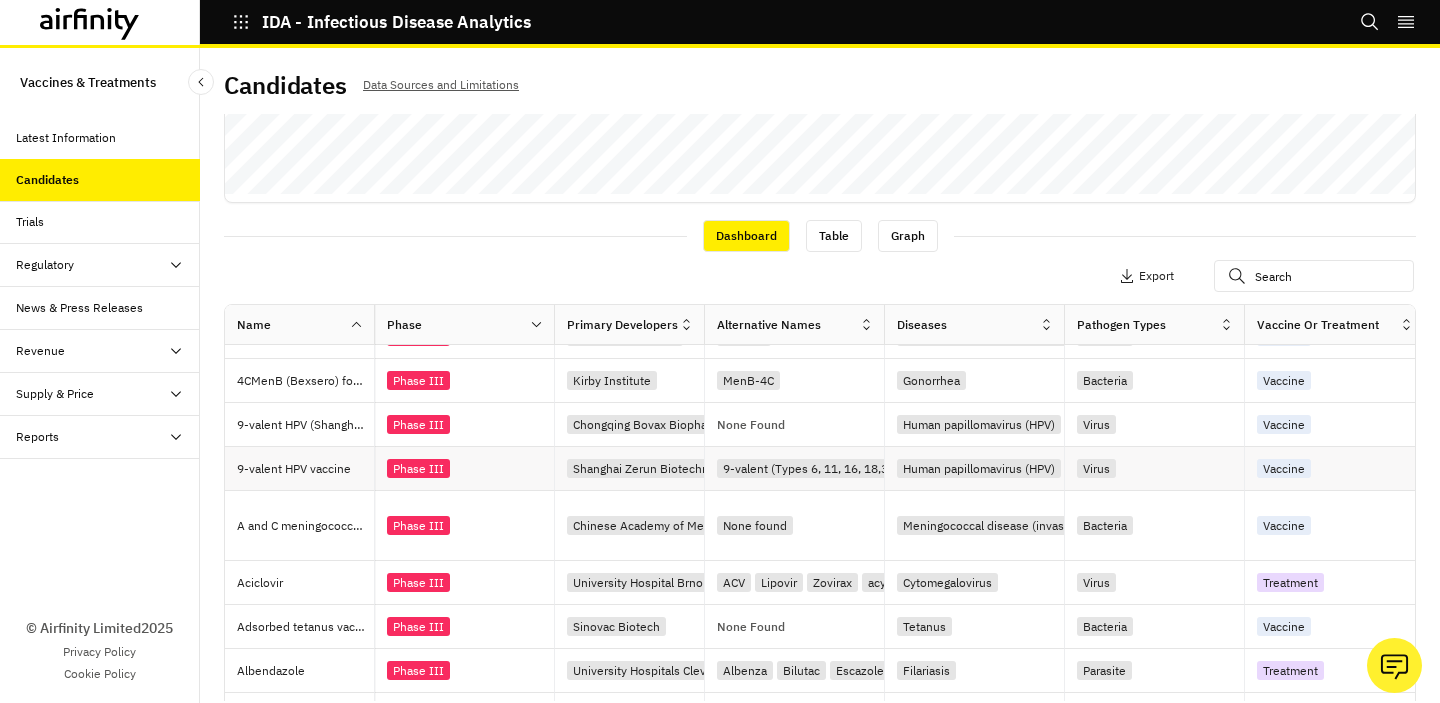 click on "9-valent (Types 6, 11, 16, 18,31,33,45,52 and 58) HPV vaccine - Shanghai Zerun Biotechnology" at bounding box center [979, 468] 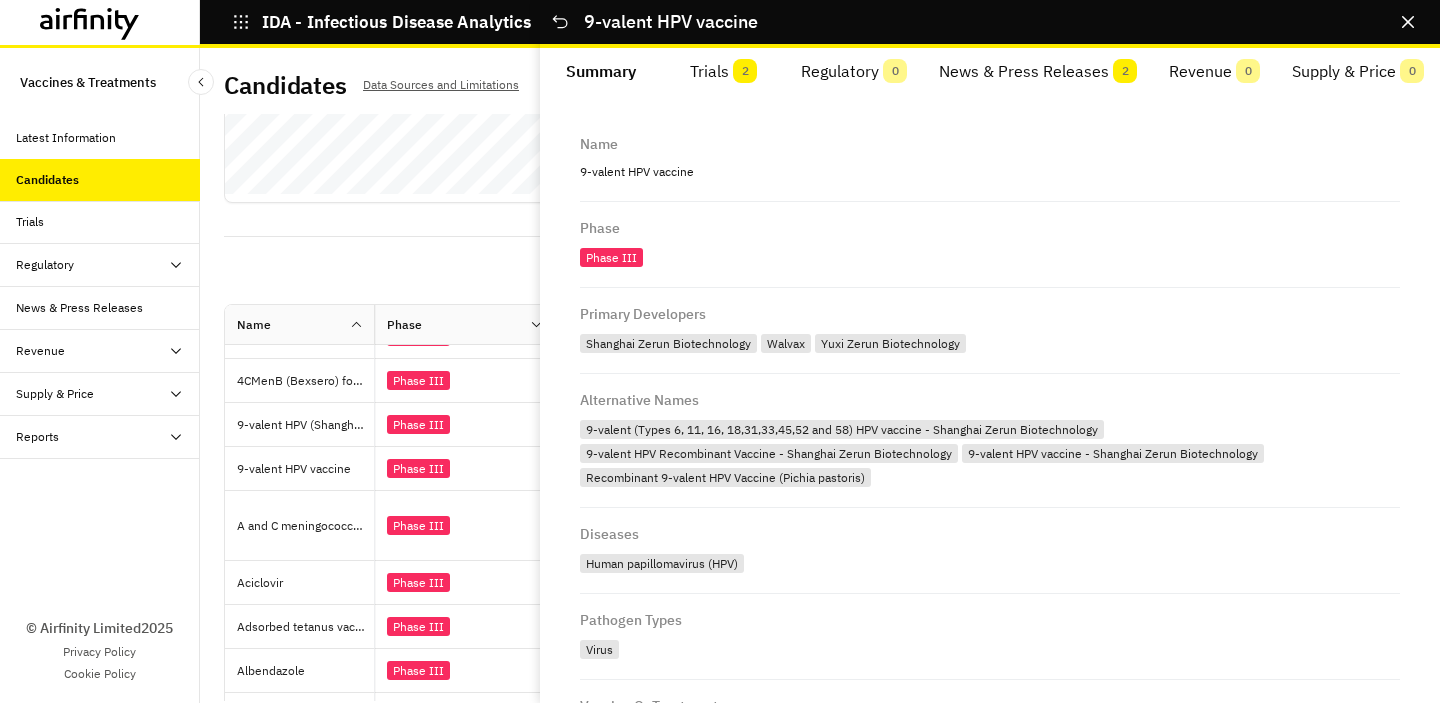 click on "Trials   2" at bounding box center [724, 72] 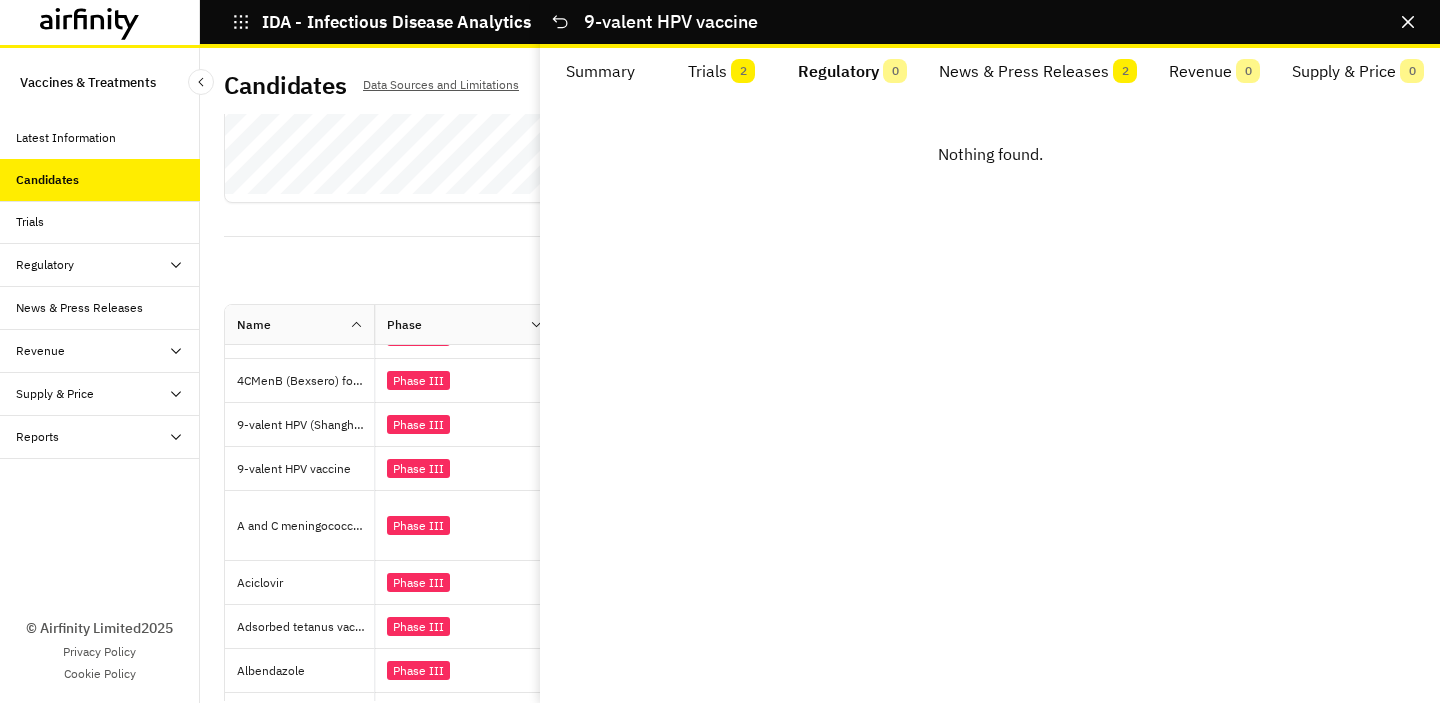 click on "Regulatory   0" at bounding box center [852, 72] 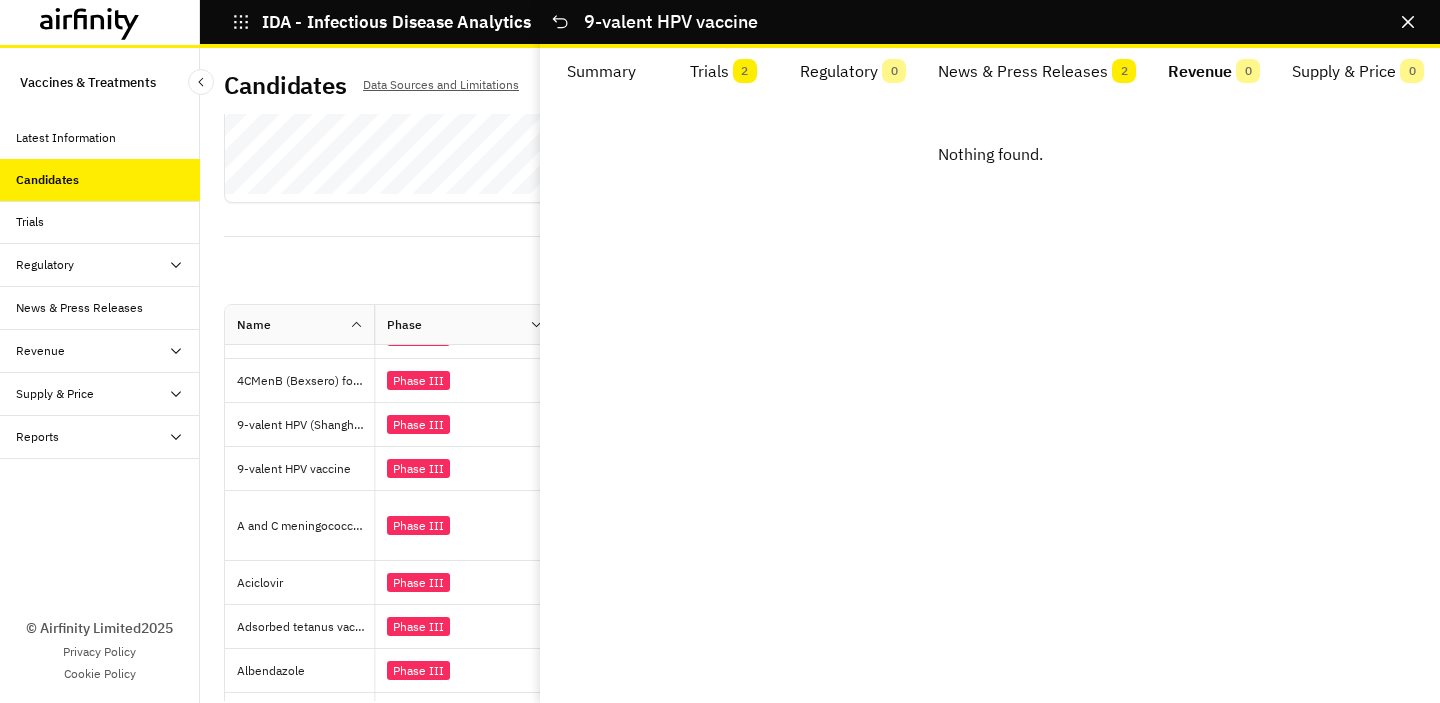 click on "Revenue   0" at bounding box center (1214, 72) 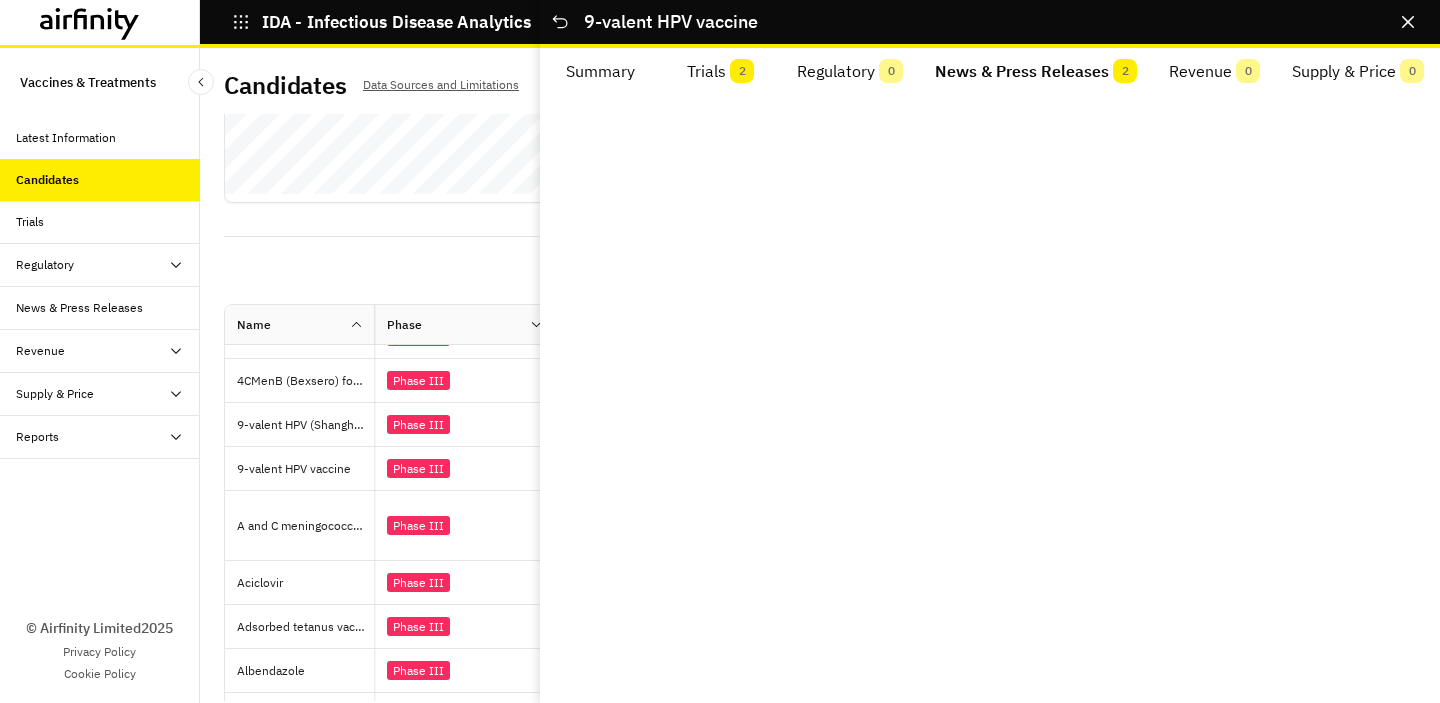 click on "News & Press Releases   2" at bounding box center [1036, 72] 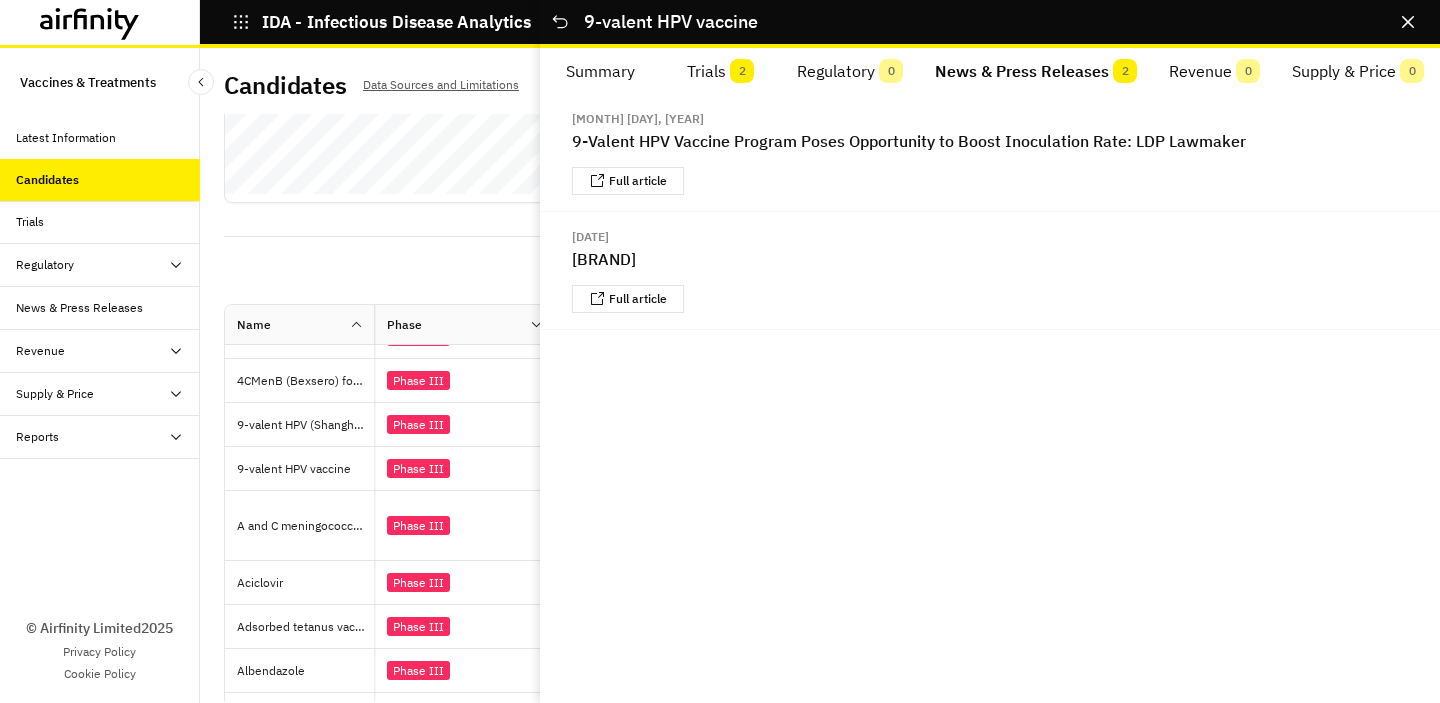 click on "Apply Filters Columns Export" at bounding box center [820, 278] 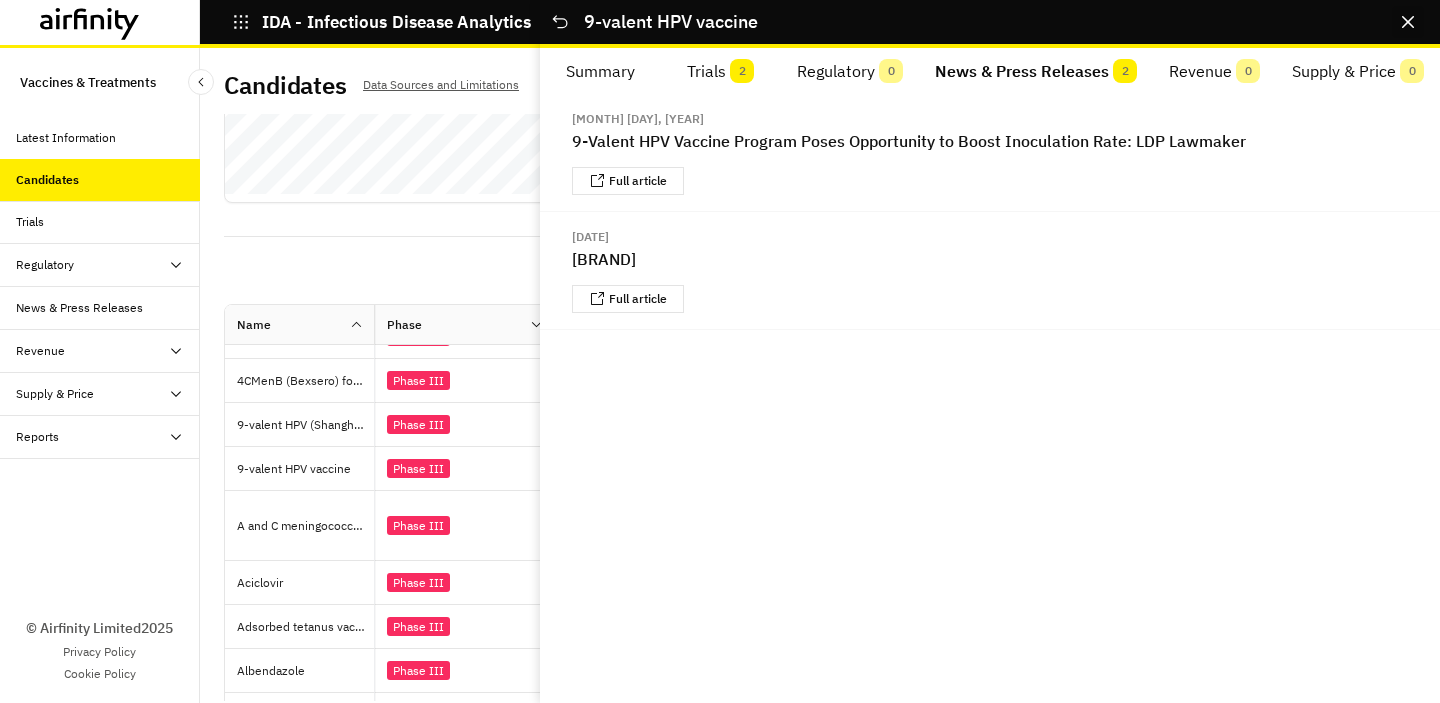 click at bounding box center (1408, 22) 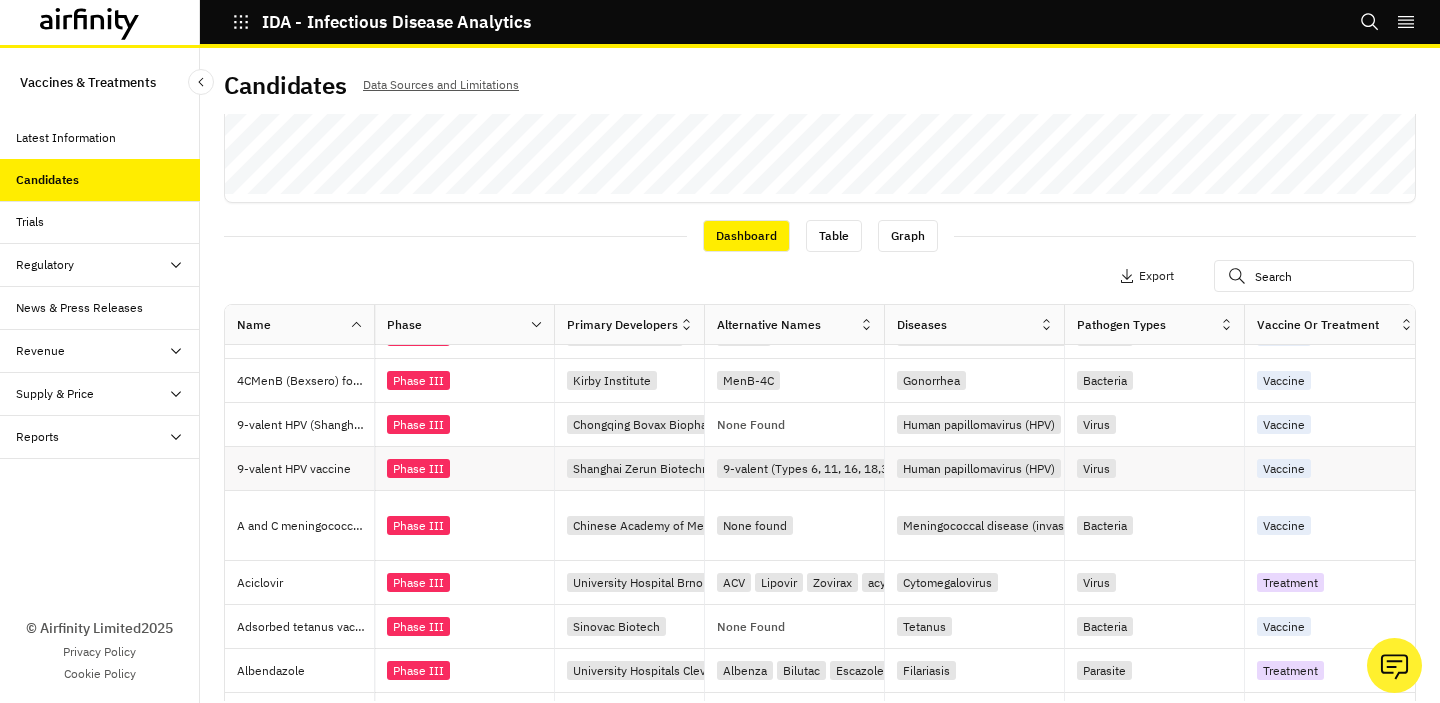 scroll, scrollTop: 723, scrollLeft: 0, axis: vertical 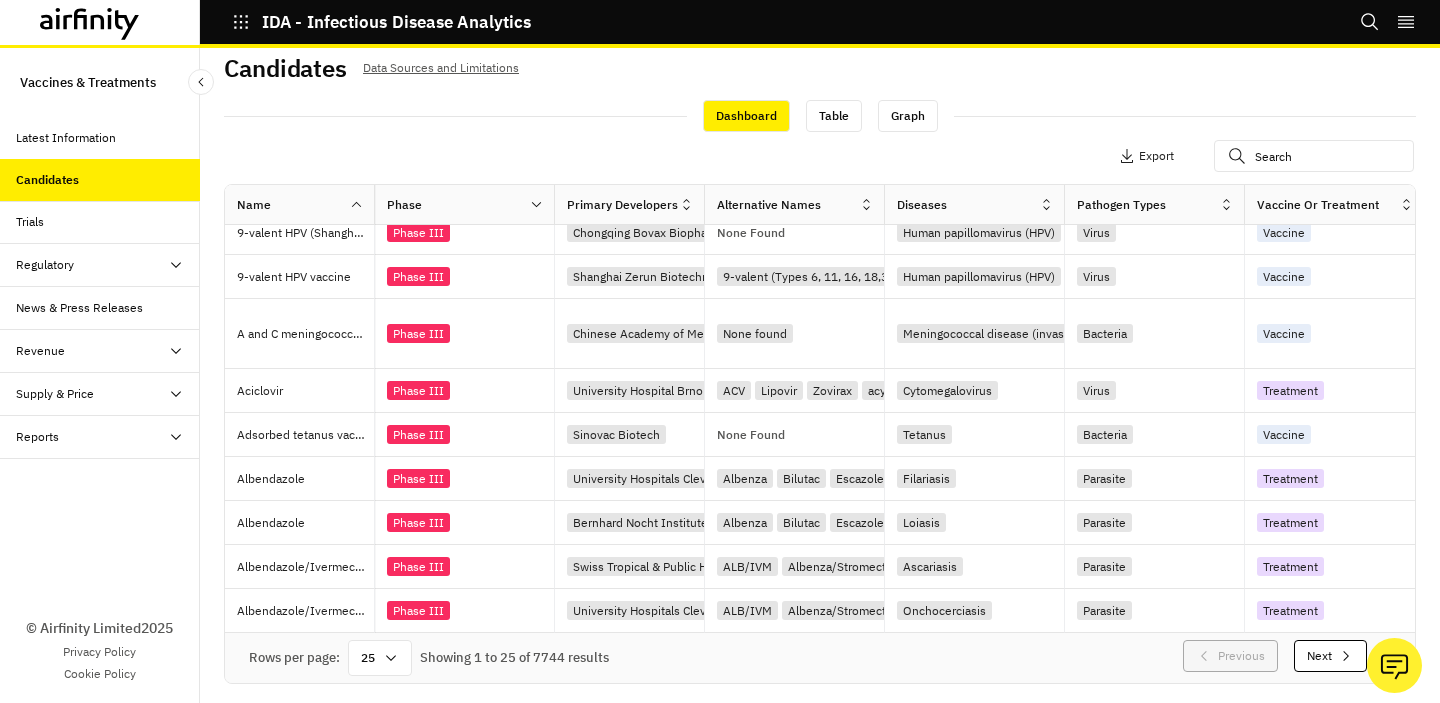 drag, startPoint x: 1342, startPoint y: 648, endPoint x: 1306, endPoint y: 648, distance: 36 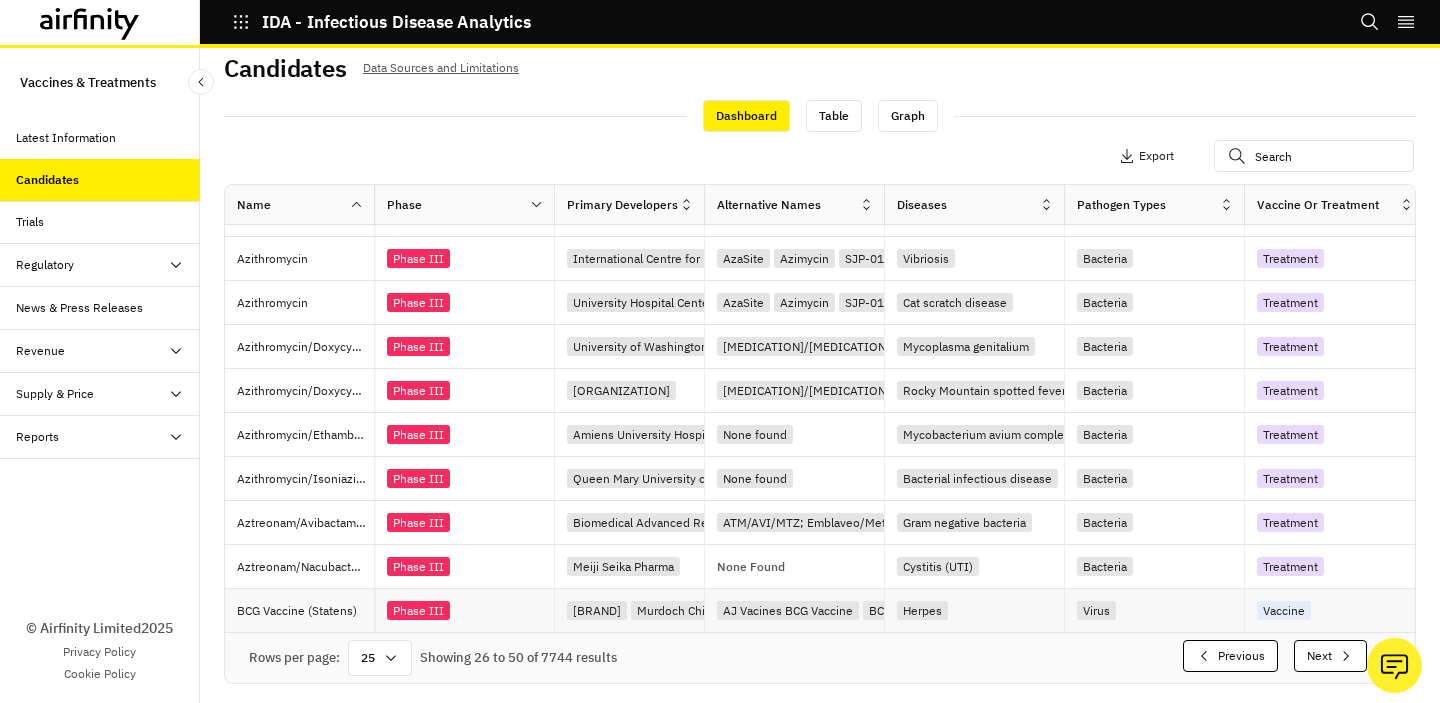 scroll, scrollTop: 697, scrollLeft: 0, axis: vertical 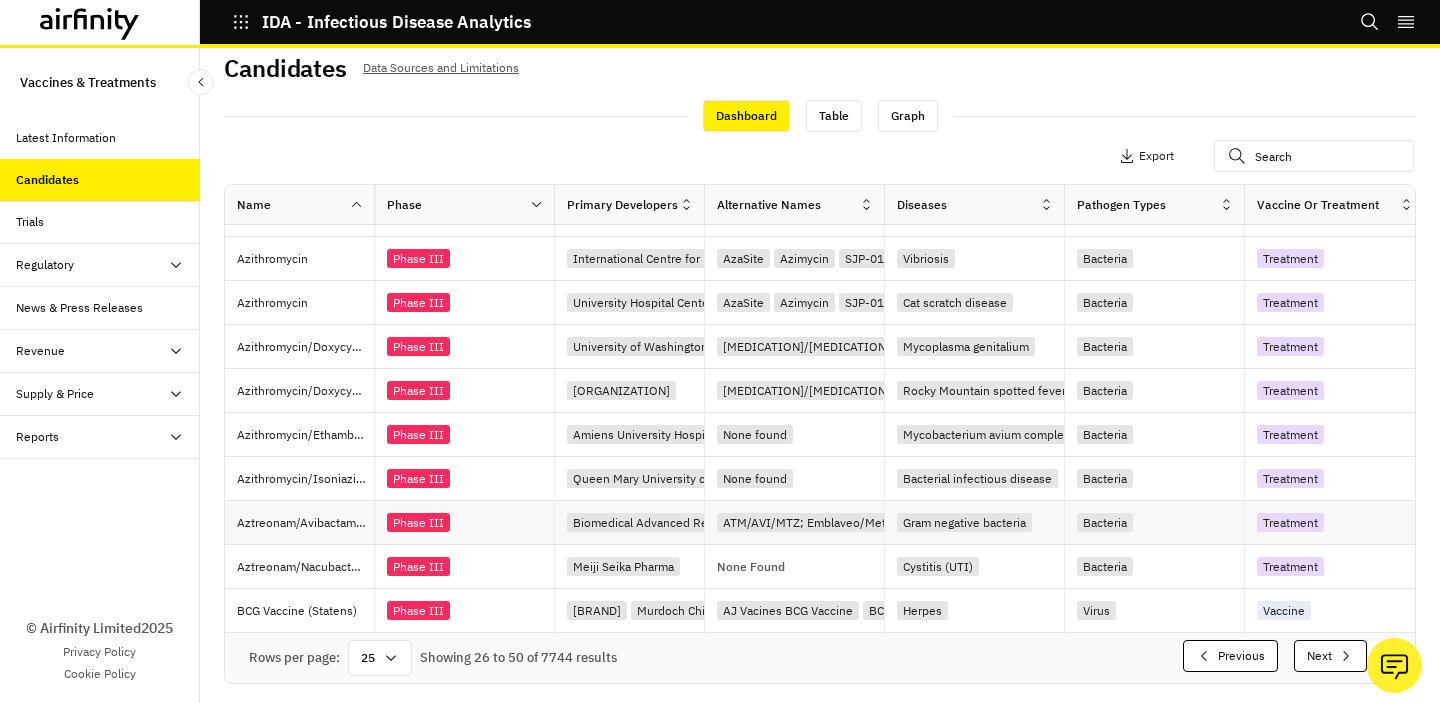 click on "ATM/AVI/MTZ; Emblaveo/Metronidazole" at bounding box center [833, 522] 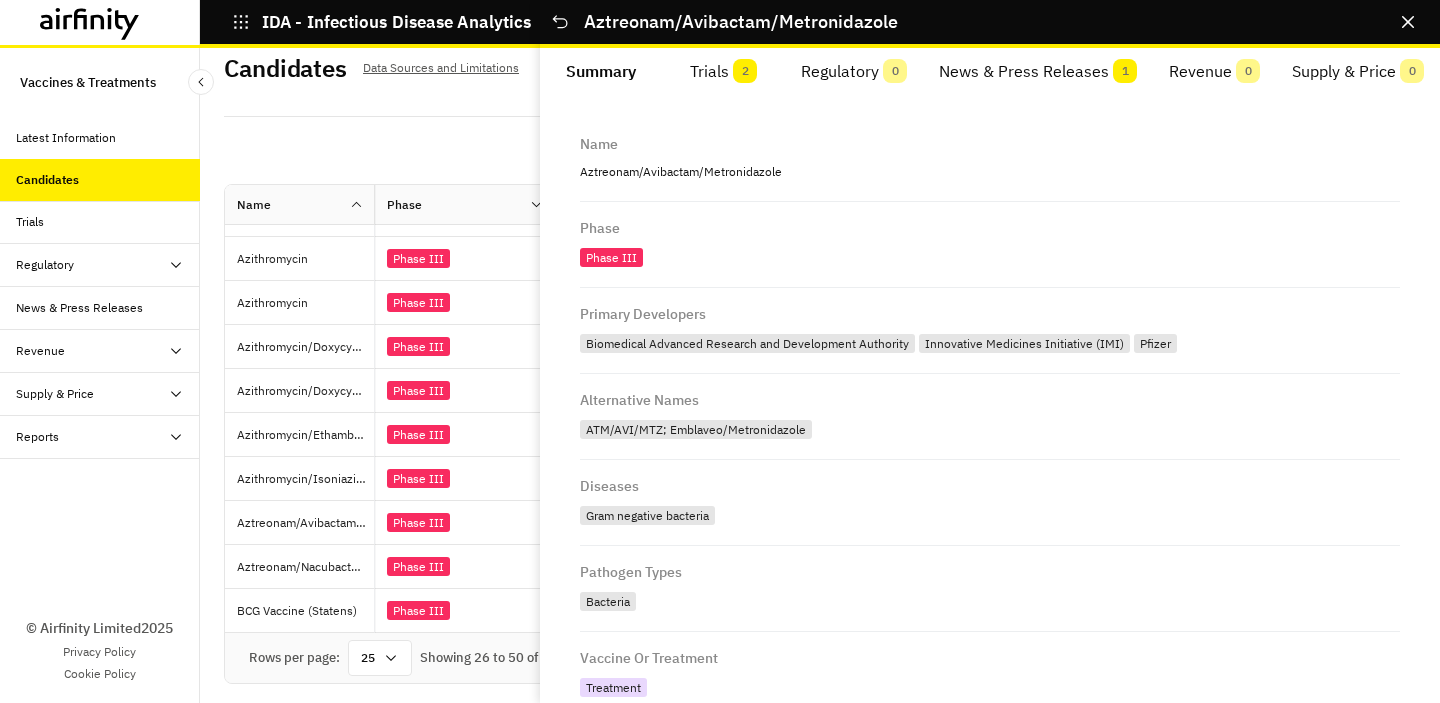 click on "Apply Filters Columns Export" at bounding box center (820, 158) 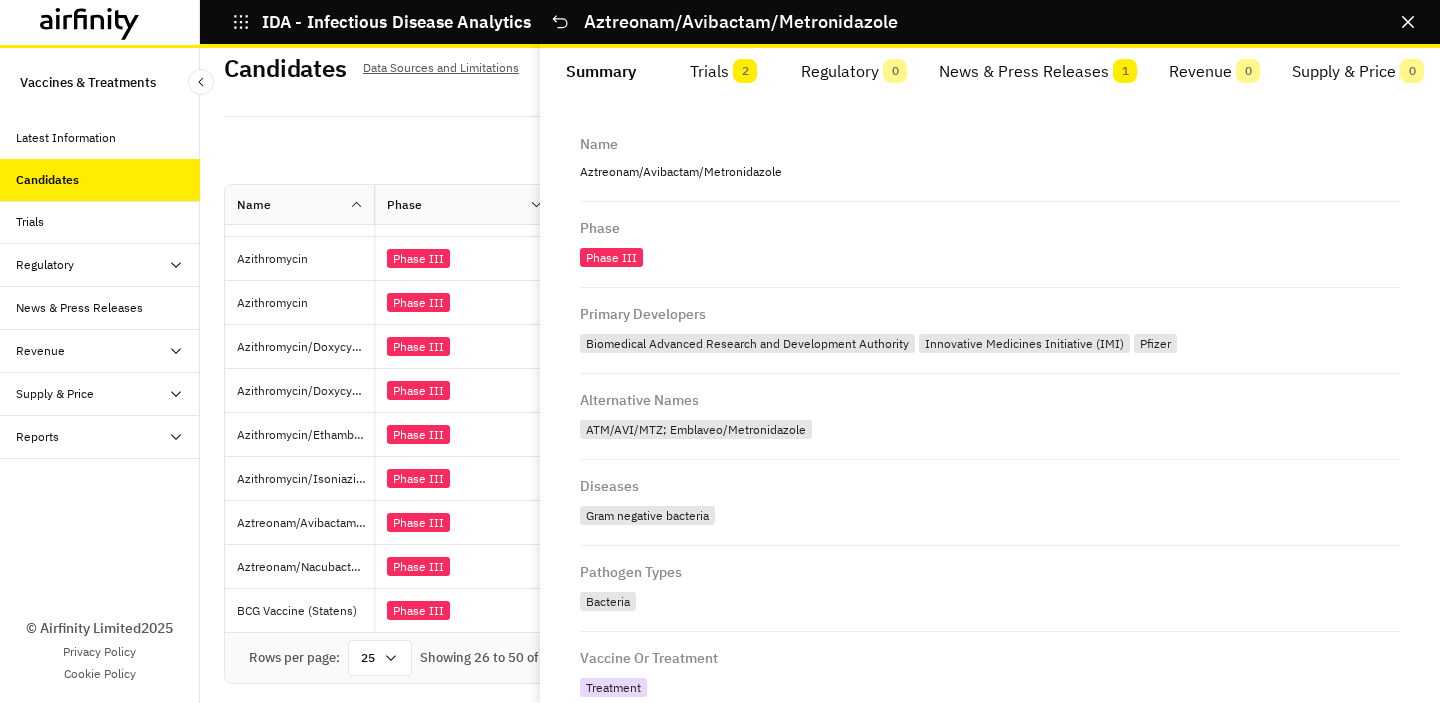 click at bounding box center (1408, 22) 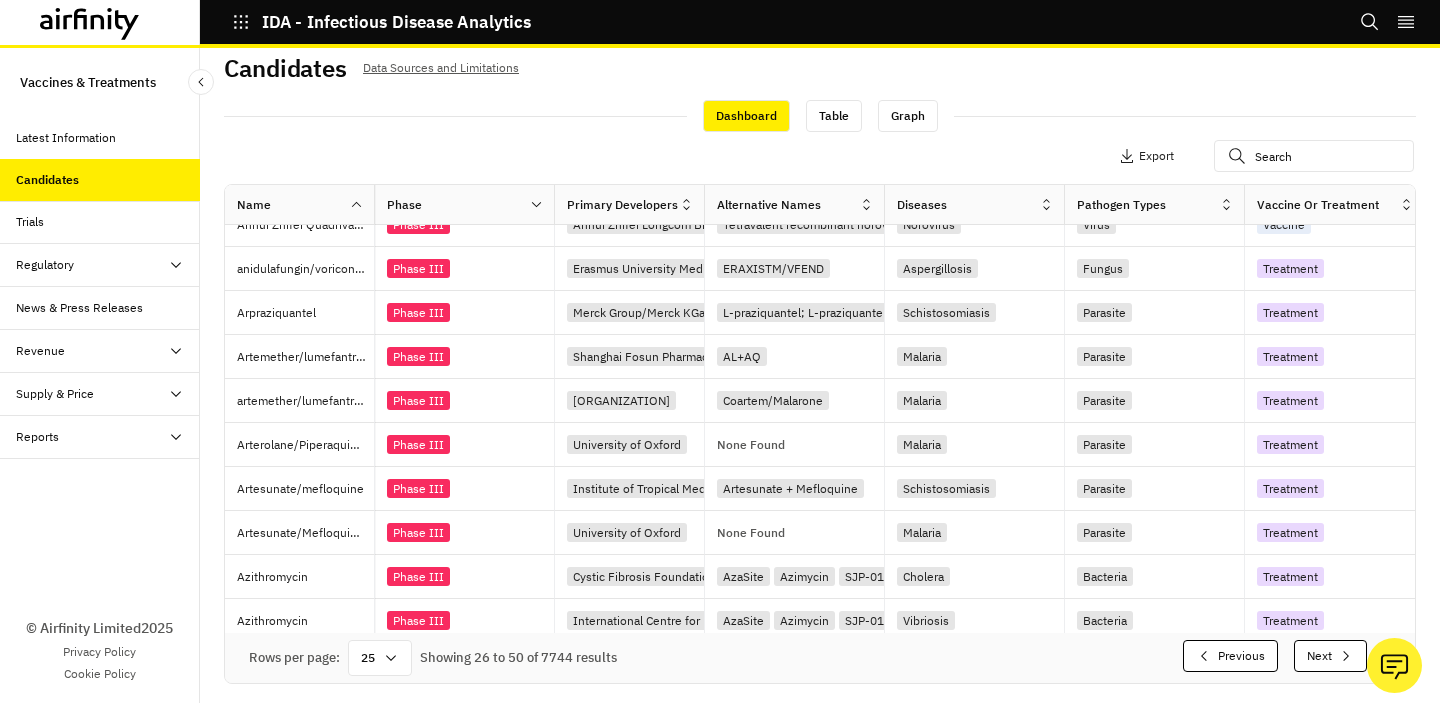 scroll, scrollTop: 0, scrollLeft: 0, axis: both 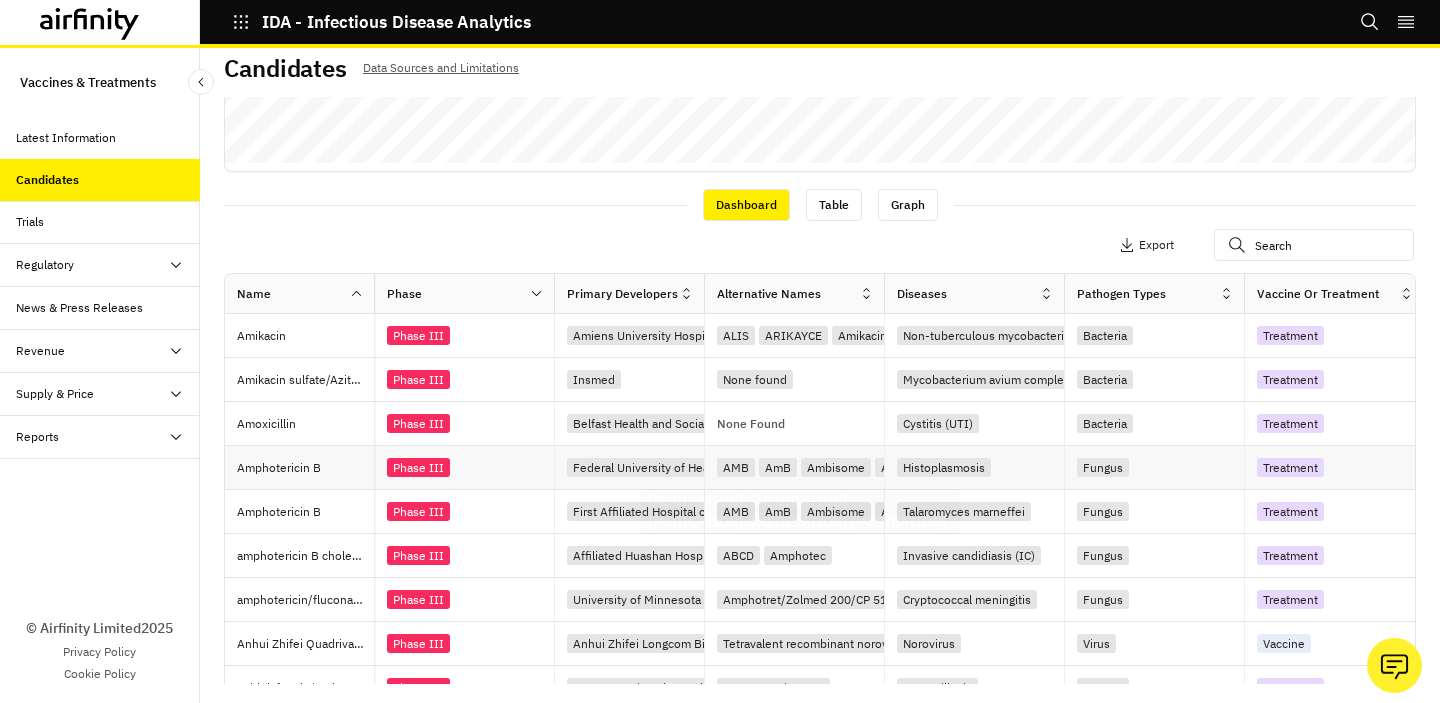 click on "Ambisome" at bounding box center (838, 469) 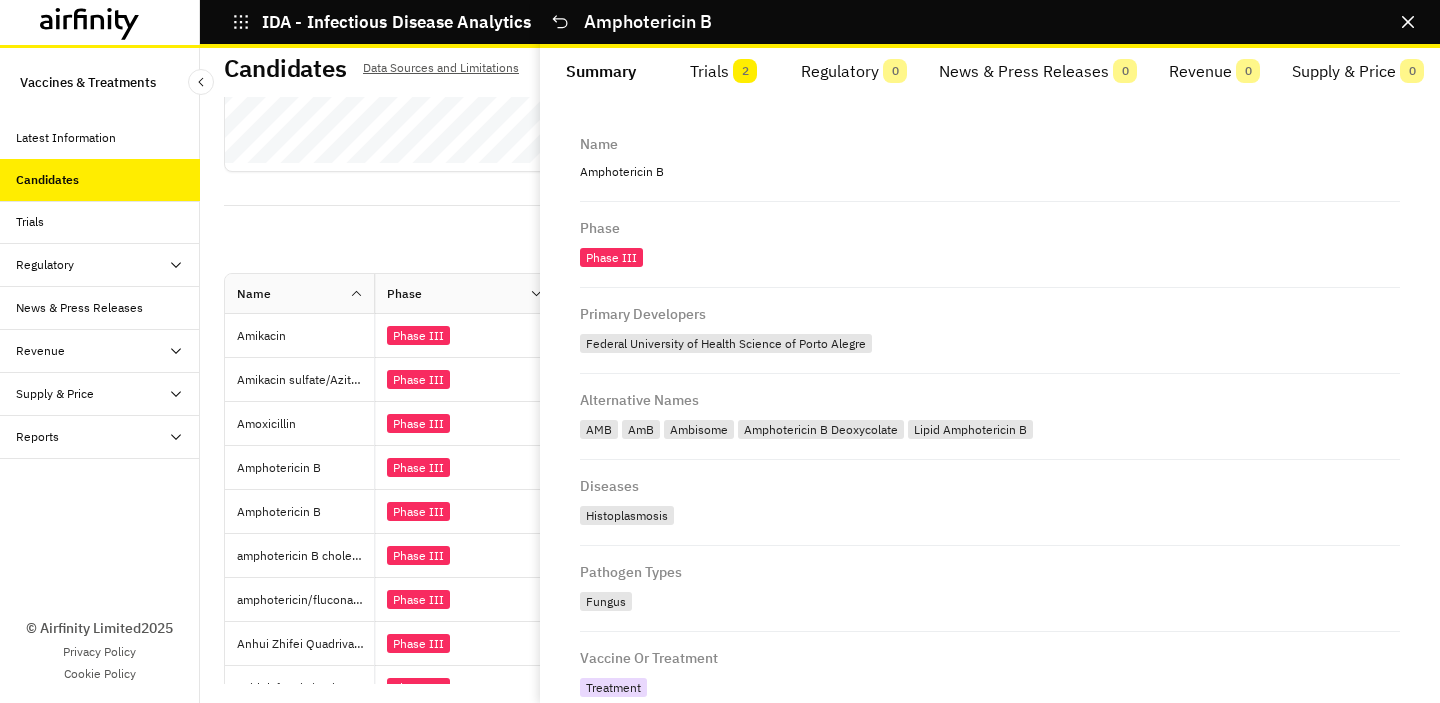 click on "Trials   2" at bounding box center (724, 72) 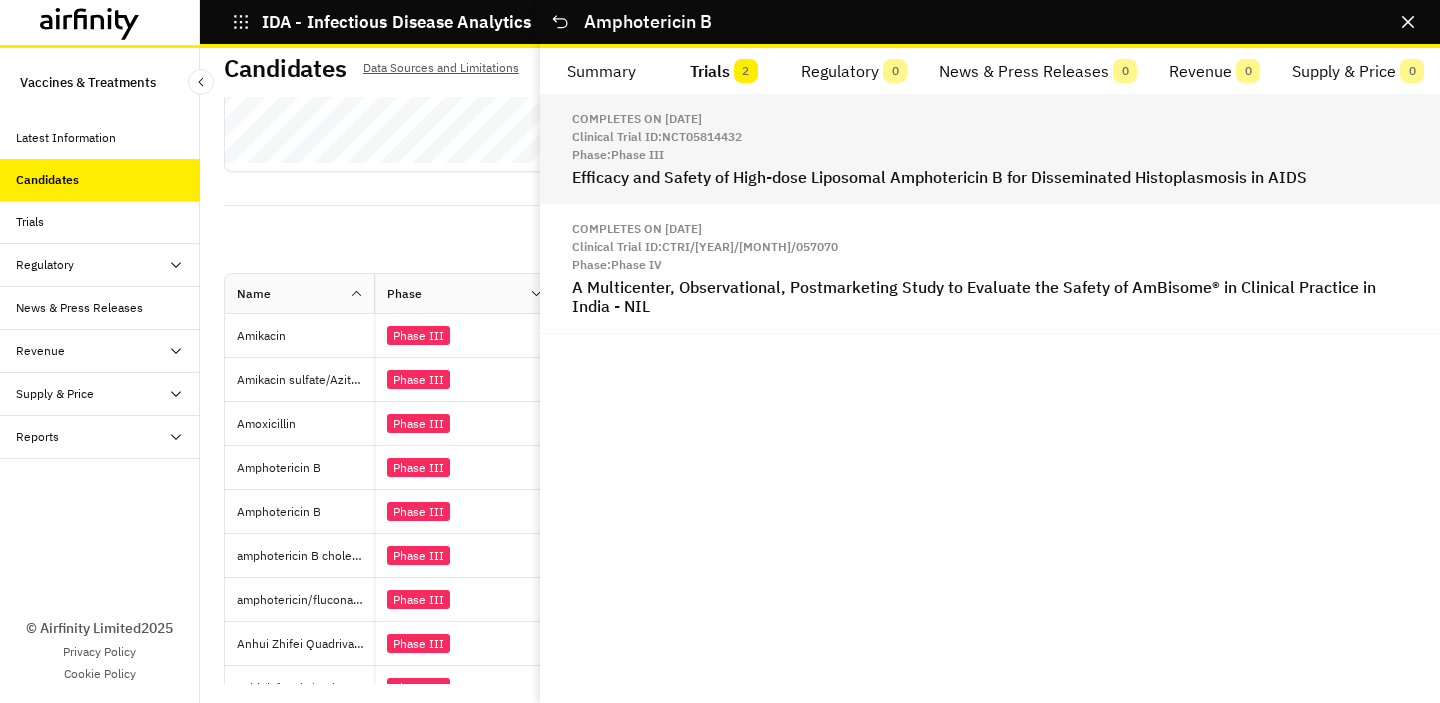 click on "Efficacy and Safety of High-dose Liposomal Amphotericin B for Disseminated Histoplasmosis in AIDS" at bounding box center [990, 177] 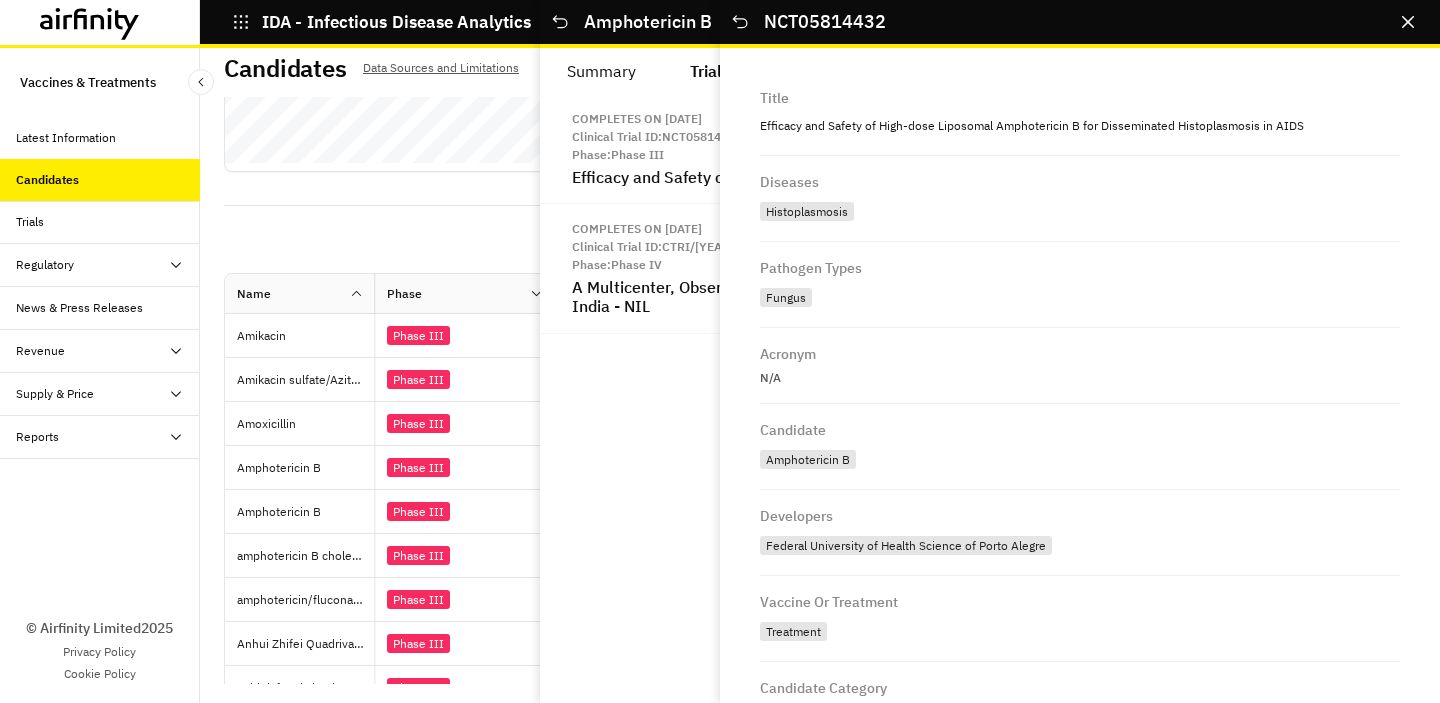 click on "Histoplasmosis" at bounding box center [807, 211] 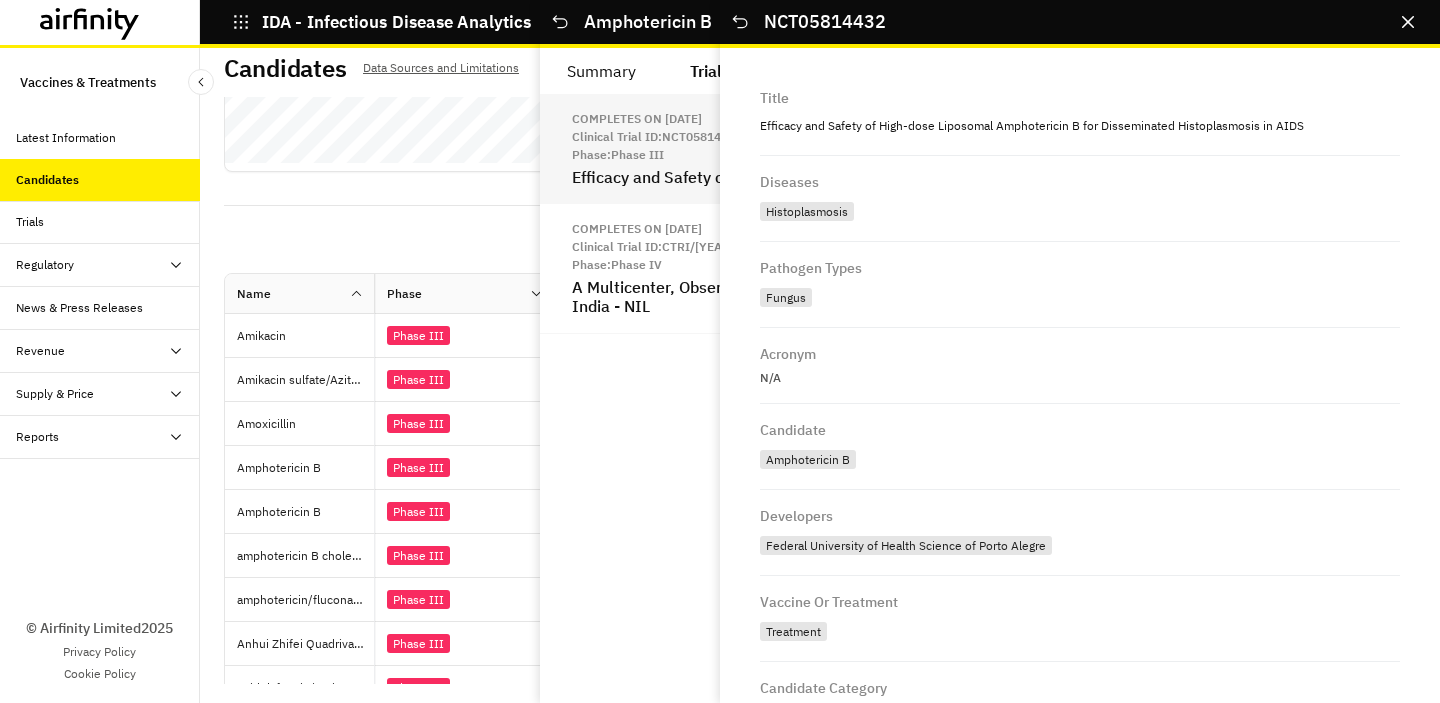 click on "Efficacy and Safety of High-dose Liposomal Amphotericin B for Disseminated Histoplasmosis in AIDS" at bounding box center [990, 177] 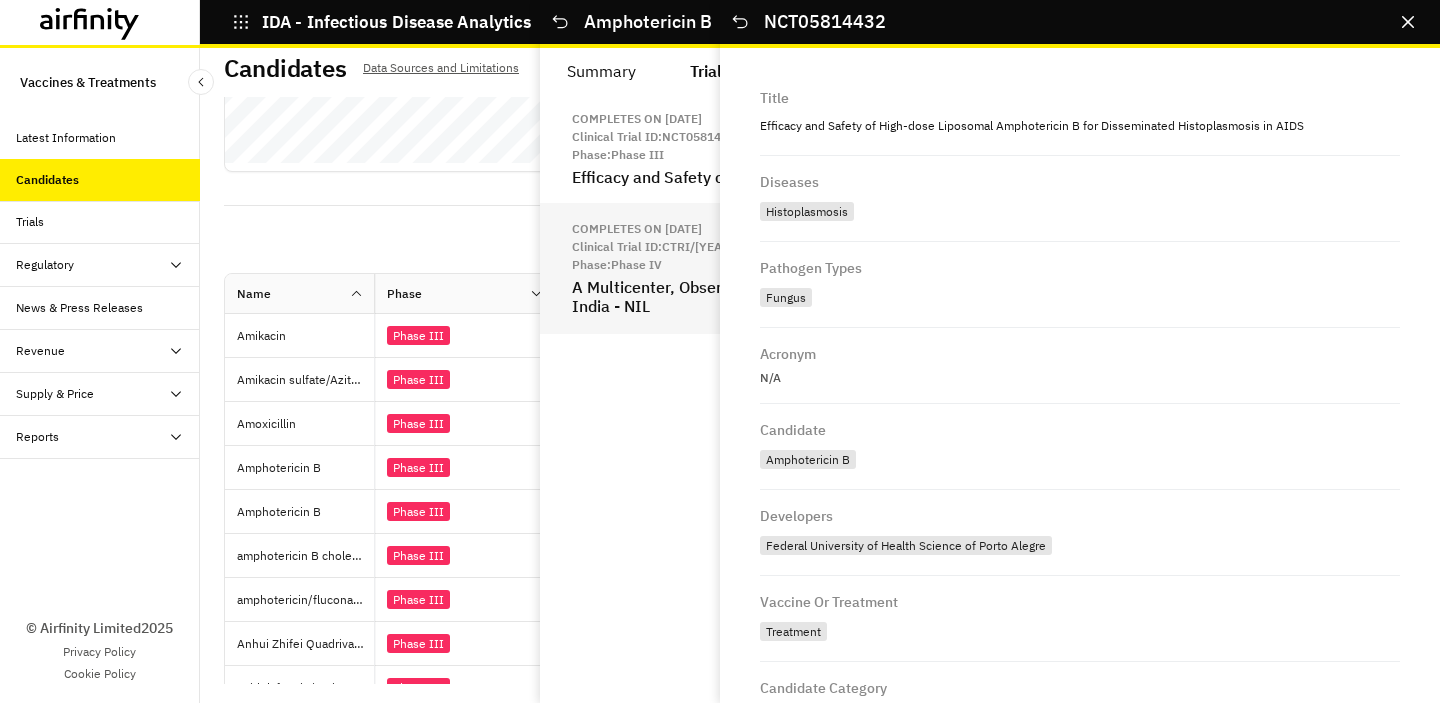click on "Phase:  Phase IV" at bounding box center [990, 265] 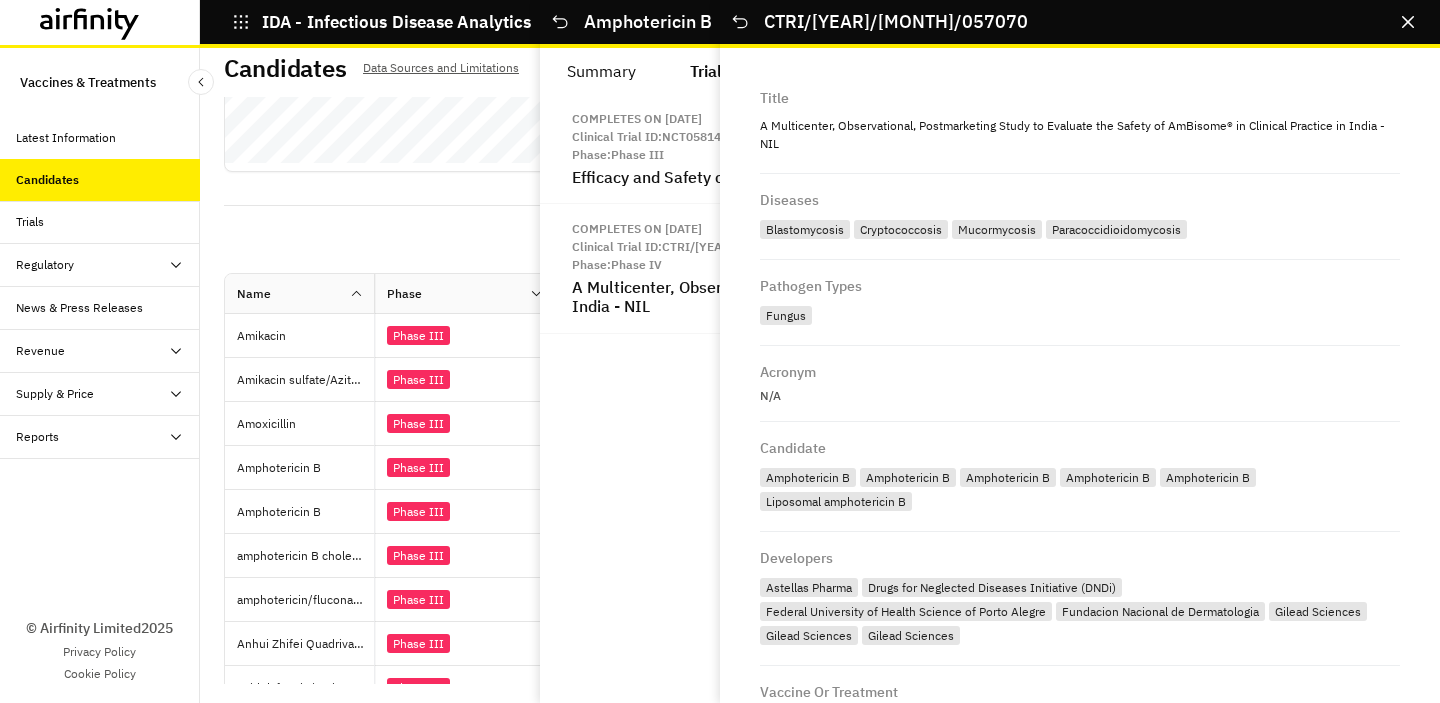 click on "Apply Filters Columns Export" at bounding box center (820, 247) 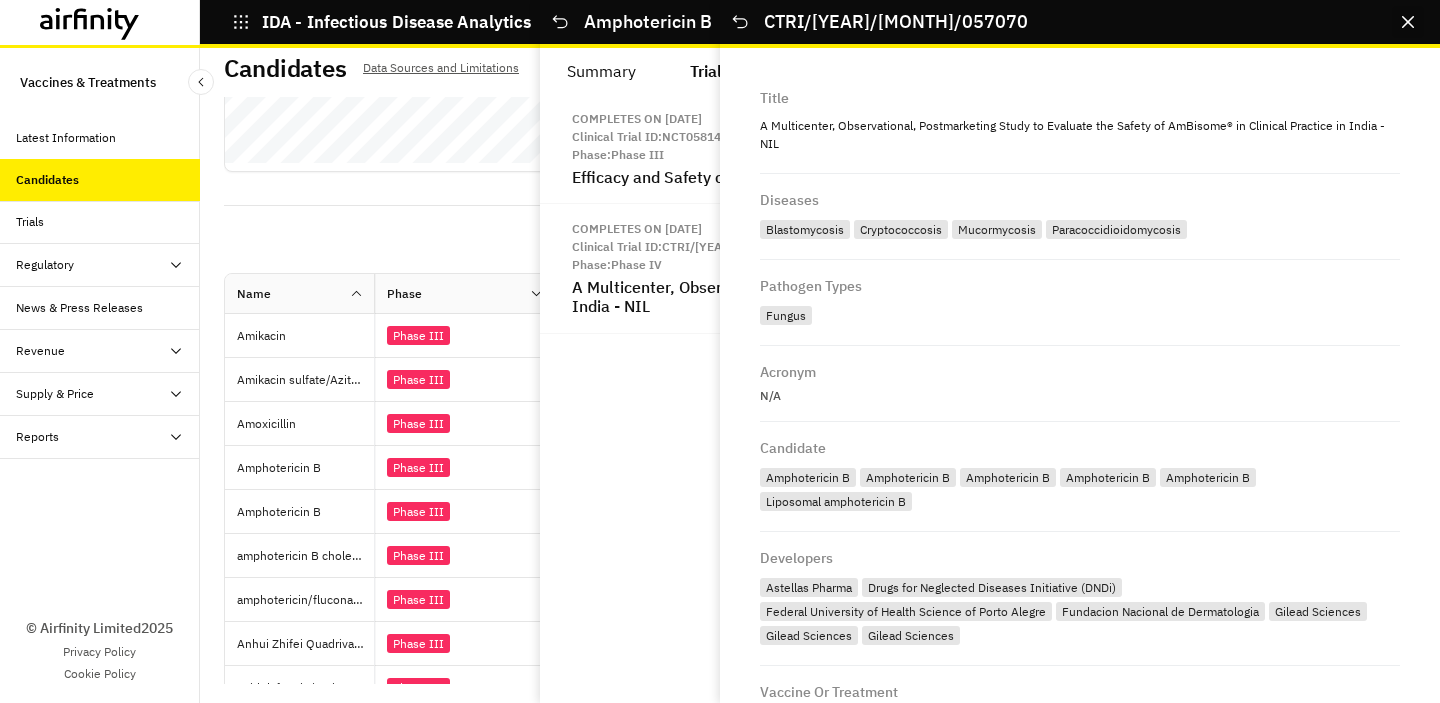 click 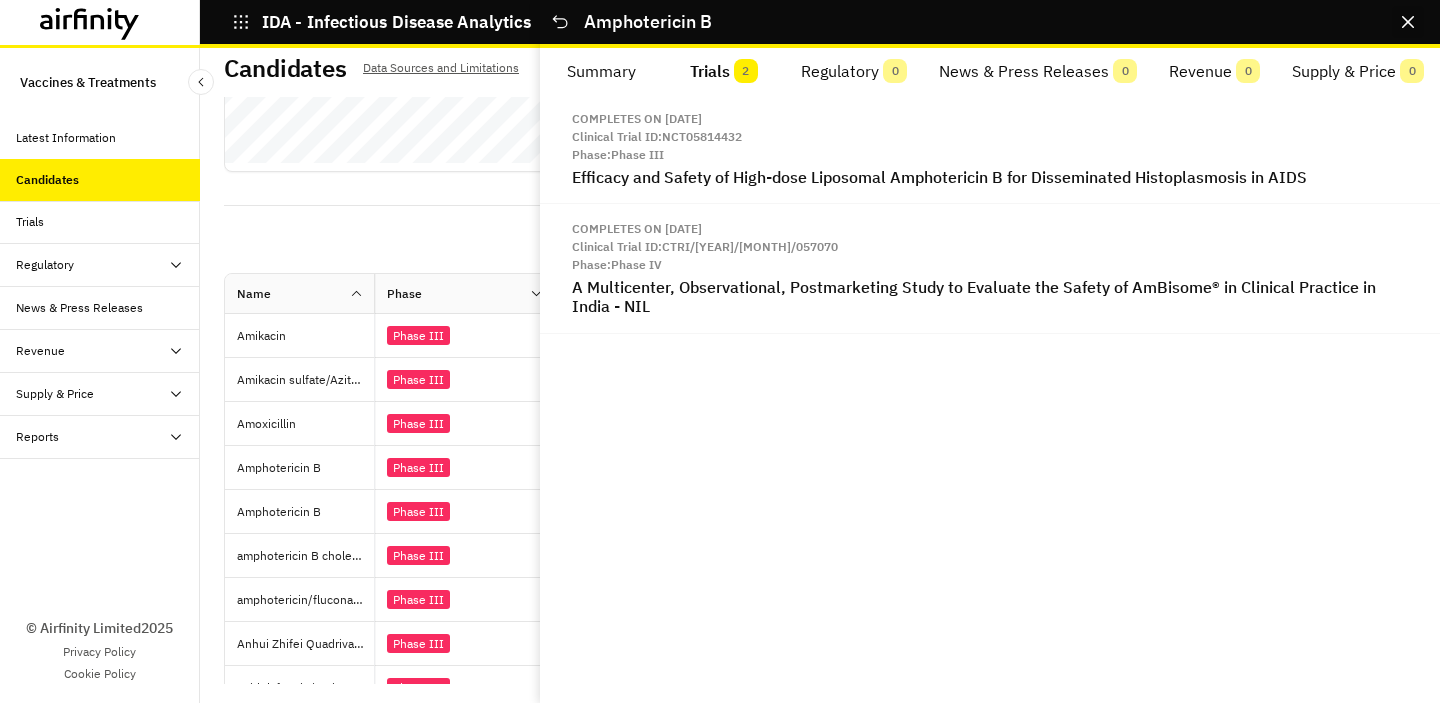 click 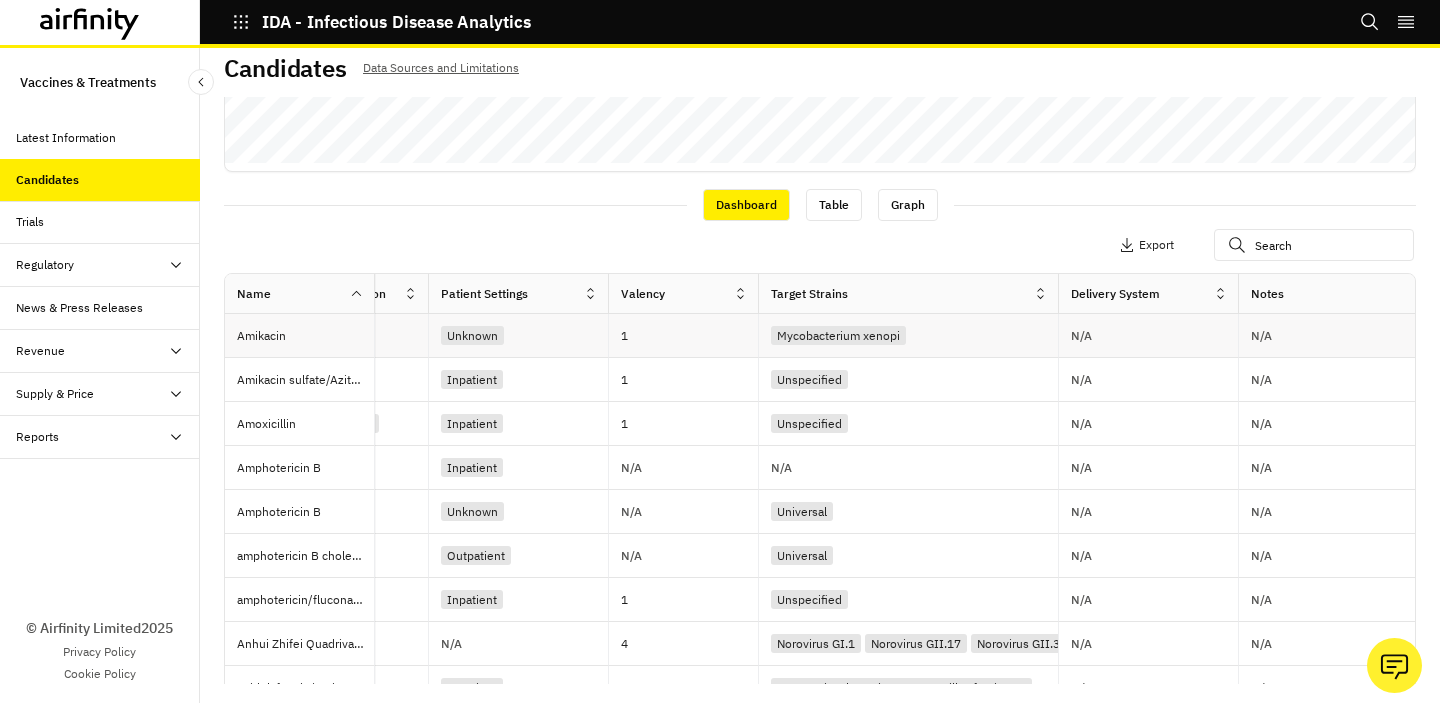 scroll, scrollTop: 0, scrollLeft: 2434, axis: horizontal 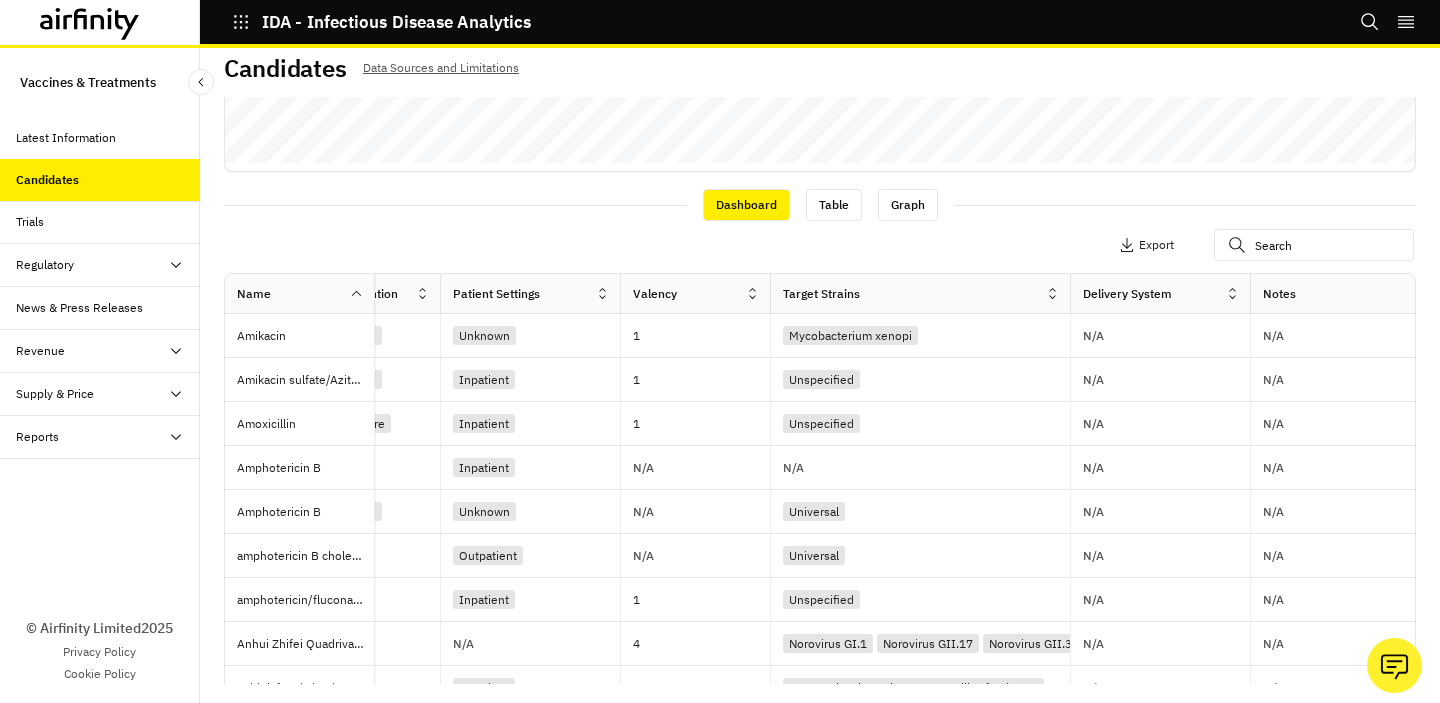 click on "Trials" at bounding box center (100, 222) 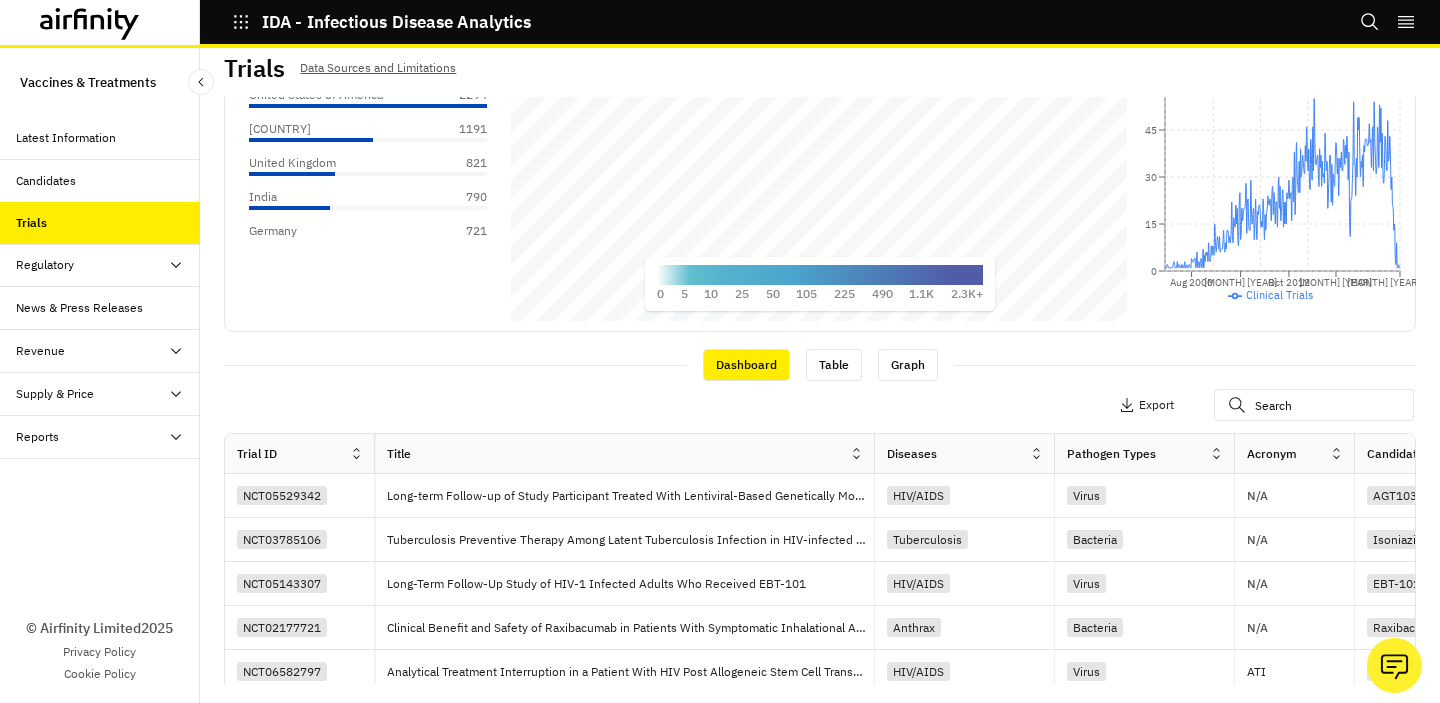 scroll, scrollTop: 433, scrollLeft: 0, axis: vertical 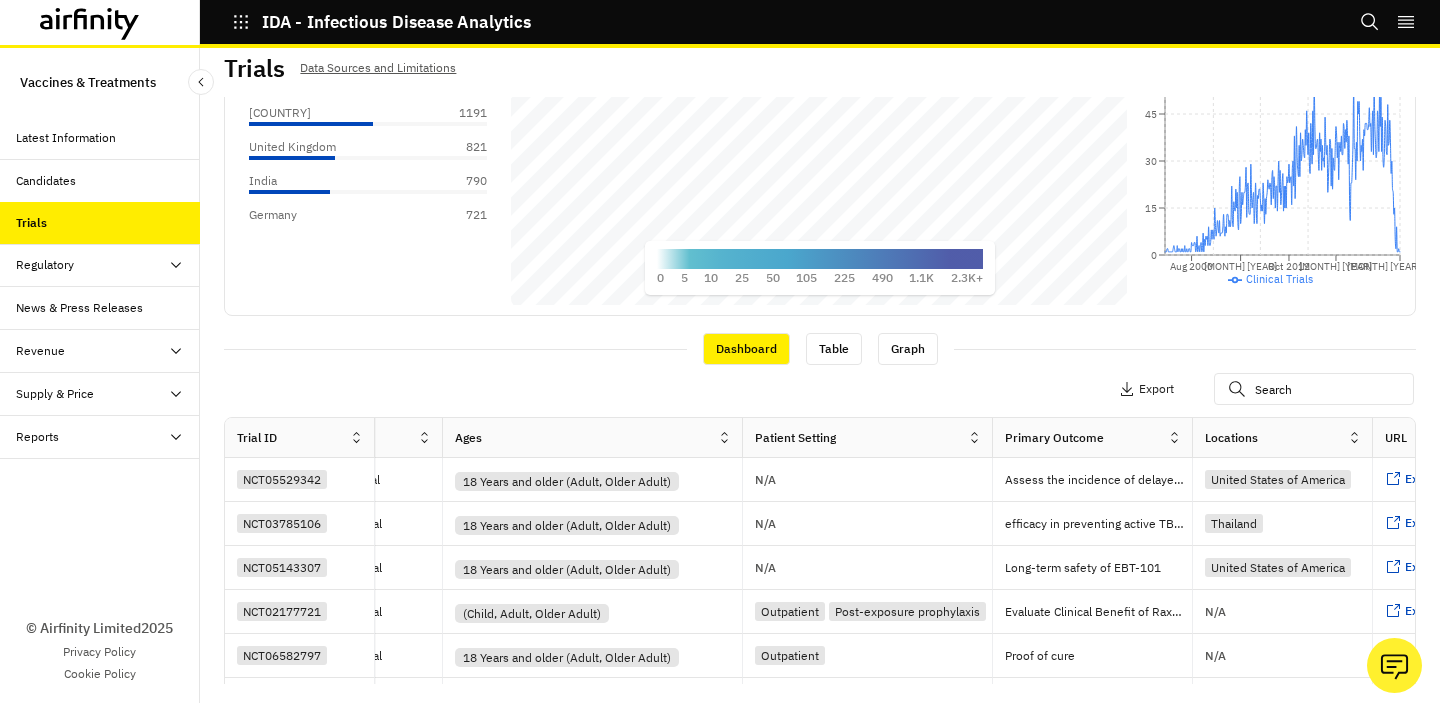 click 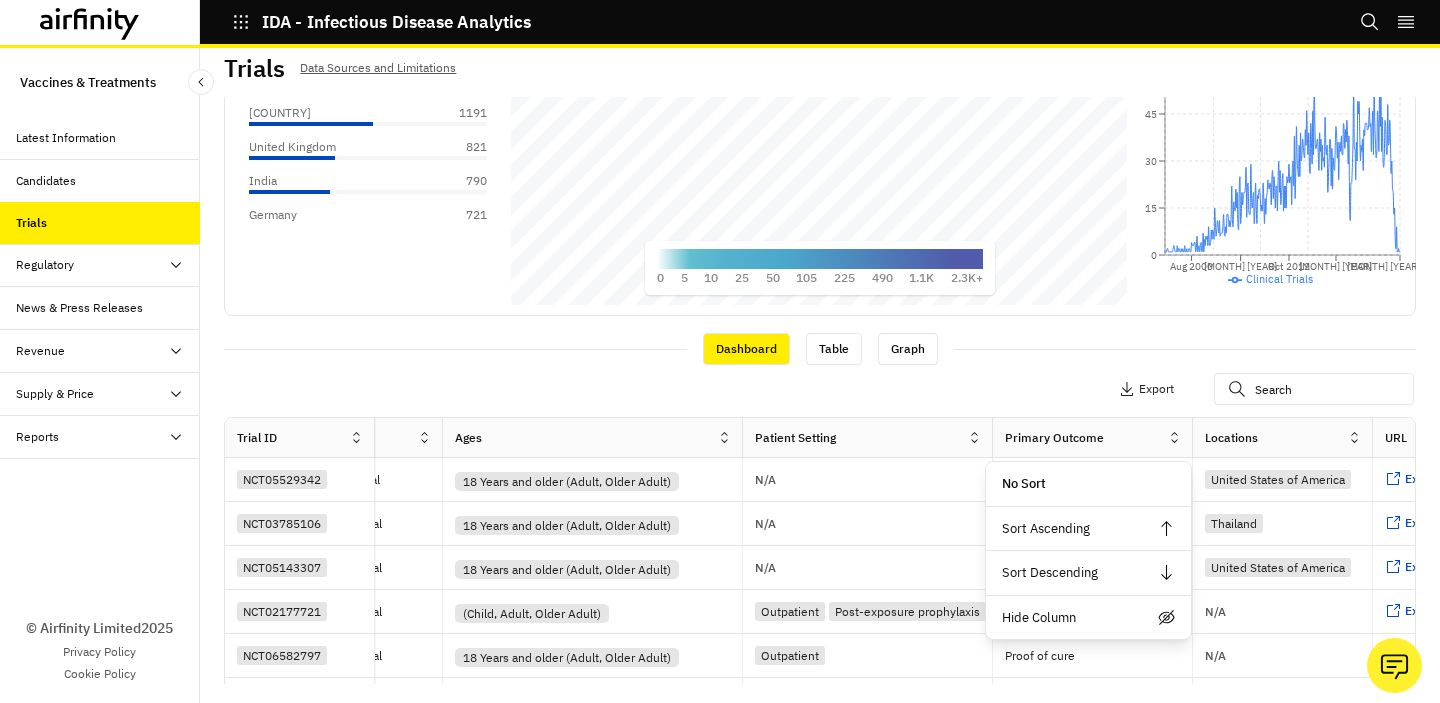 click 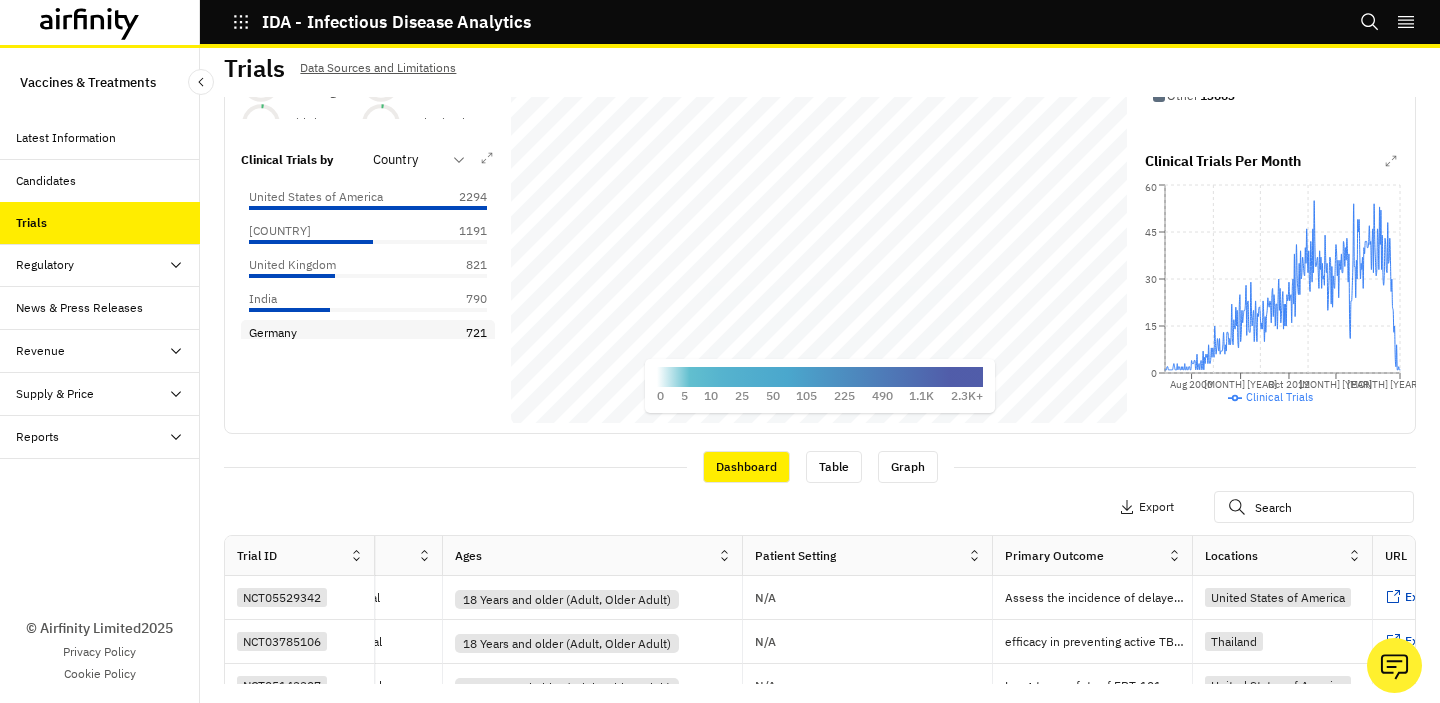 scroll, scrollTop: 0, scrollLeft: 0, axis: both 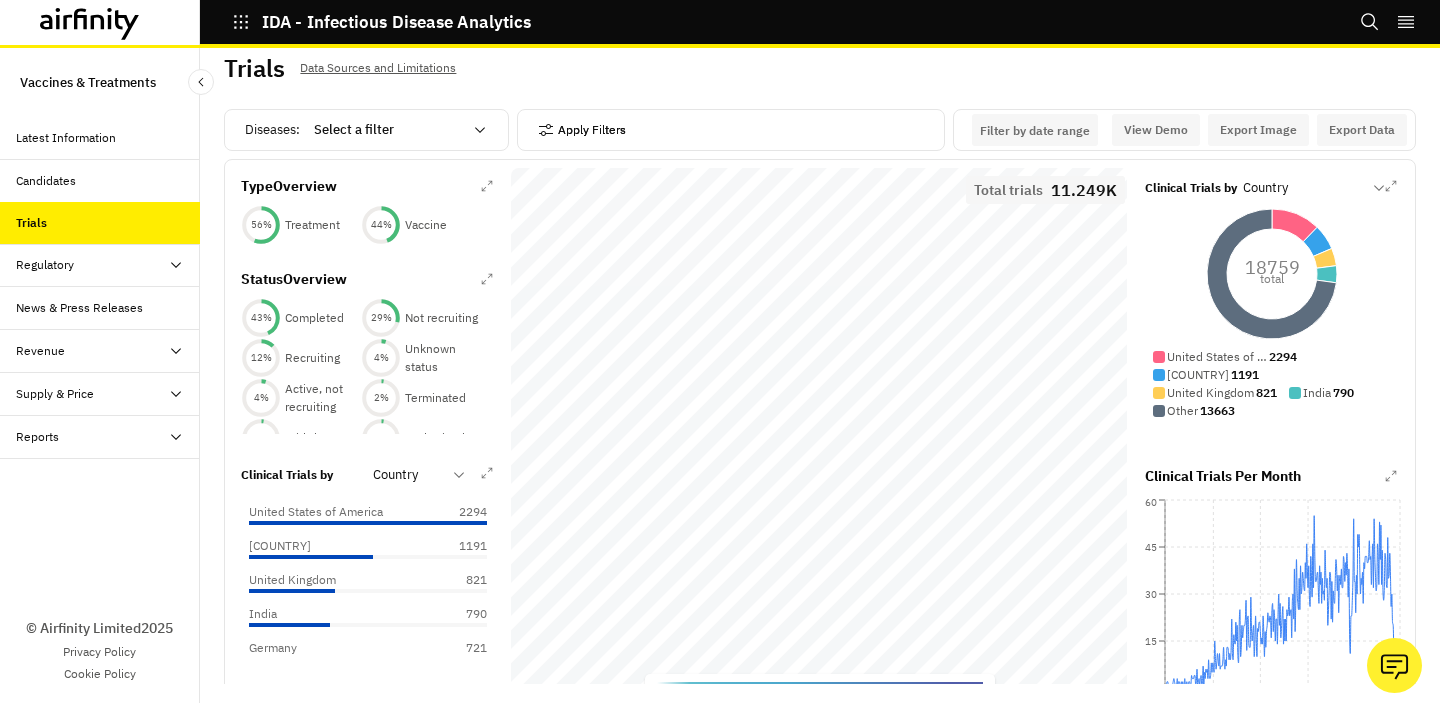 click on "Apply Filters" at bounding box center (582, 130) 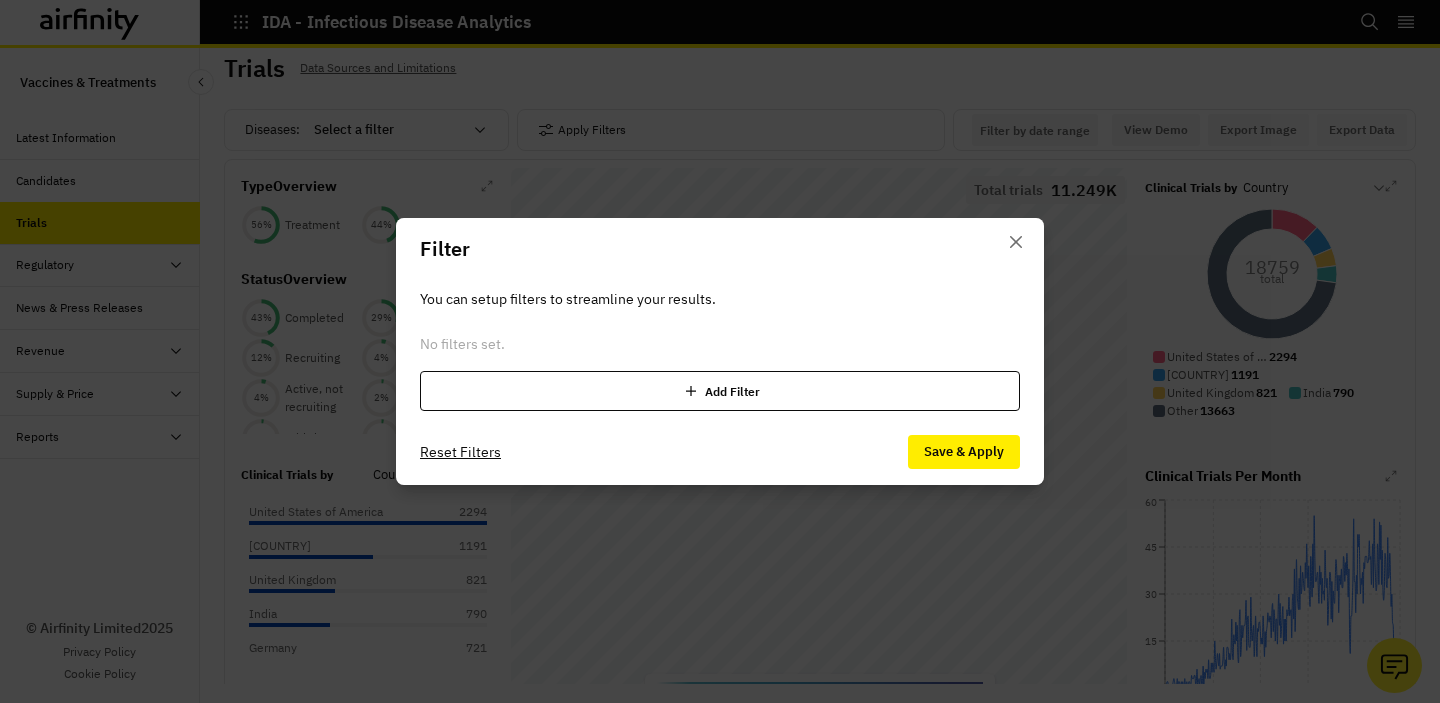 click on "Add Filter" at bounding box center (720, 391) 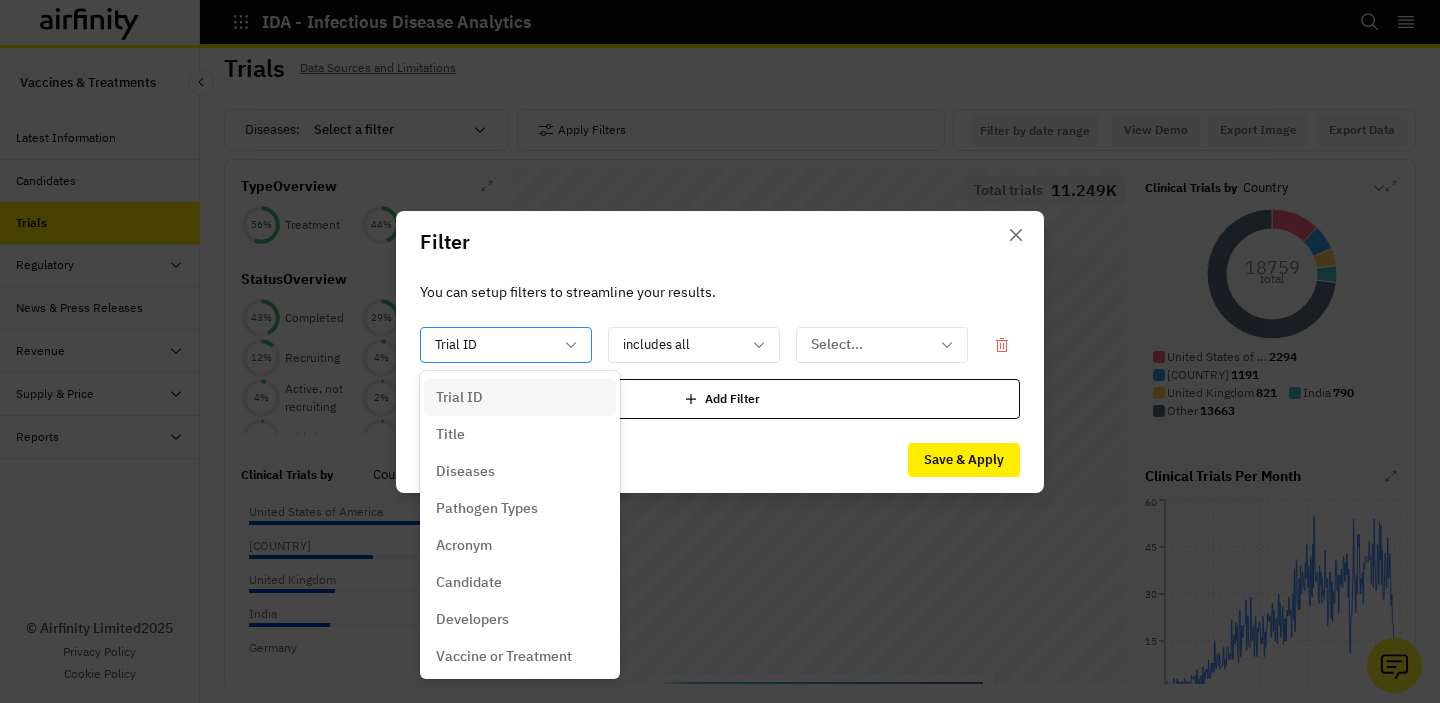click on "Trial ID" at bounding box center (492, 344) 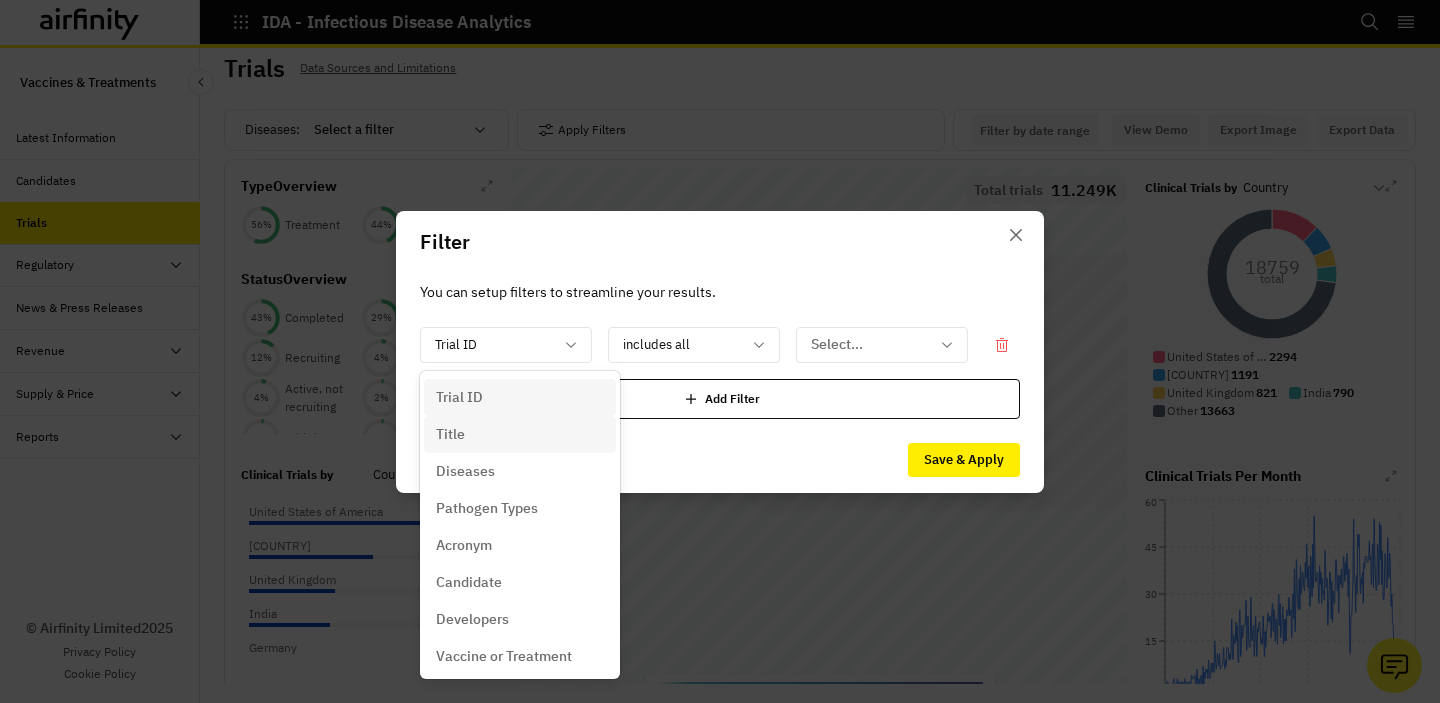 scroll, scrollTop: 633, scrollLeft: 0, axis: vertical 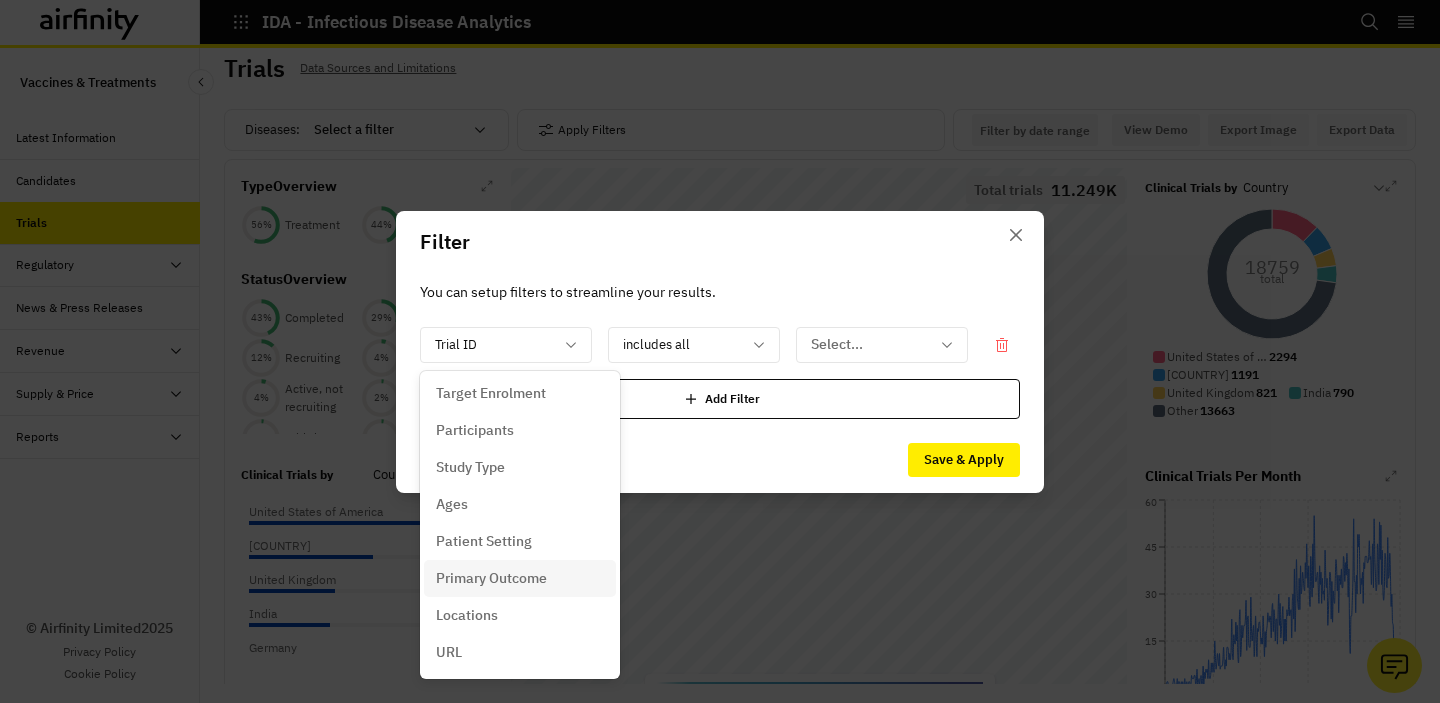 click on "Primary Outcome" at bounding box center (491, 578) 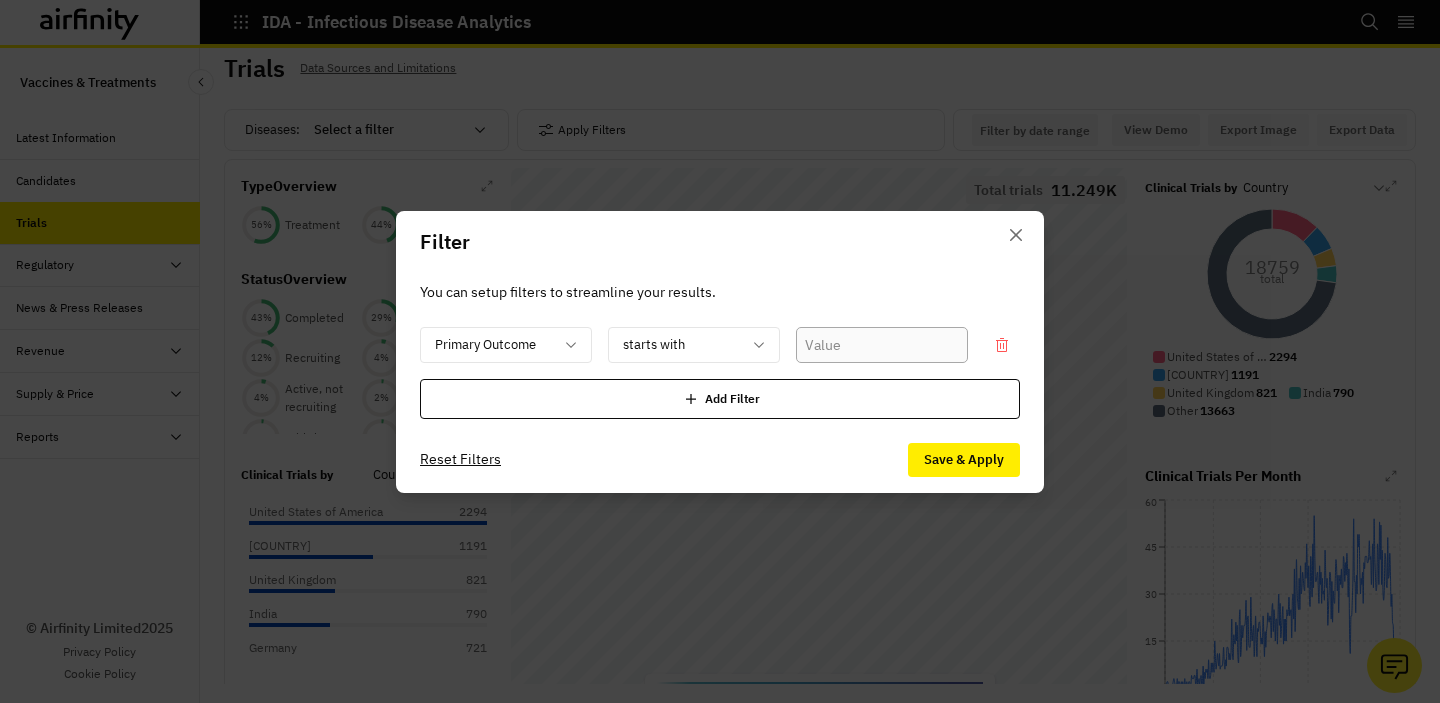 click at bounding box center (882, 345) 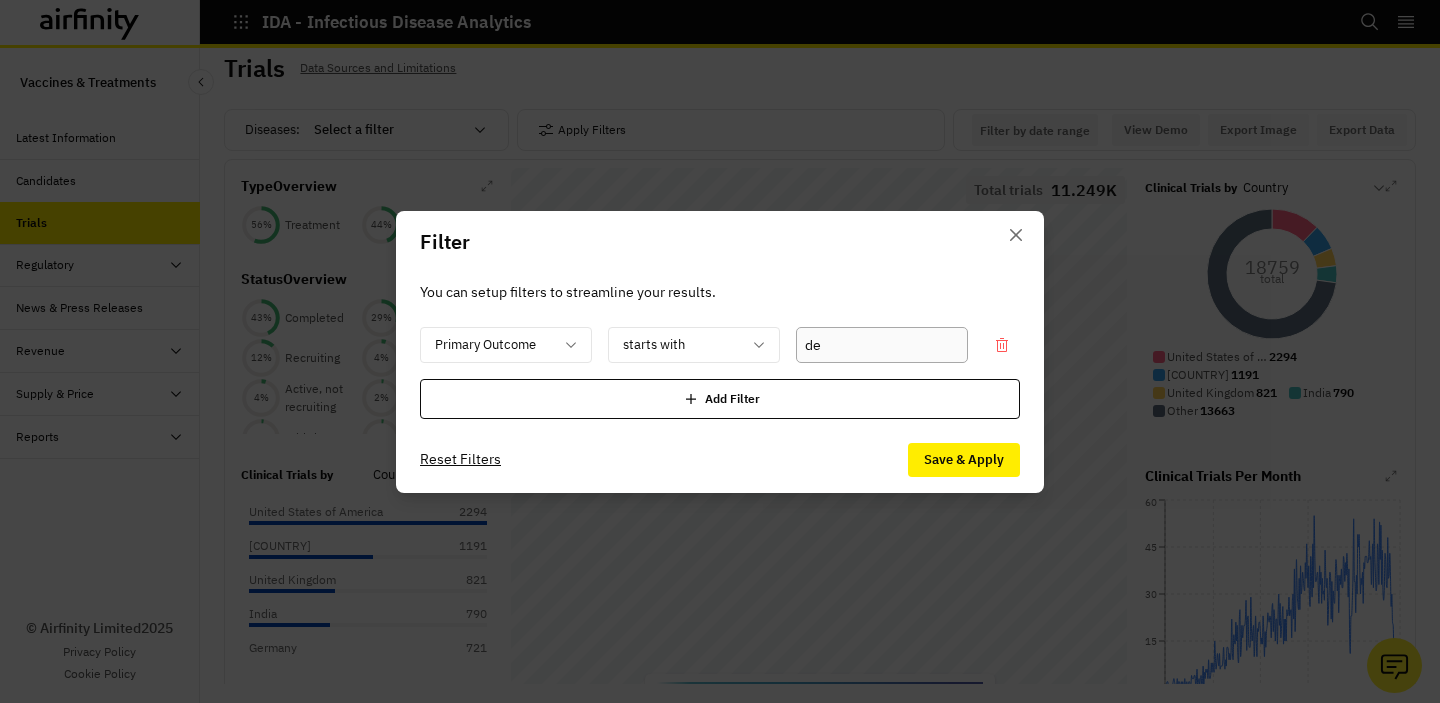type on "d" 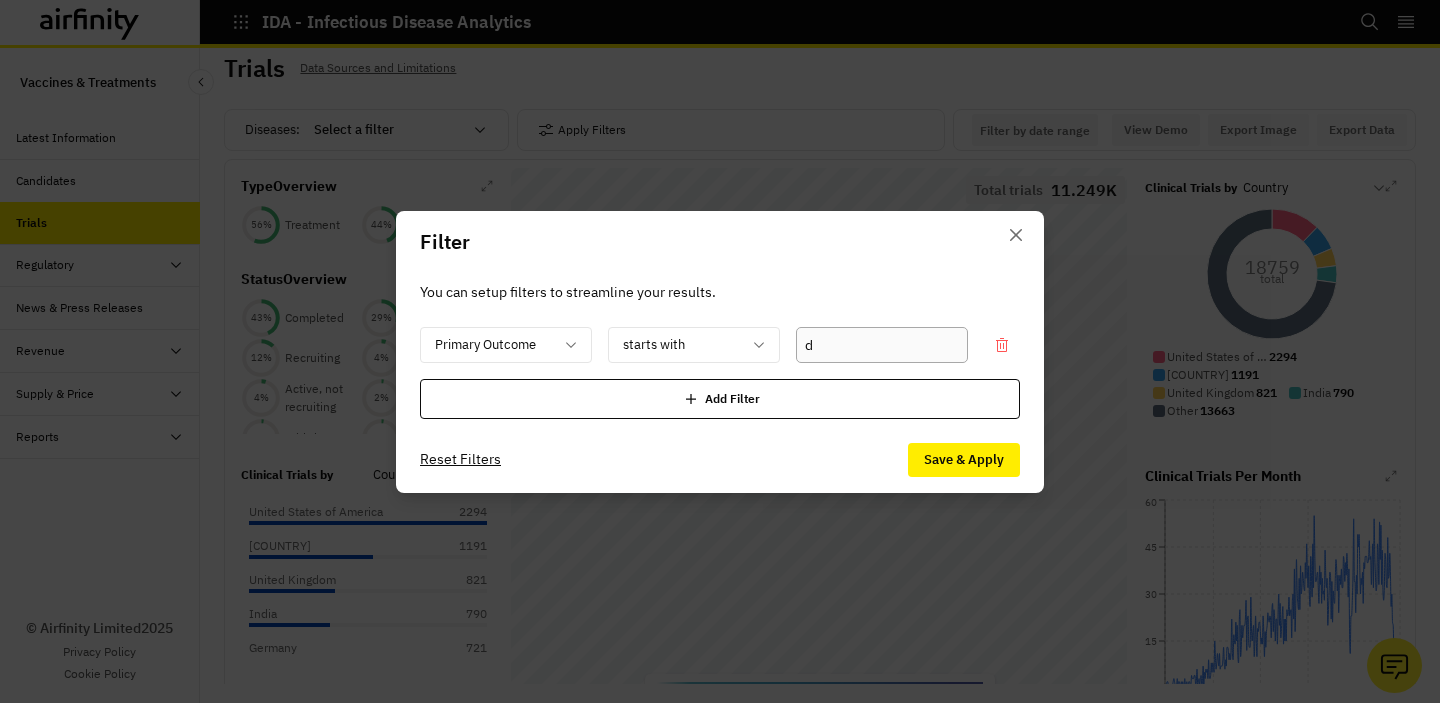 type 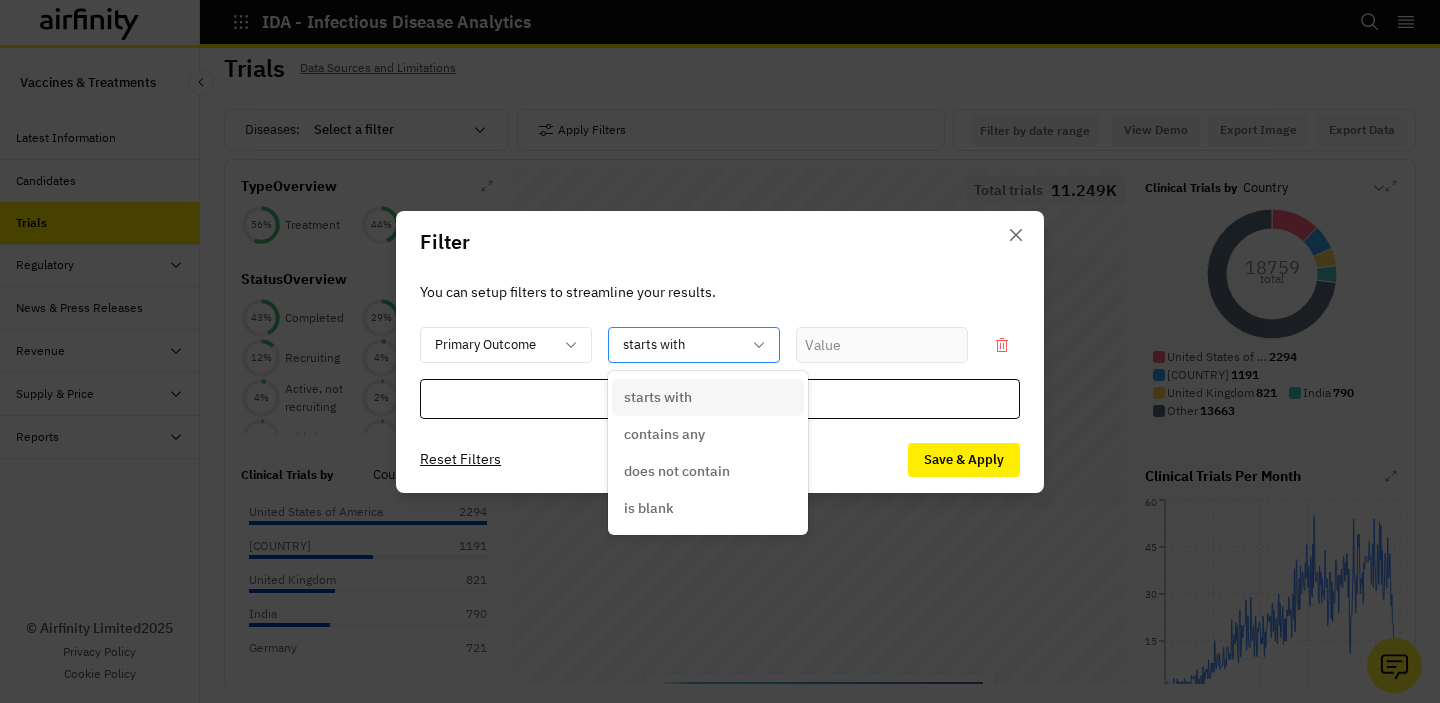 click on "starts with" at bounding box center (694, 345) 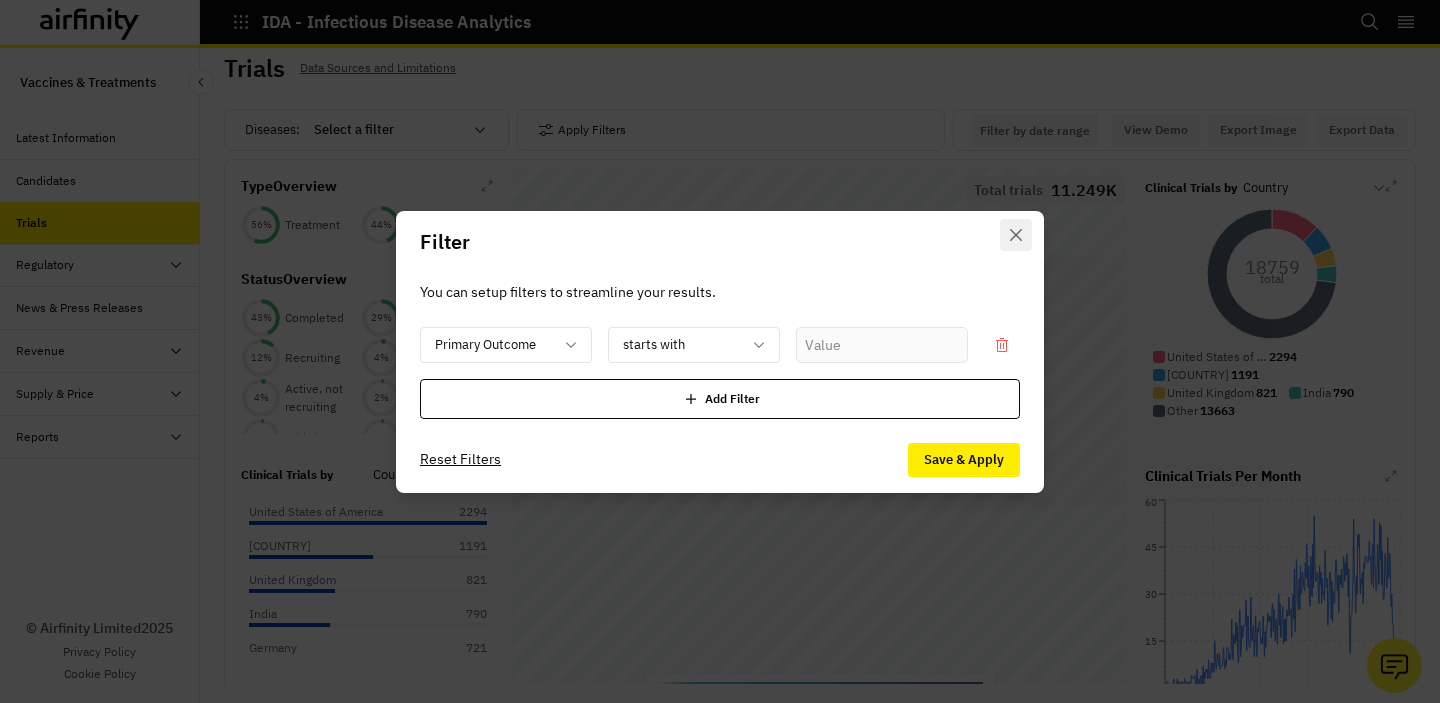 click 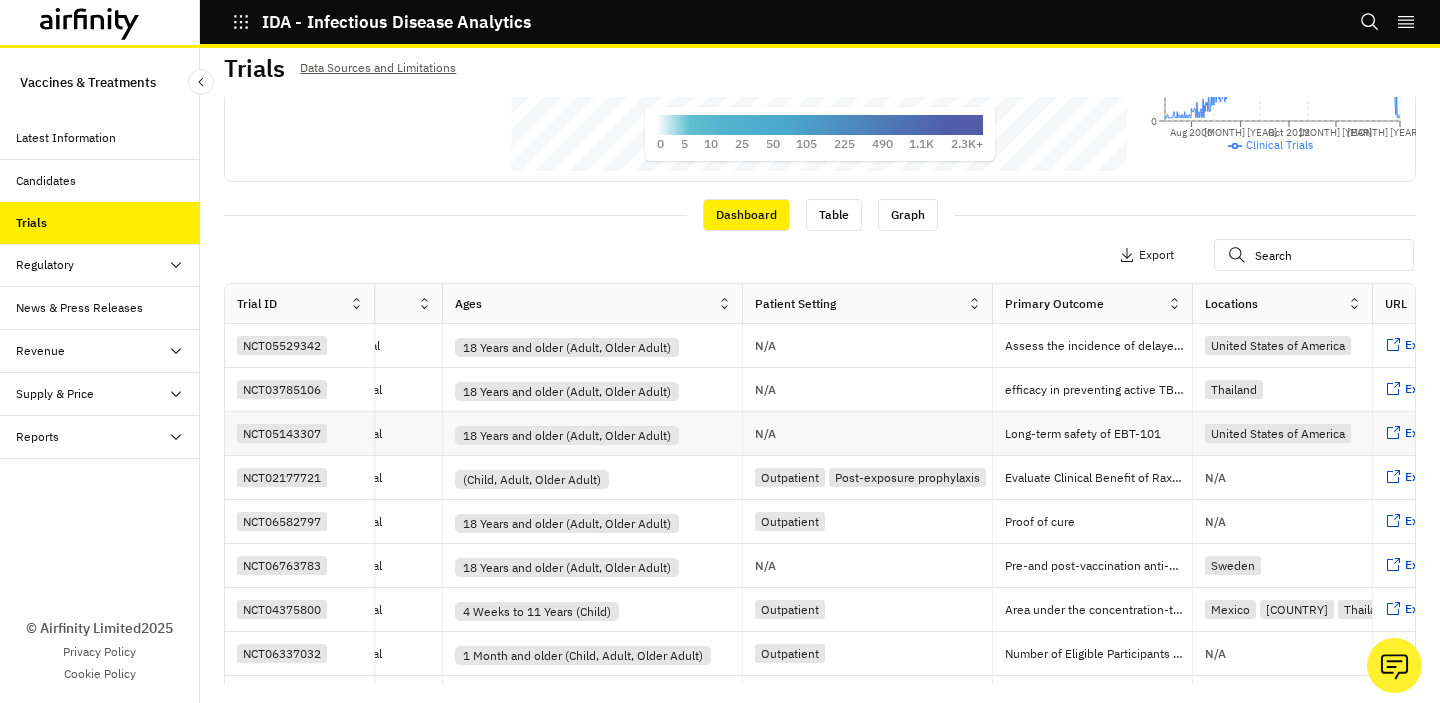 scroll, scrollTop: 566, scrollLeft: 0, axis: vertical 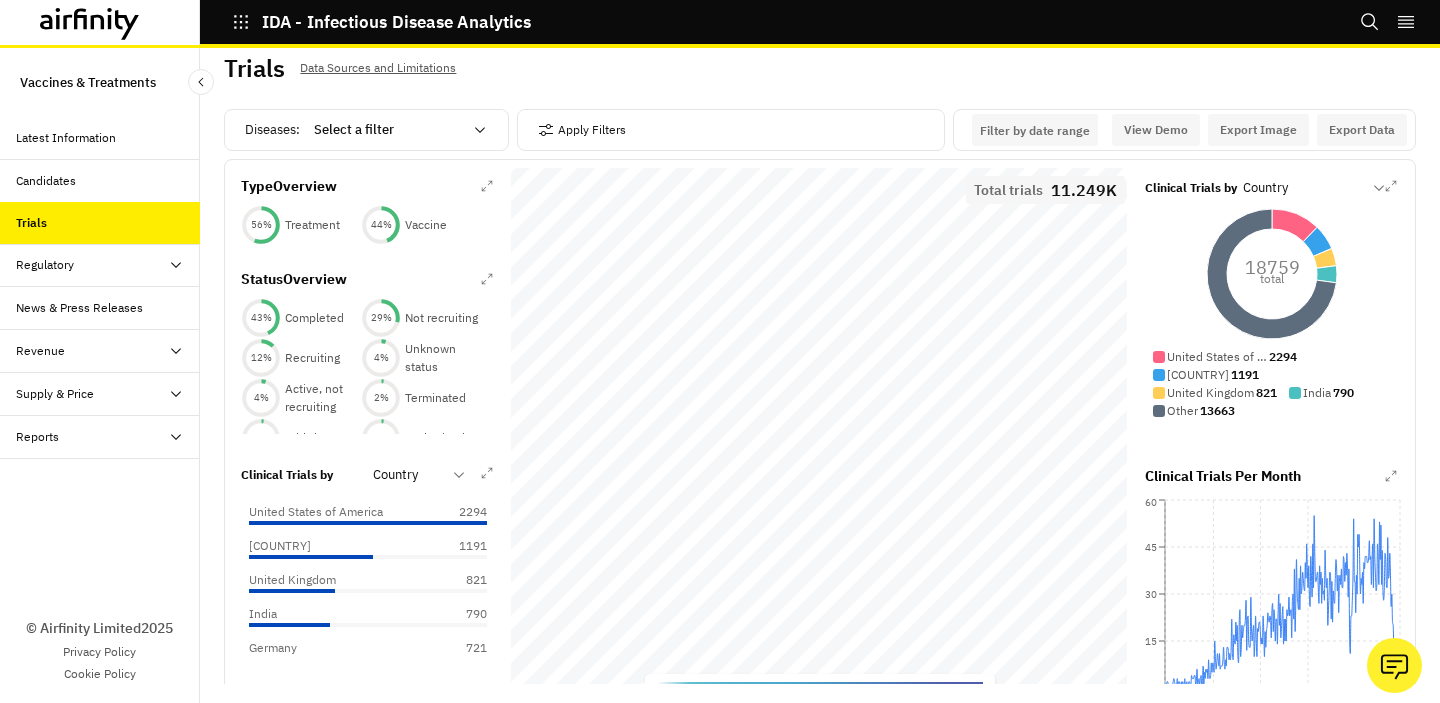 click on "Apply Filters" at bounding box center (731, 130) 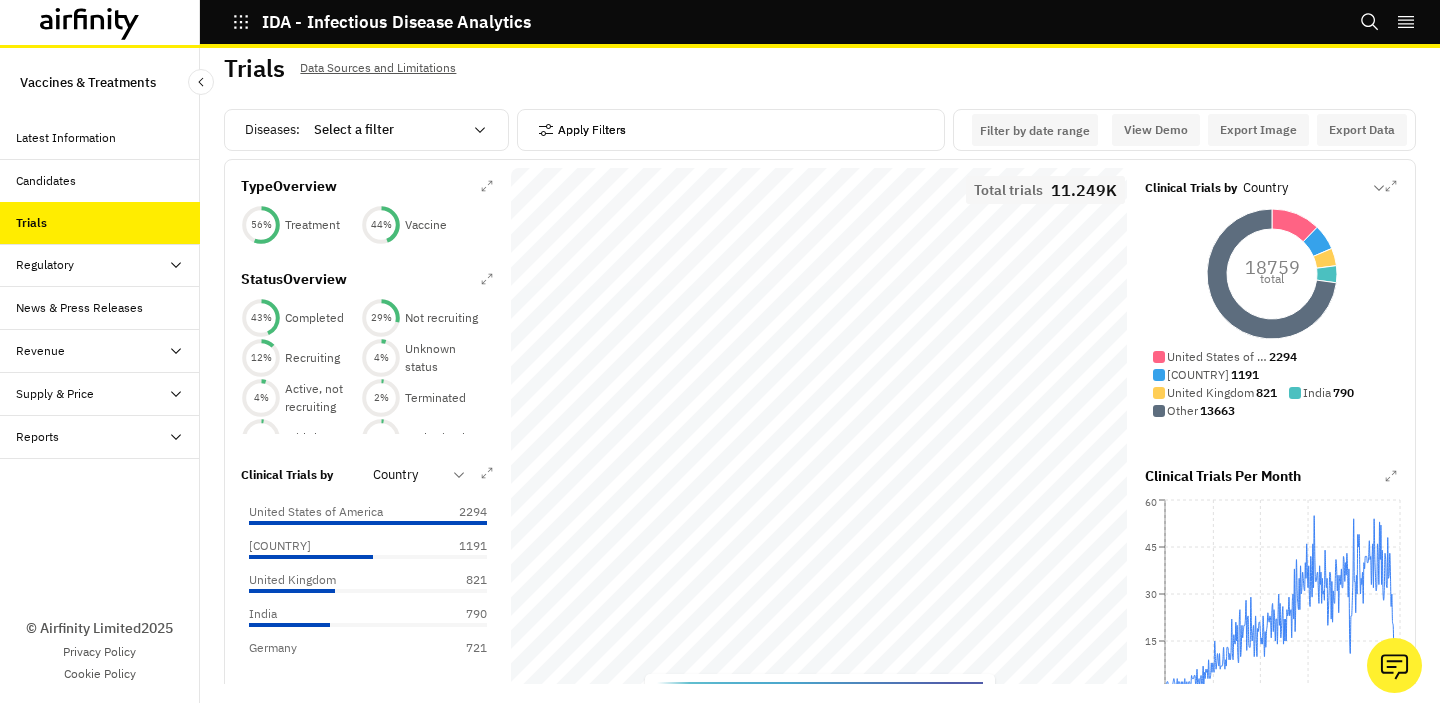 click on "Apply Filters" at bounding box center (582, 130) 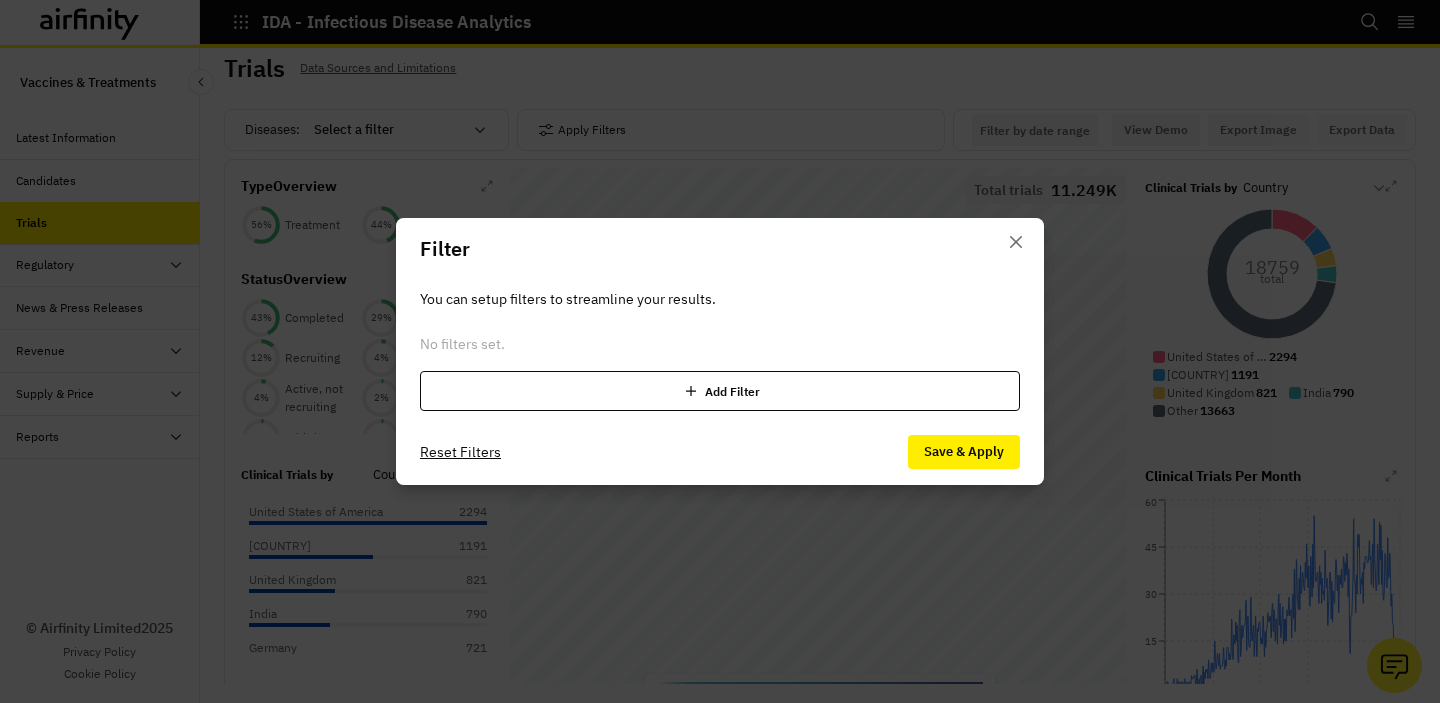 click on "Add Filter" at bounding box center (720, 391) 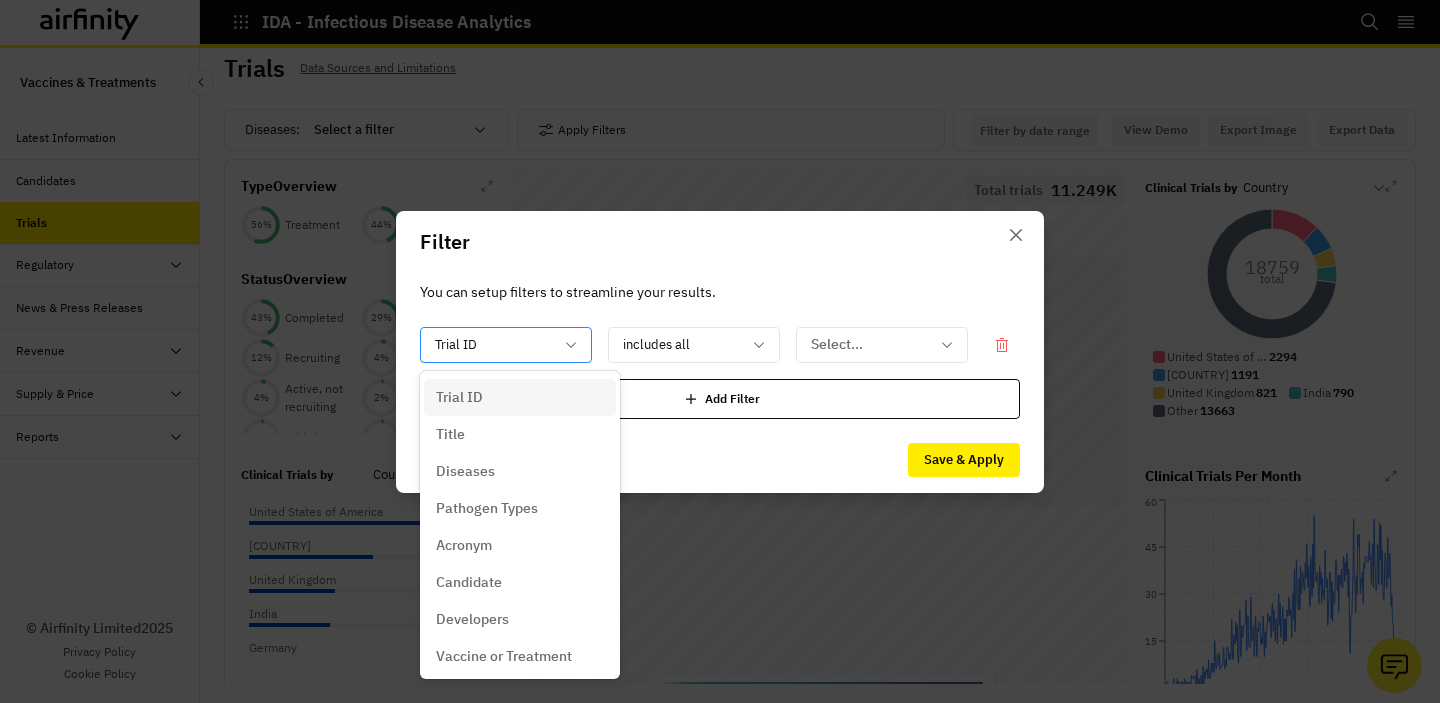 click 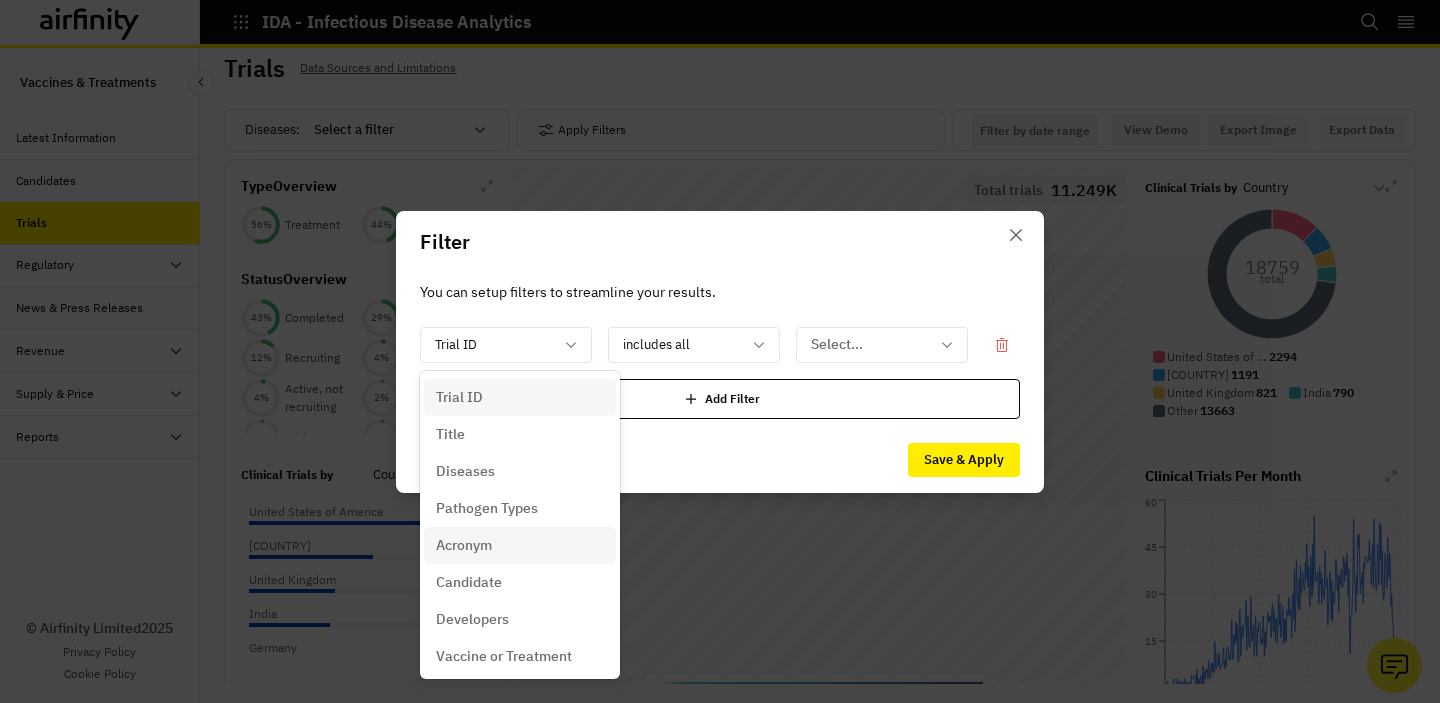 scroll, scrollTop: 633, scrollLeft: 0, axis: vertical 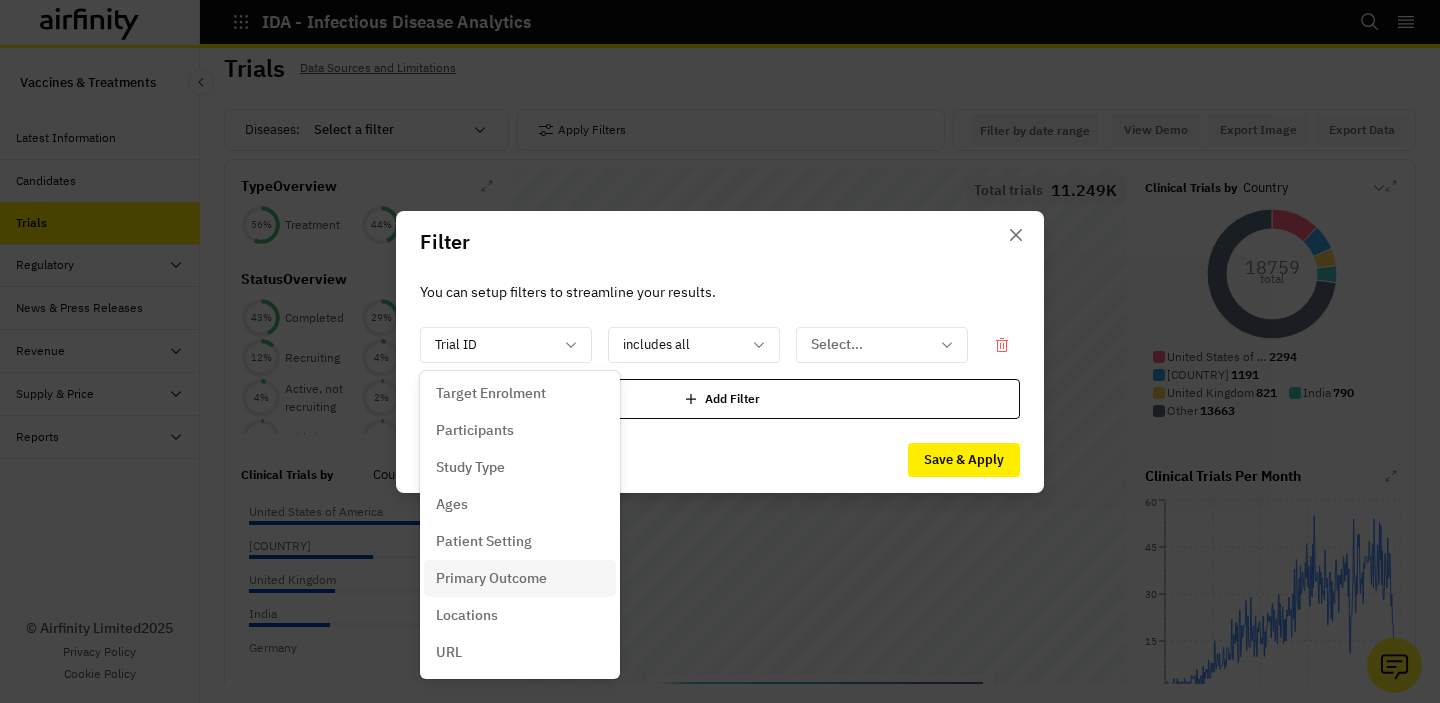 click on "Primary Outcome" at bounding box center (491, 578) 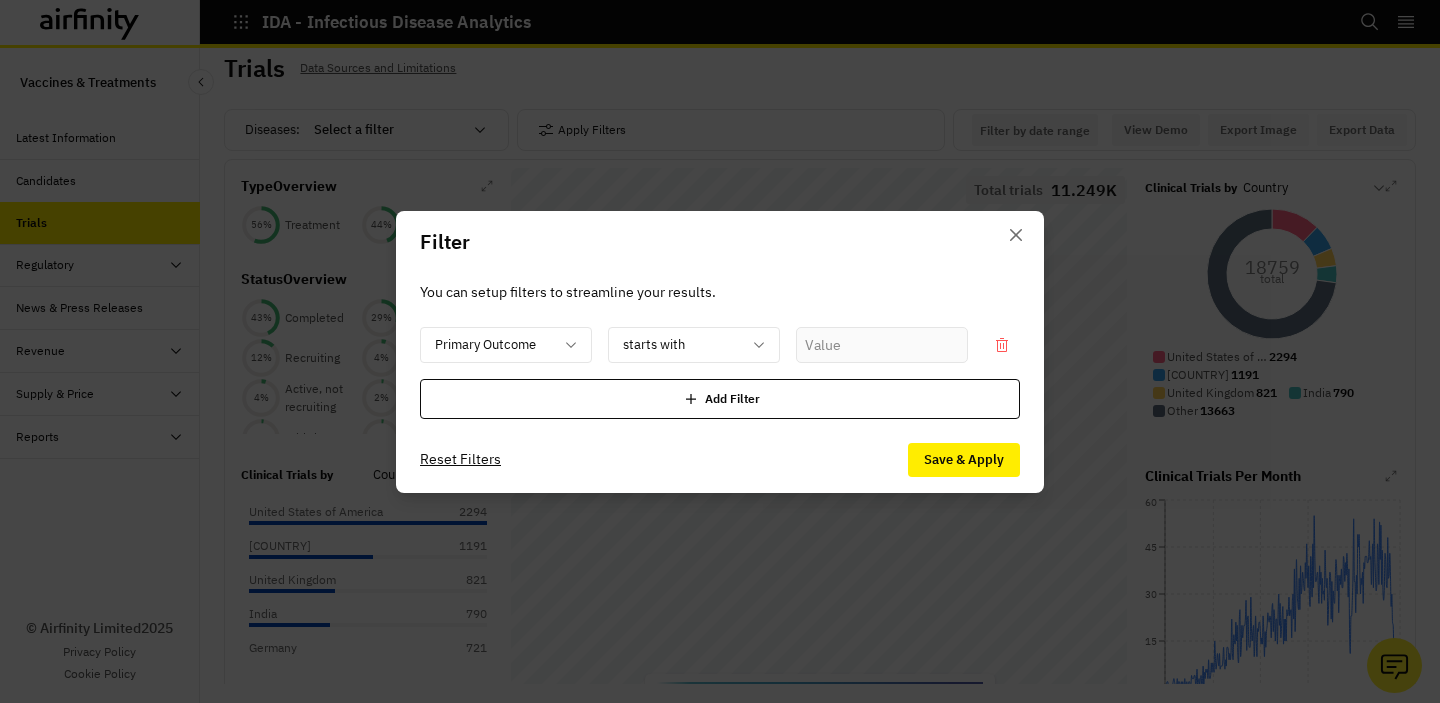 click on "Primary Outcome starts with Add Filter" at bounding box center (720, 373) 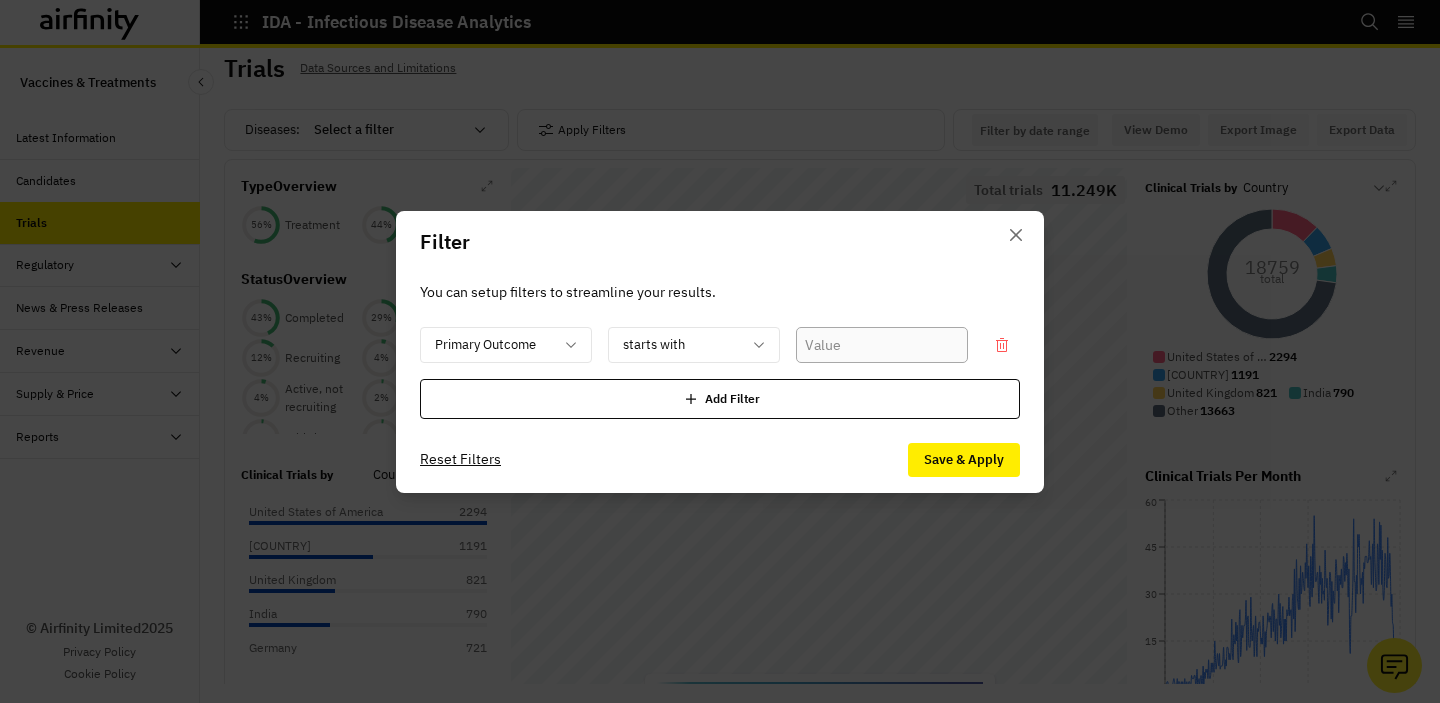 click at bounding box center (882, 345) 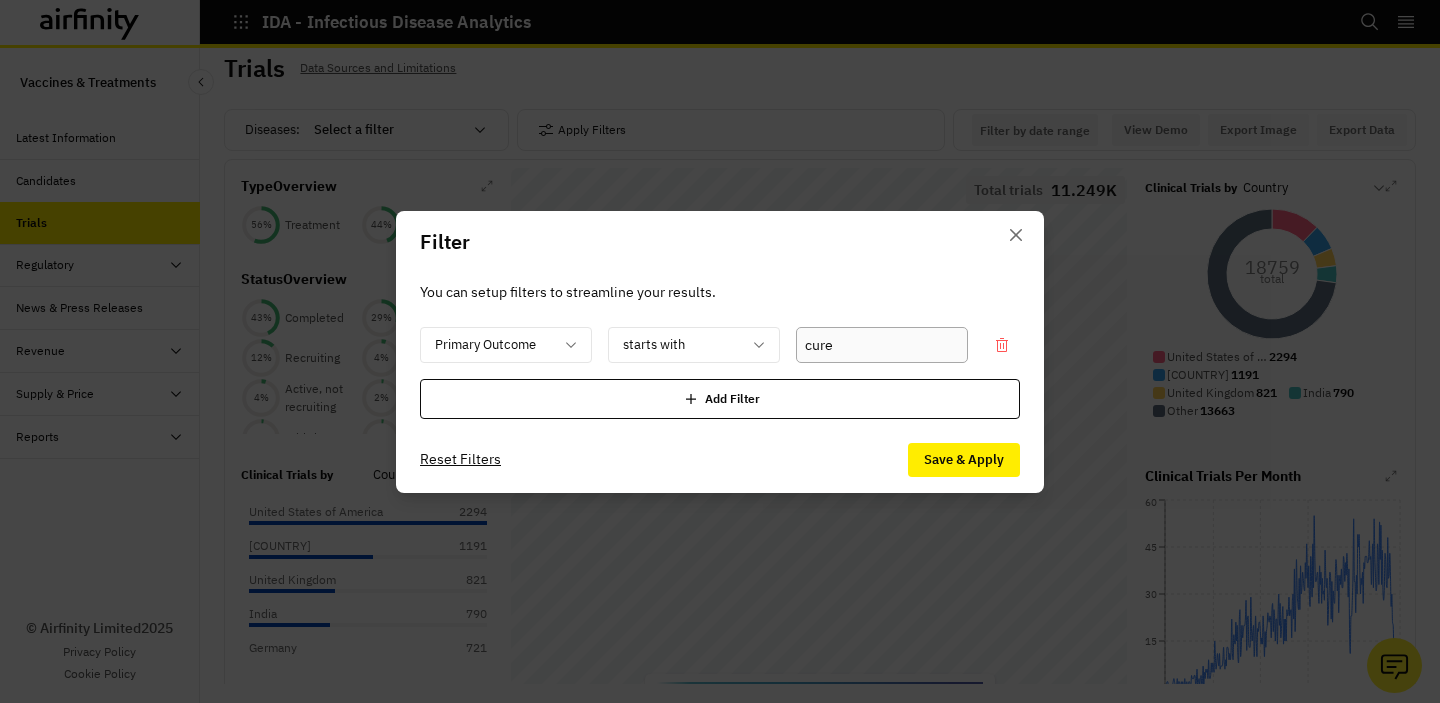 type on "cure" 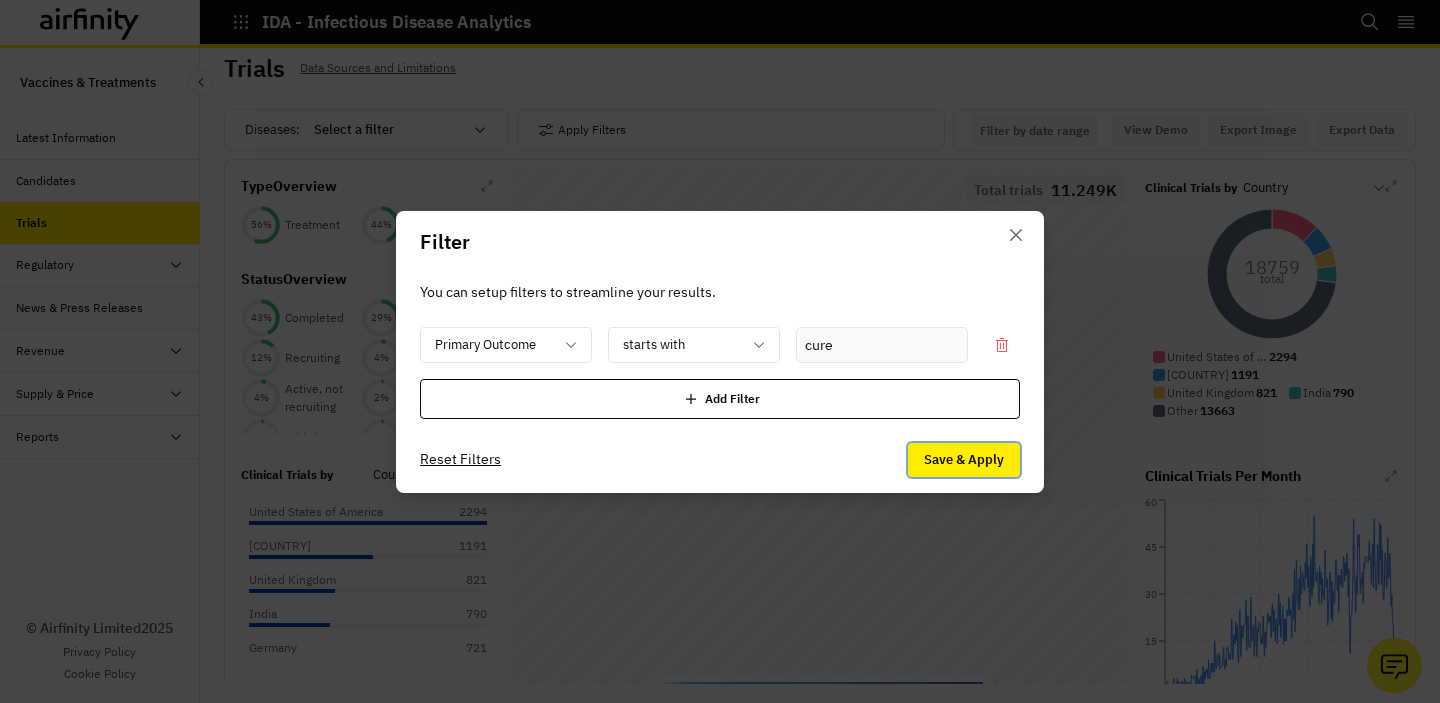 click on "Save & Apply" at bounding box center [964, 460] 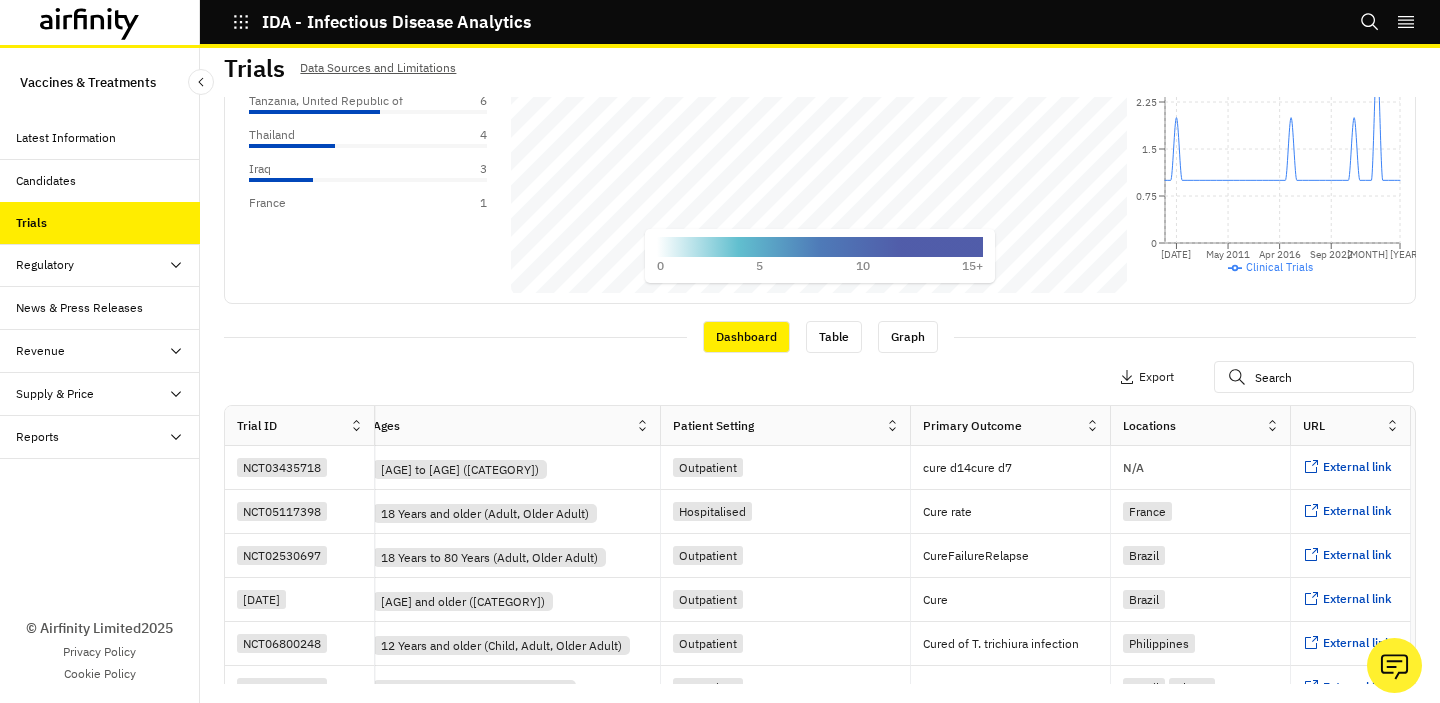 scroll, scrollTop: 456, scrollLeft: 0, axis: vertical 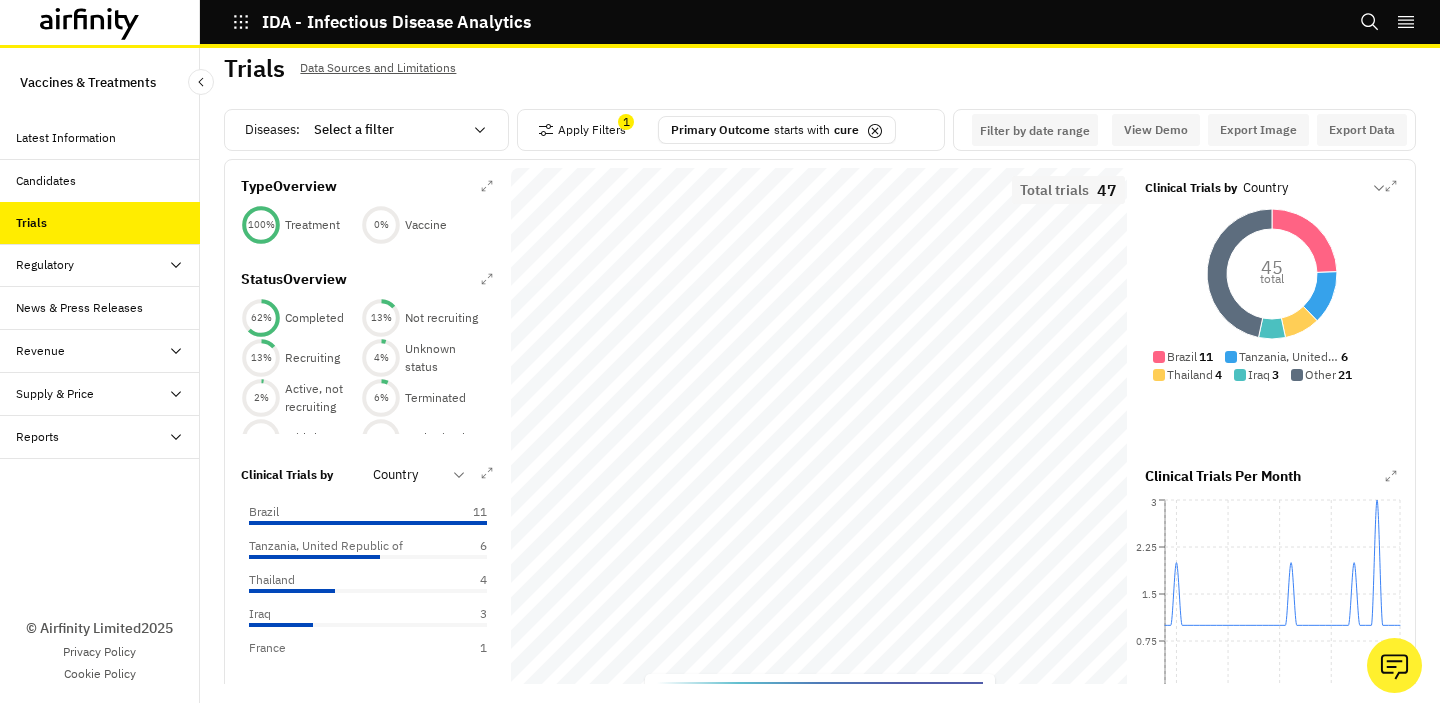 click 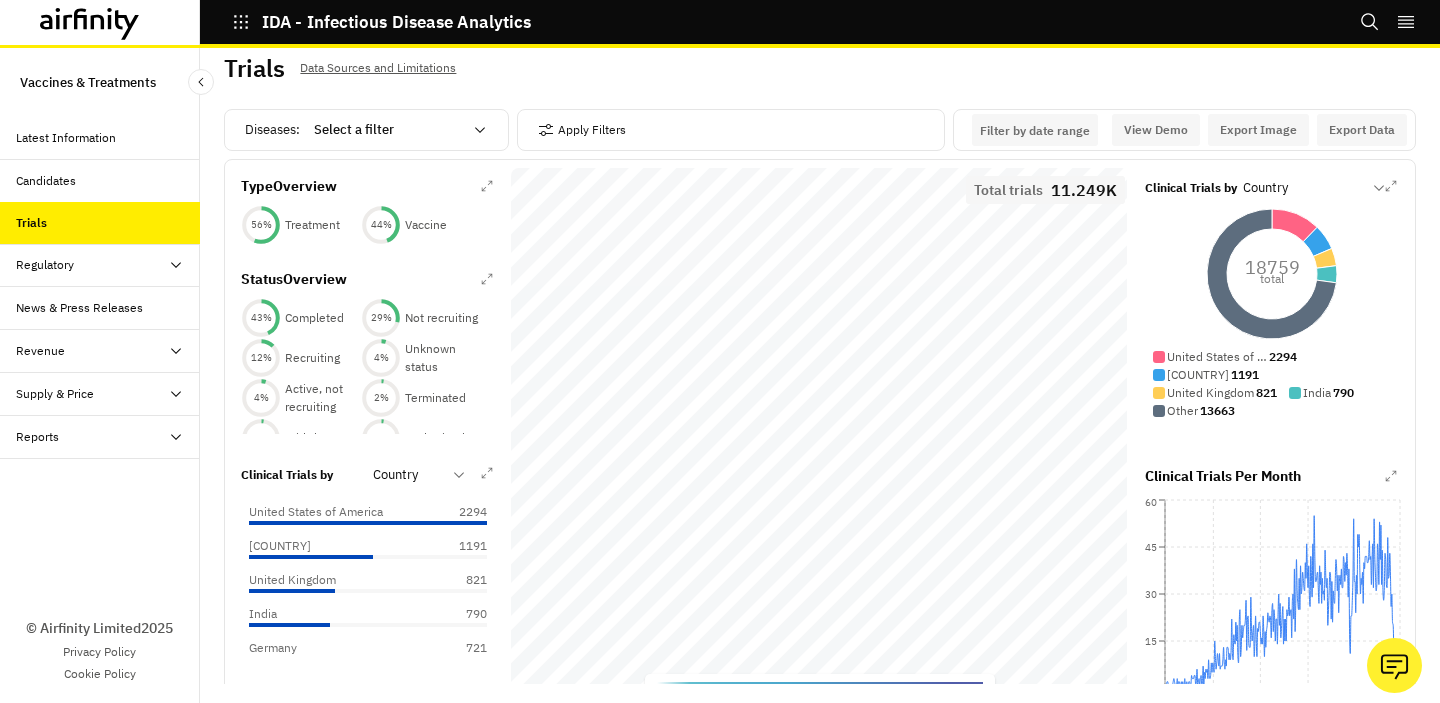click on "Latest Information" at bounding box center (66, 138) 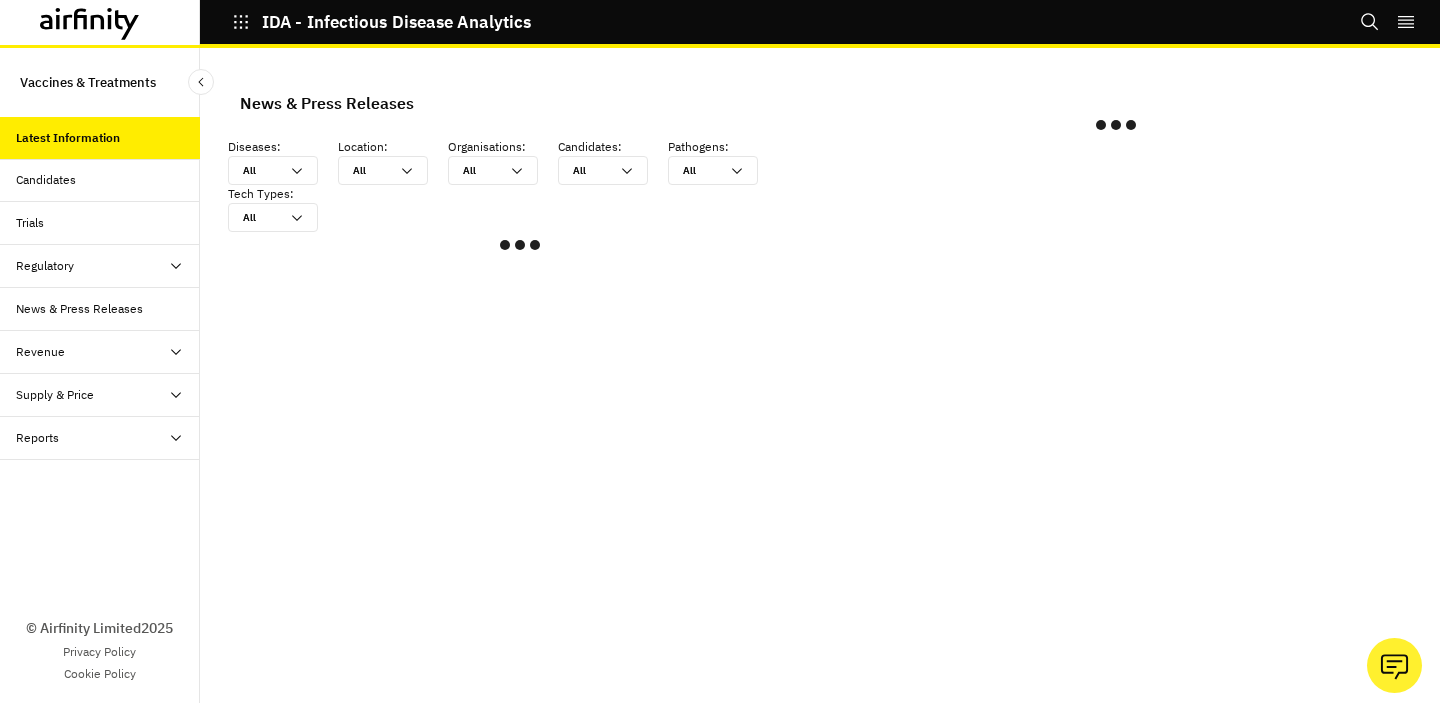 scroll, scrollTop: 0, scrollLeft: 0, axis: both 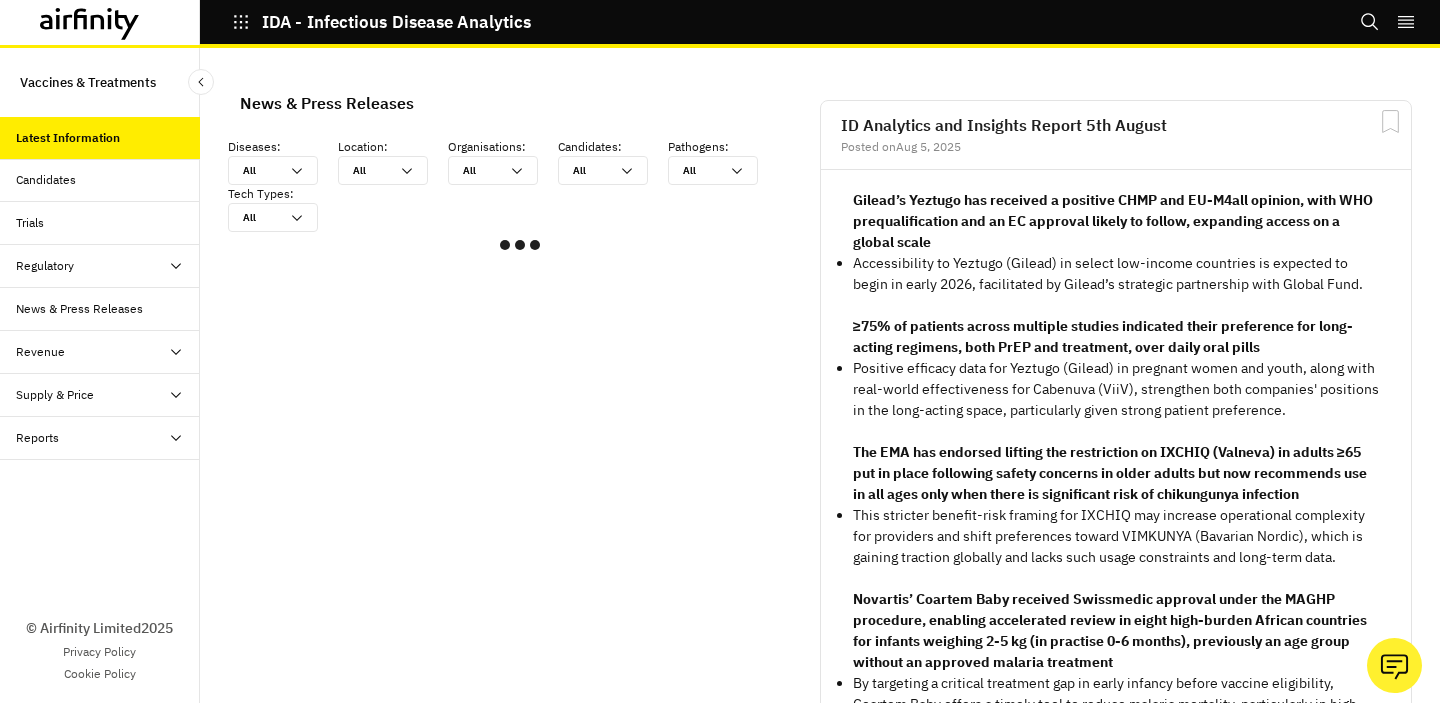 click at bounding box center [100, 22] 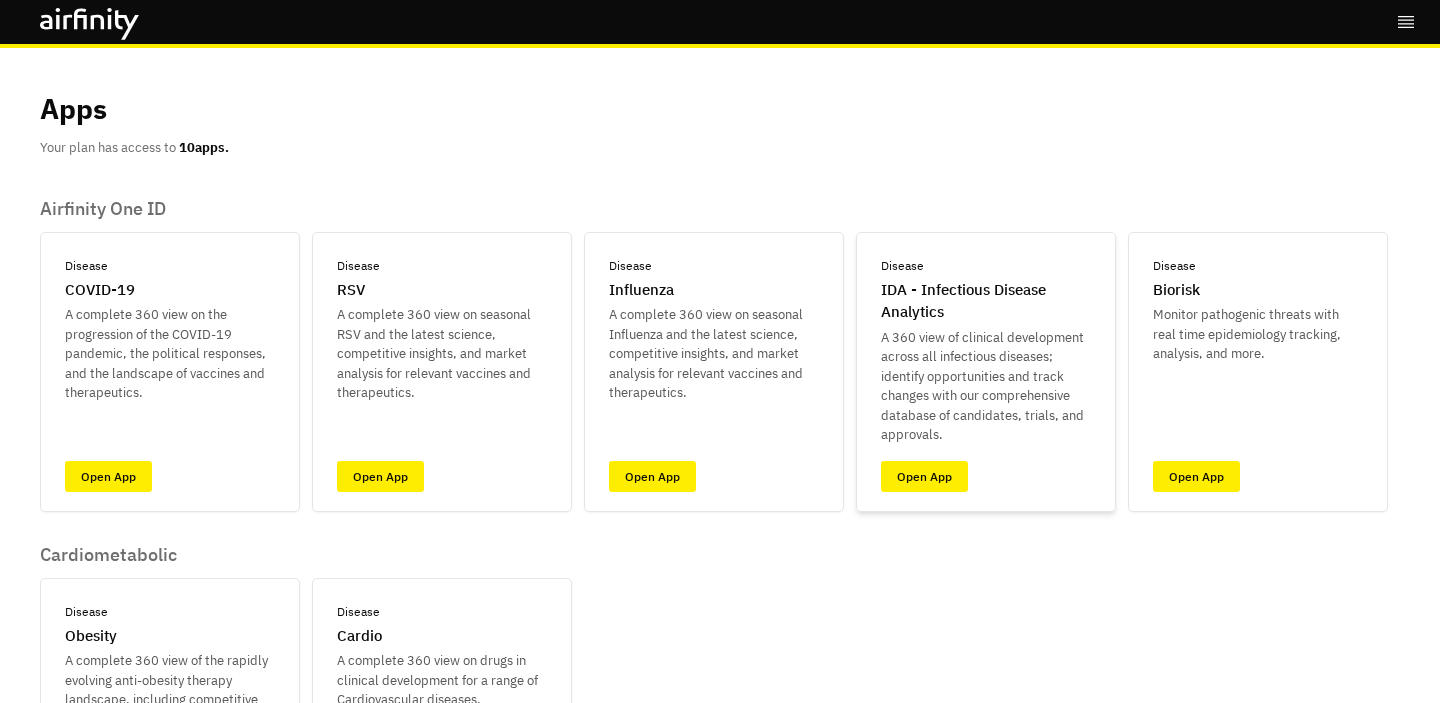 click on "A 360 view of clinical development across all infectious diseases; identify opportunities and track changes with our comprehensive database of candidates, trials, and approvals." at bounding box center [986, 386] 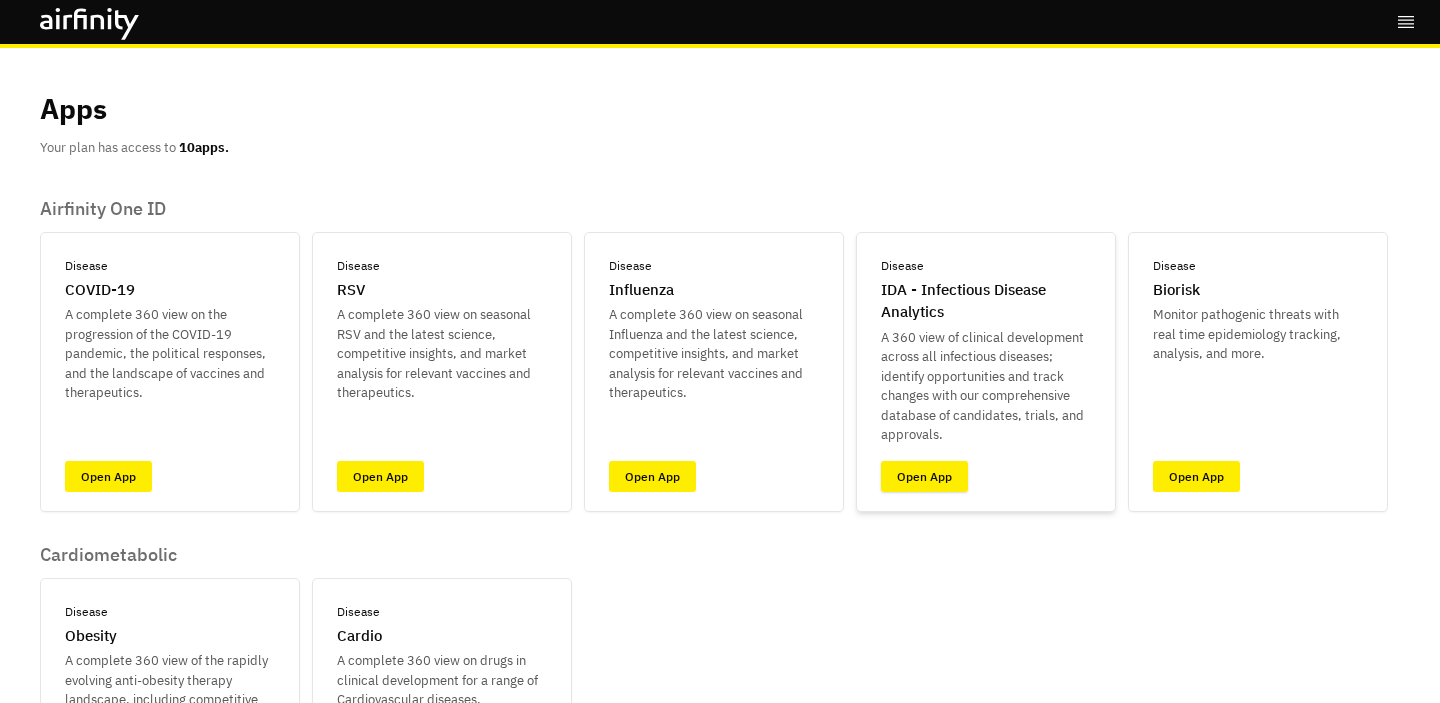 click on "Open App" at bounding box center (924, 476) 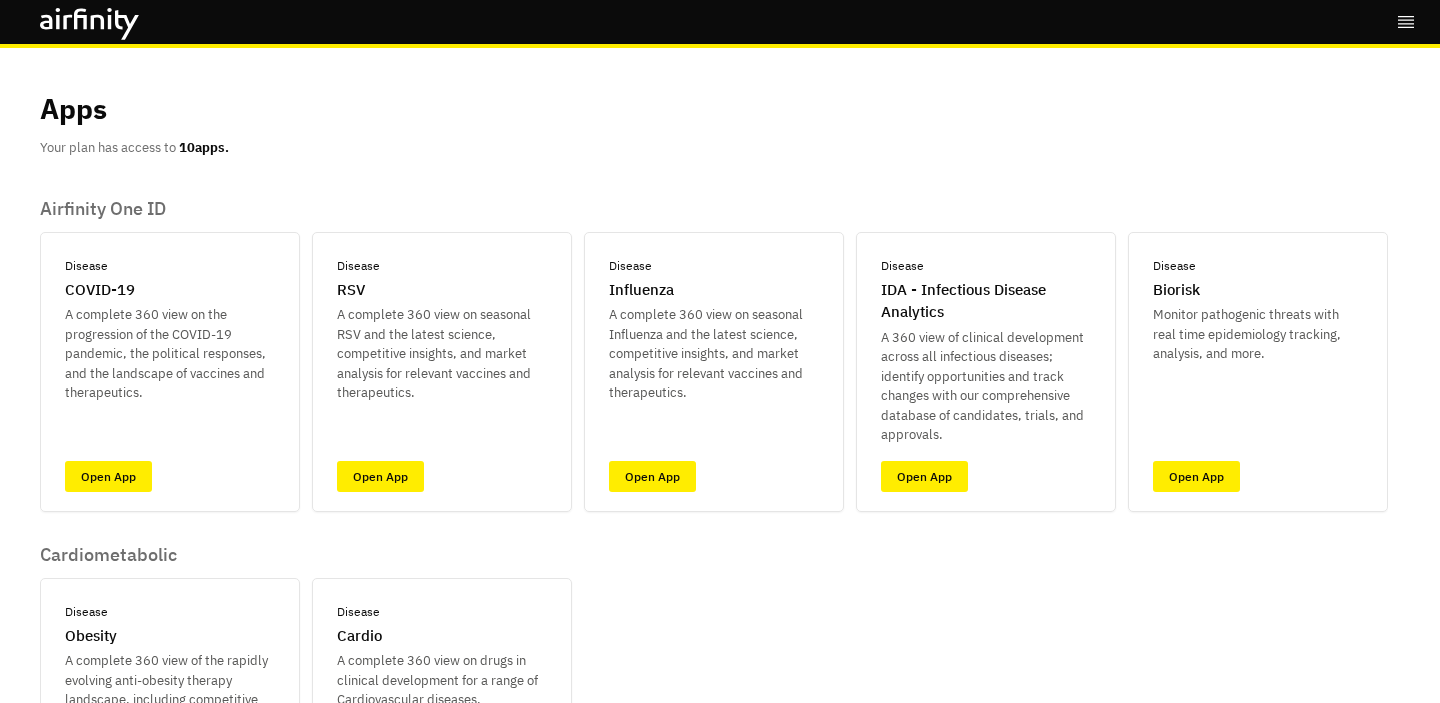 scroll, scrollTop: 0, scrollLeft: 0, axis: both 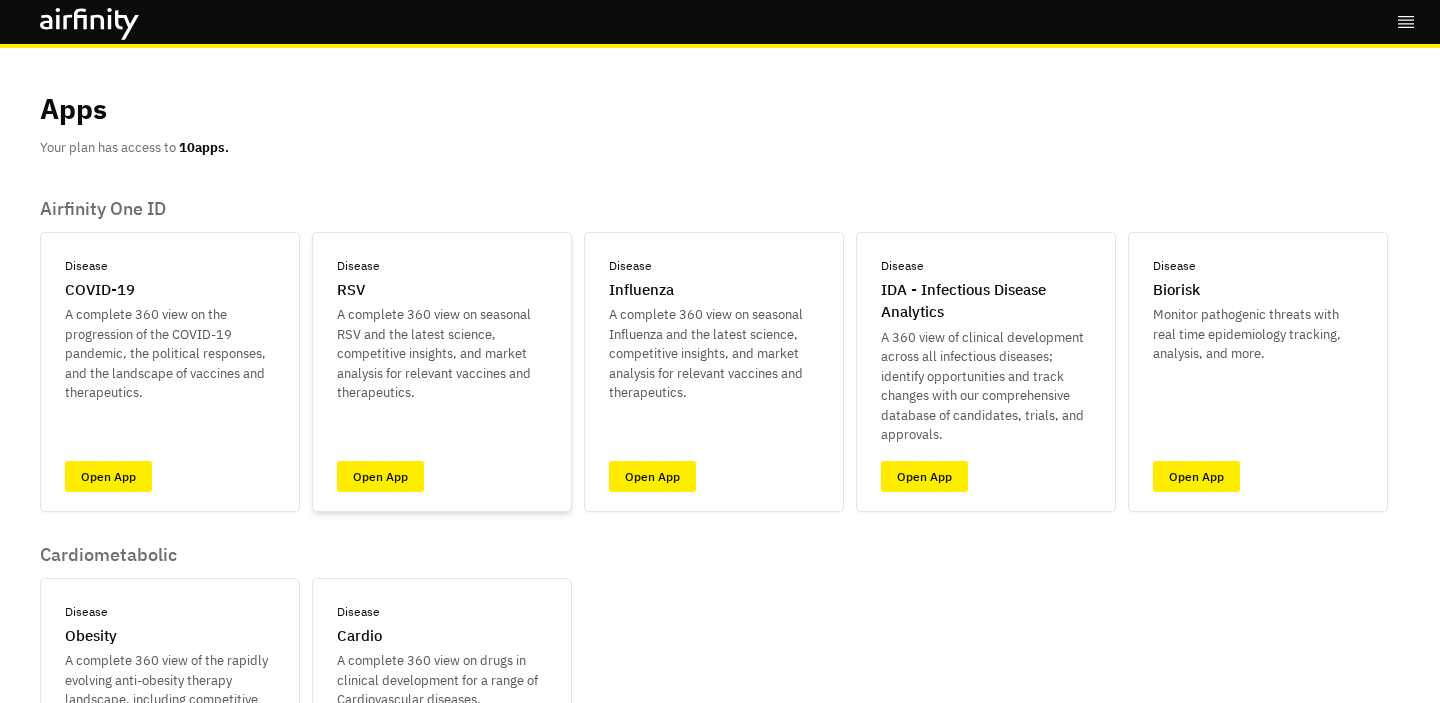 click on "Disease RSV A complete 360 view on seasonal RSV and the latest science, competitive insights, and market analysis for relevant vaccines and therapeutics. Open App" at bounding box center (442, 372) 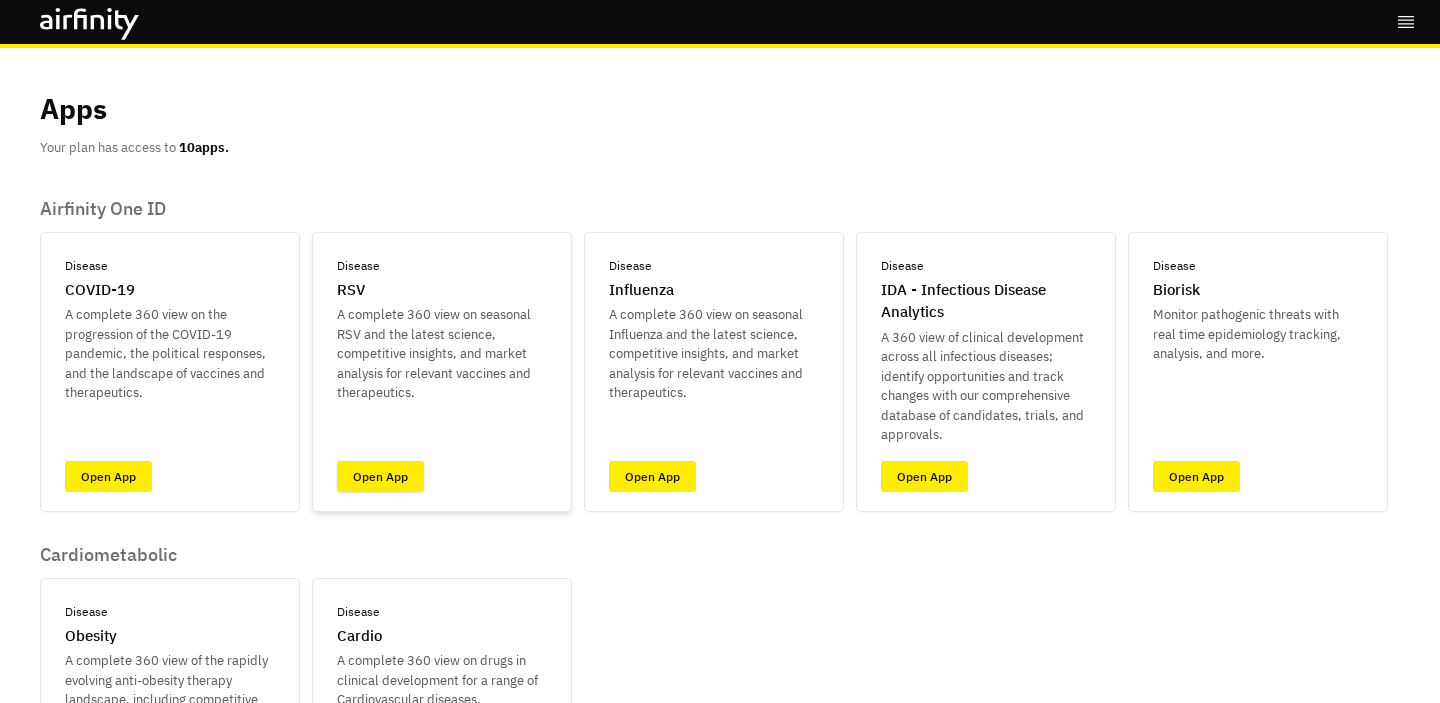click on "Open App" at bounding box center [380, 476] 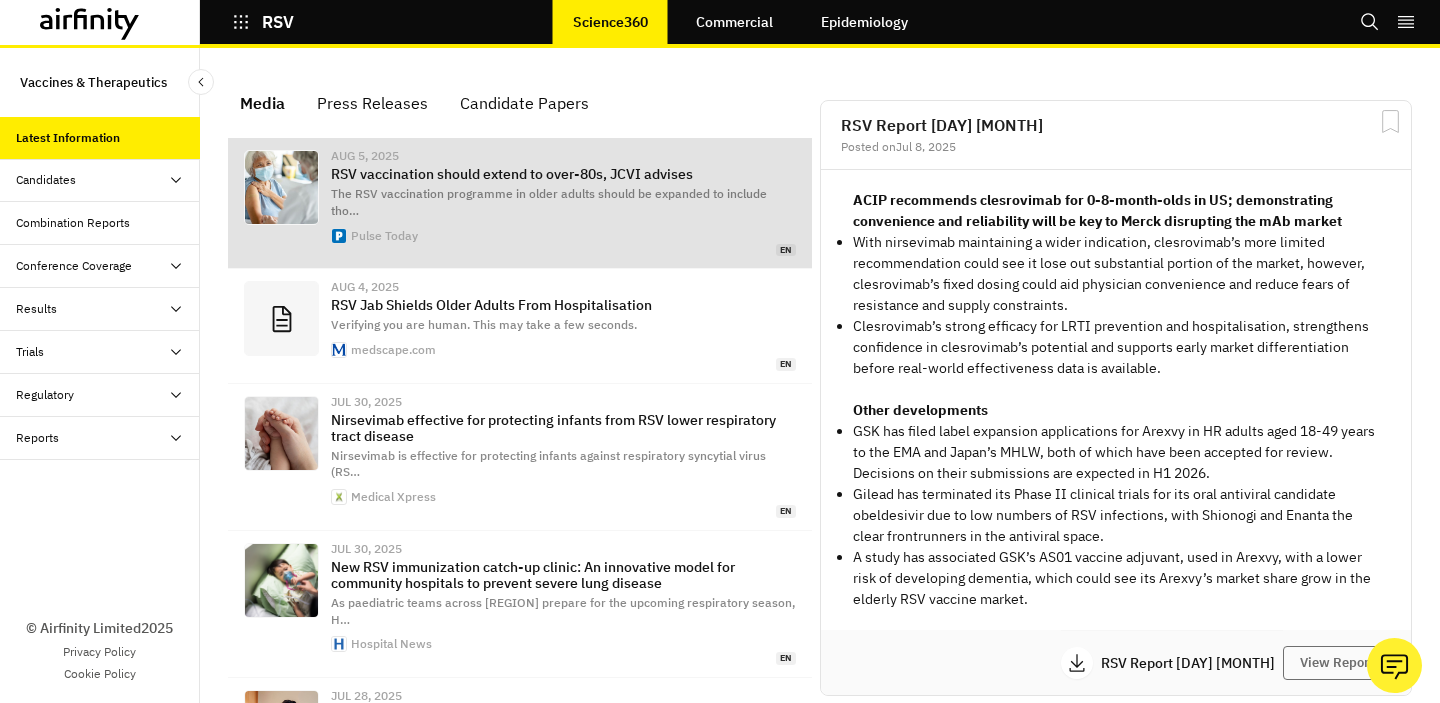 scroll, scrollTop: 1, scrollLeft: 1, axis: both 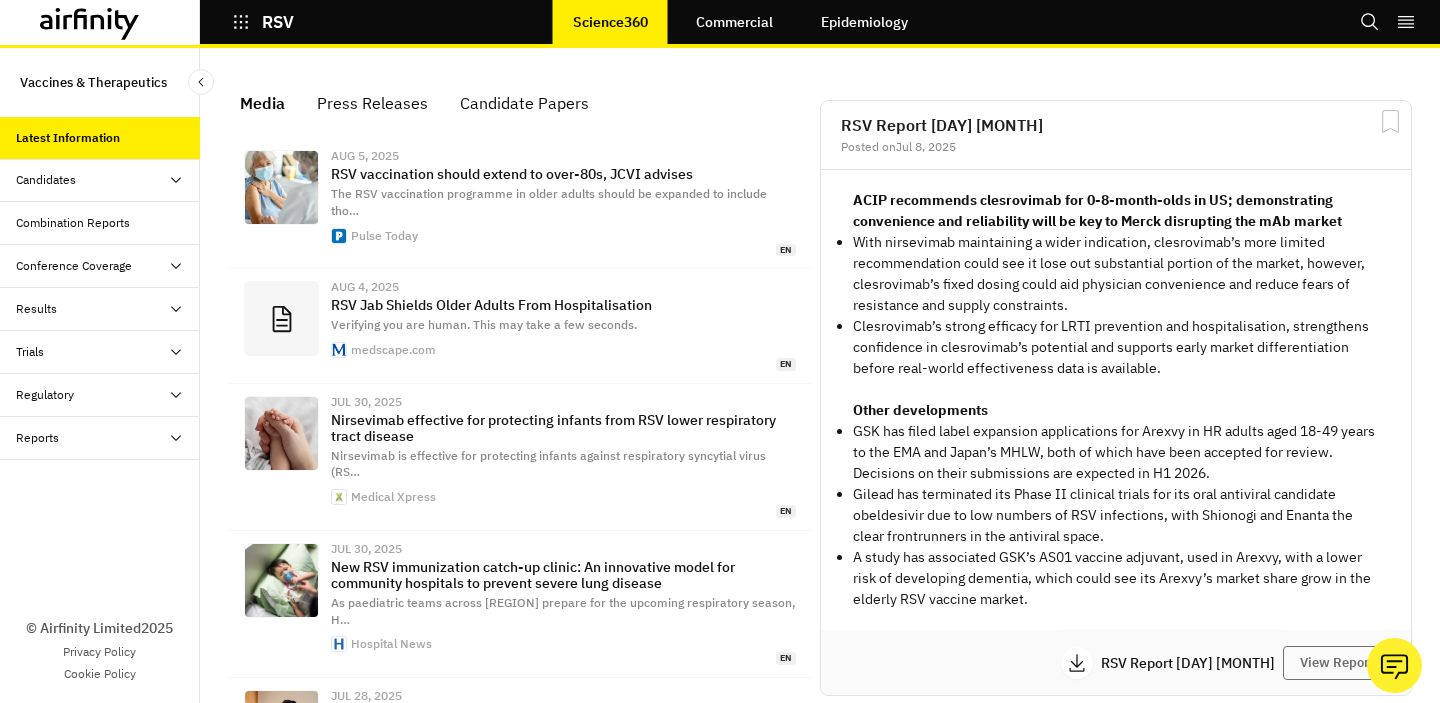 click on "Commercial" at bounding box center [734, 22] 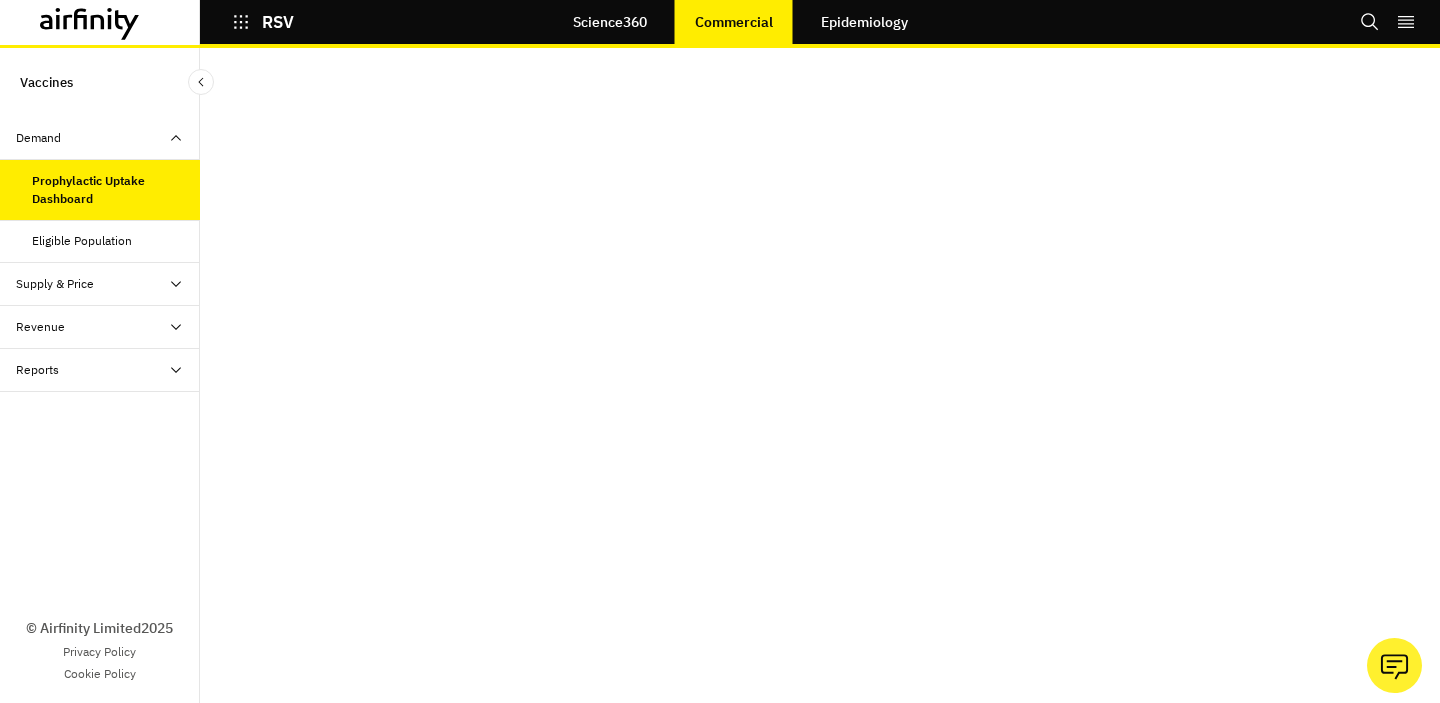 click on "Epidemiology" at bounding box center (864, 22) 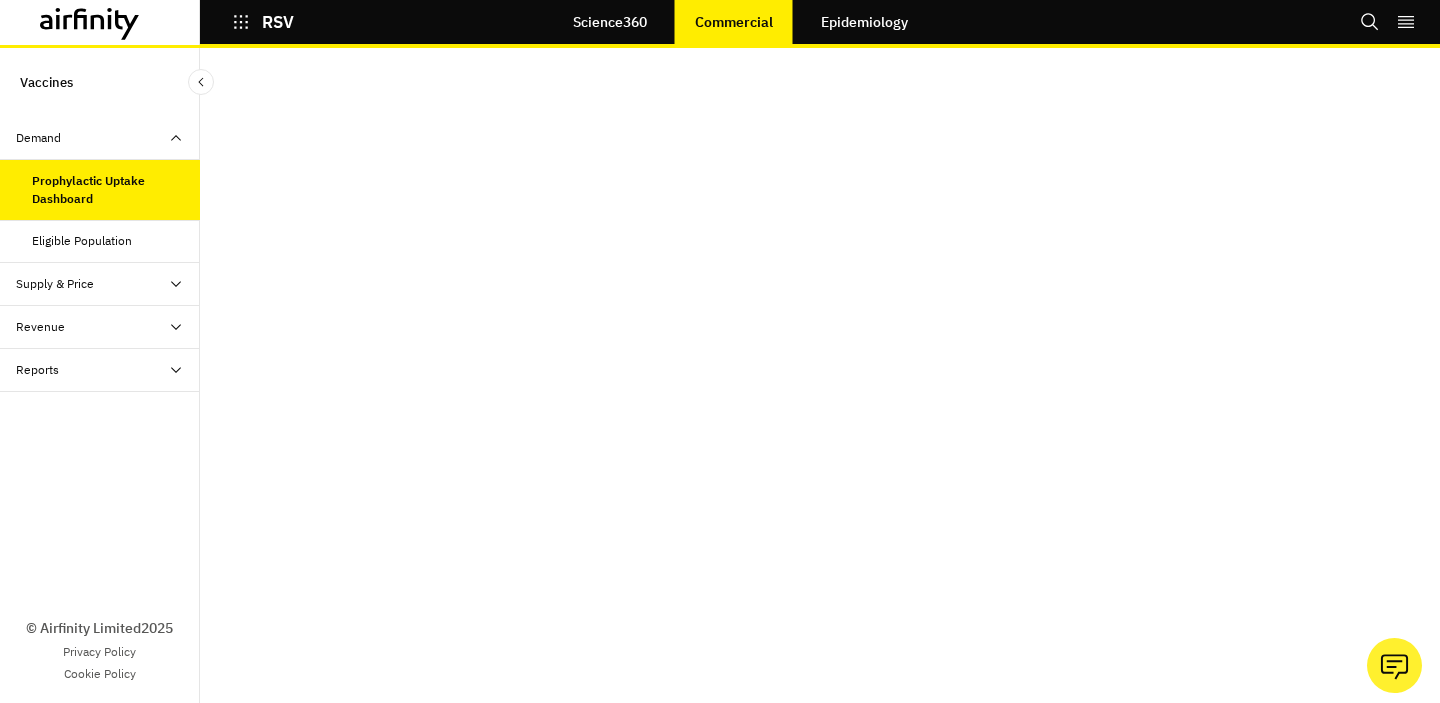 scroll, scrollTop: 0, scrollLeft: 0, axis: both 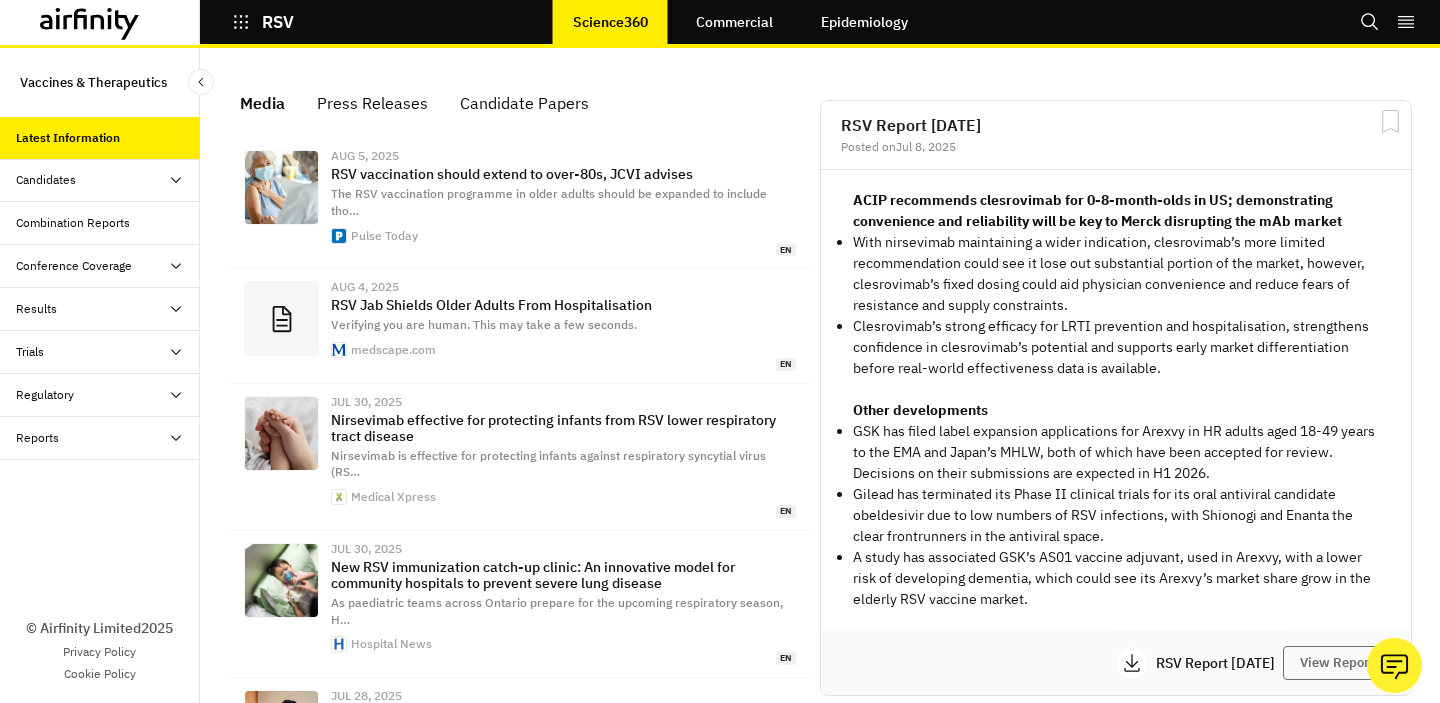click on "Commercial" at bounding box center [734, 22] 